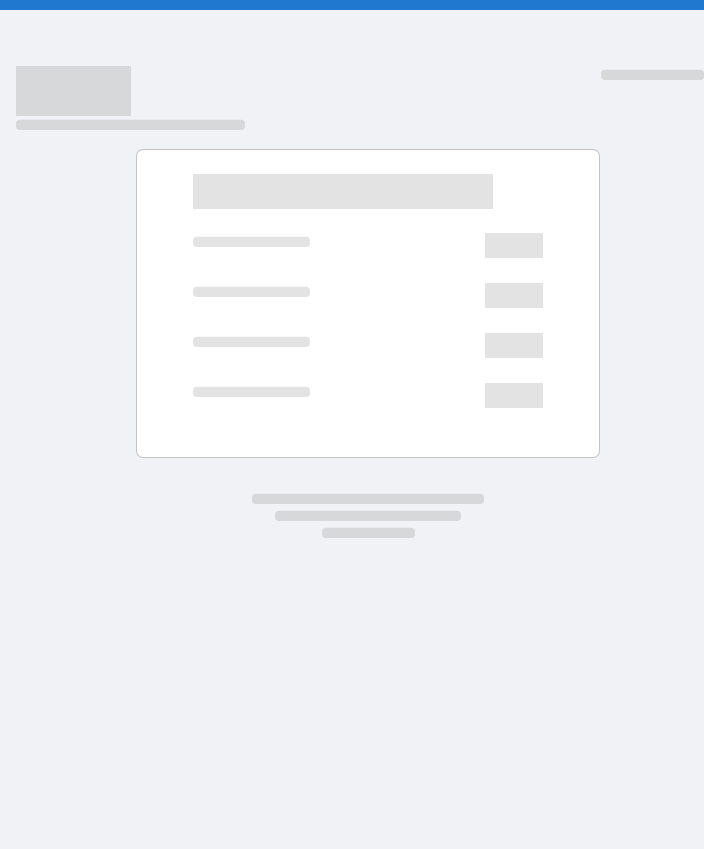 scroll, scrollTop: 0, scrollLeft: 0, axis: both 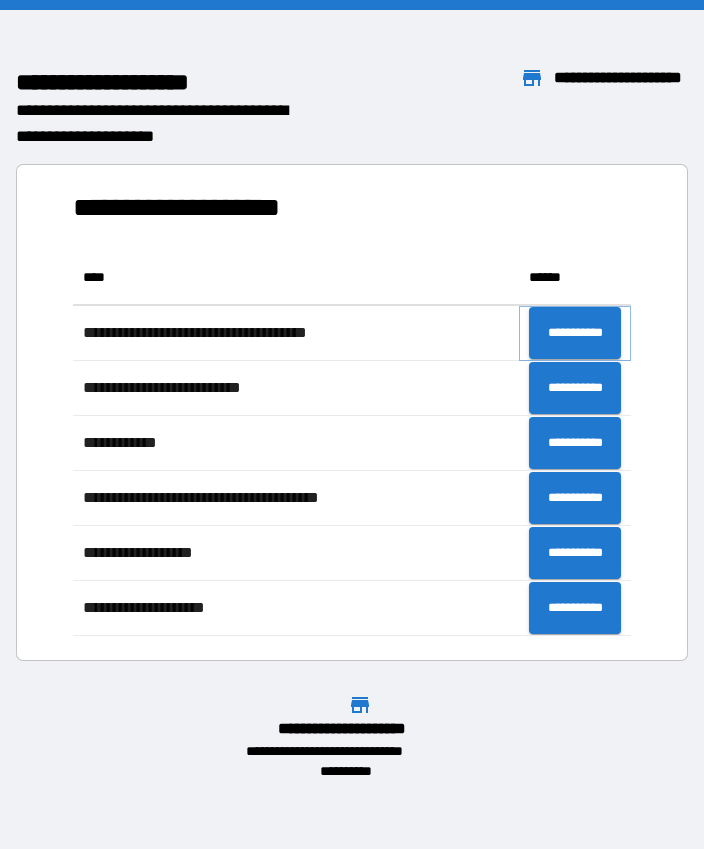 click on "**********" at bounding box center (575, 333) 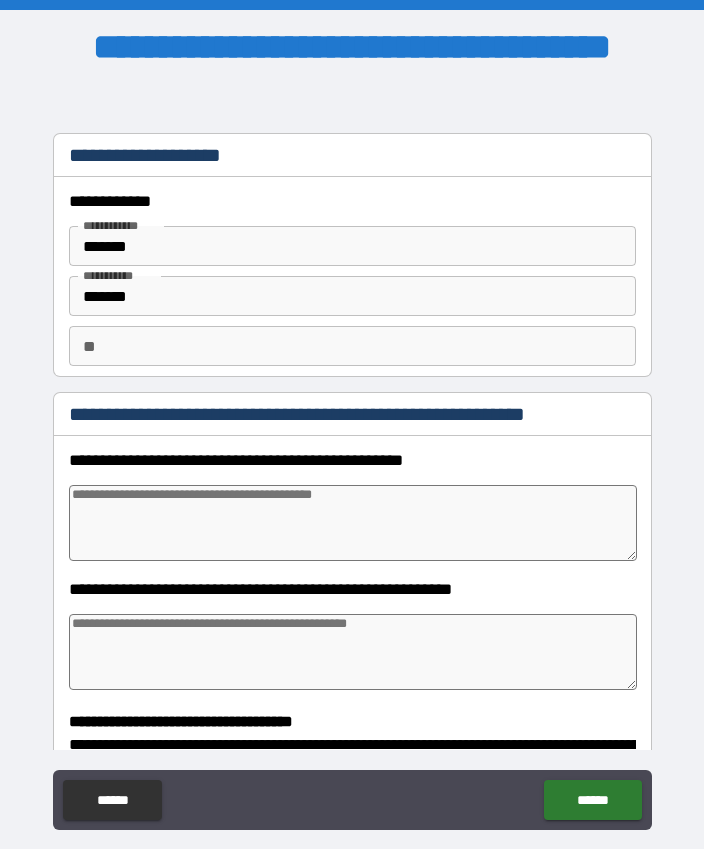 type on "*" 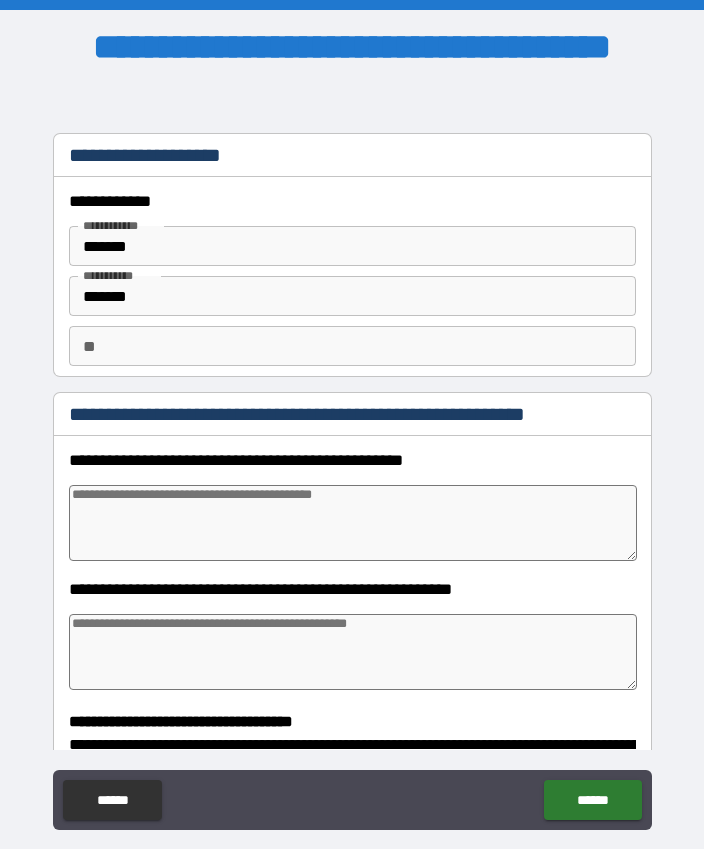 type on "*" 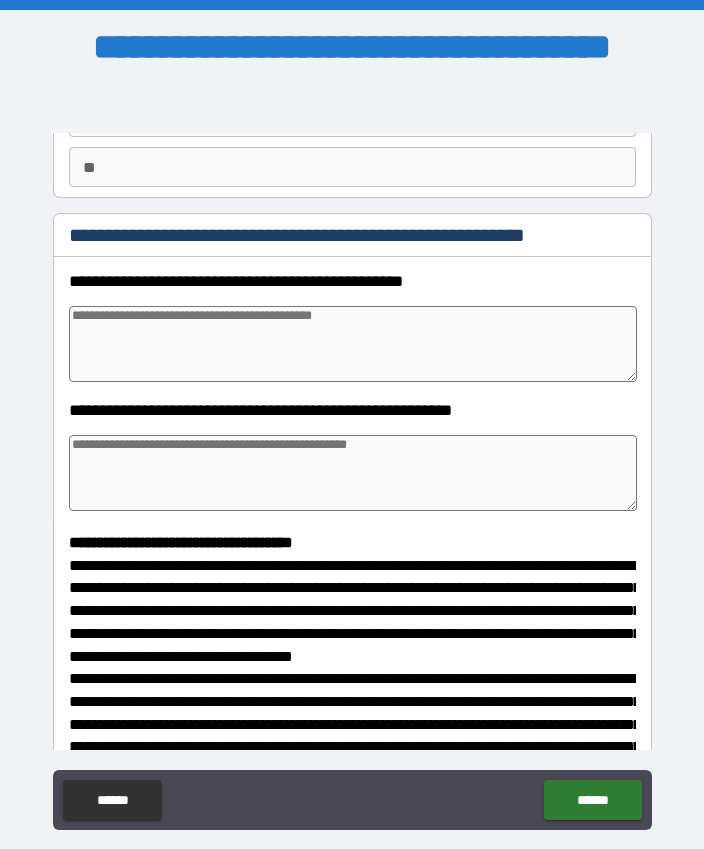 scroll, scrollTop: 211, scrollLeft: 0, axis: vertical 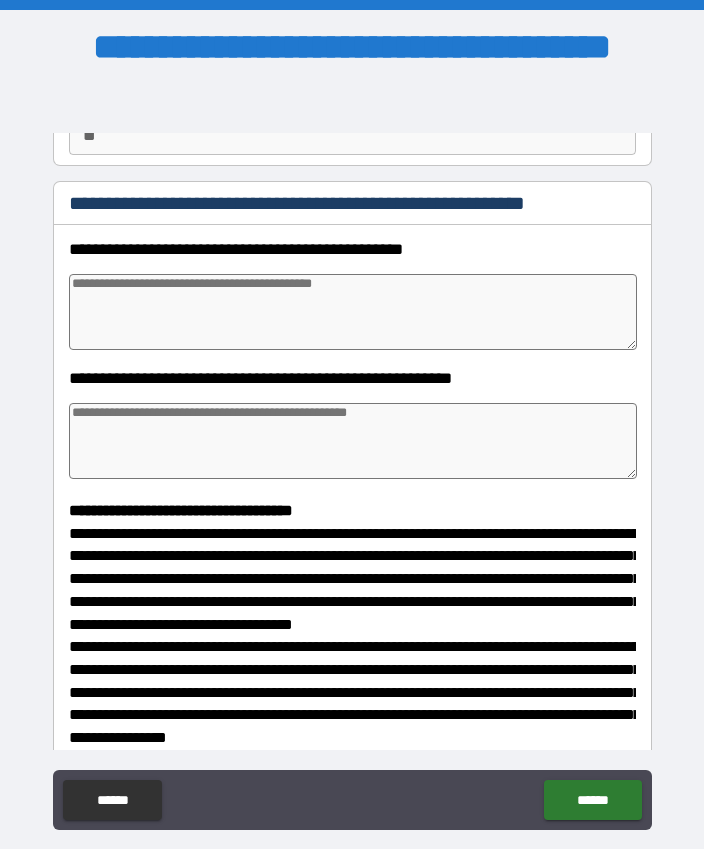 click at bounding box center [353, 312] 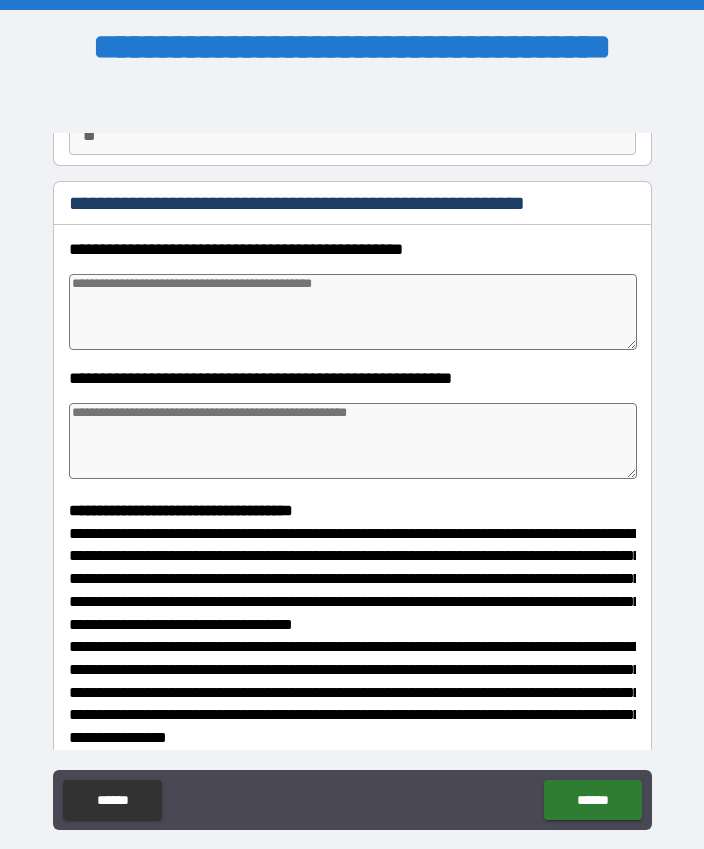 type on "*" 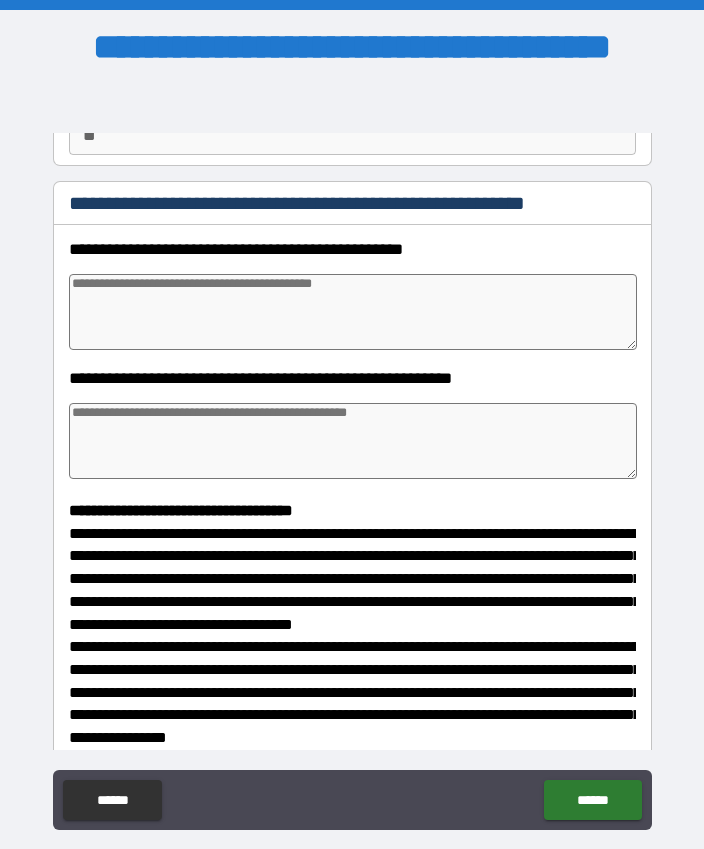 type on "*" 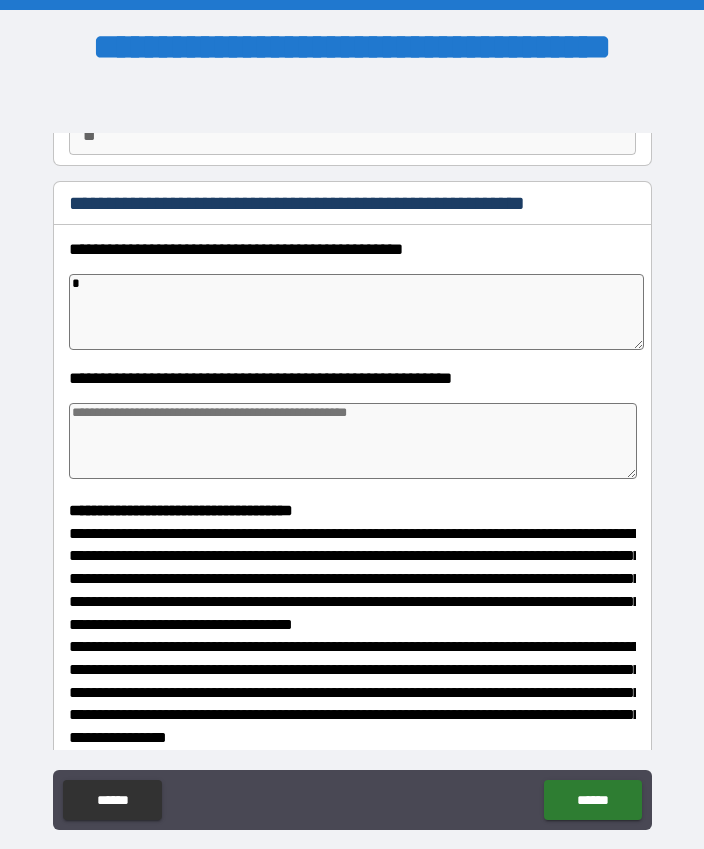 type on "**" 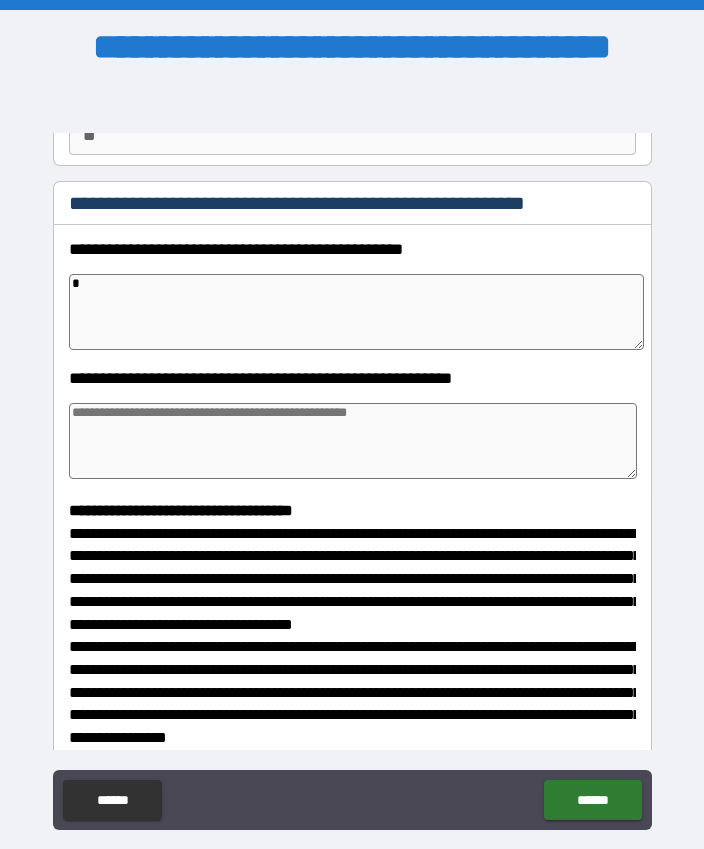 type on "*" 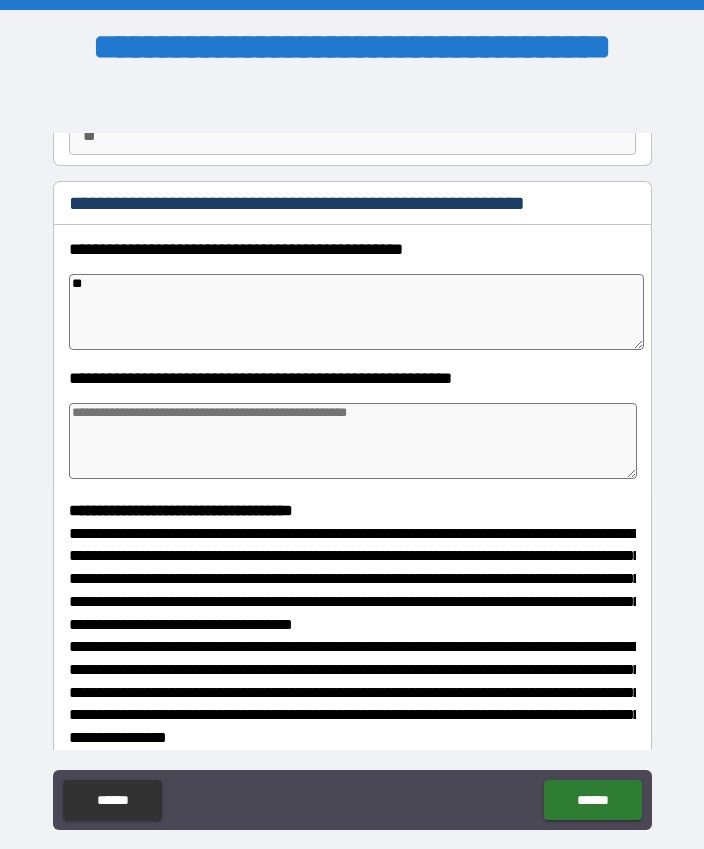 type on "*" 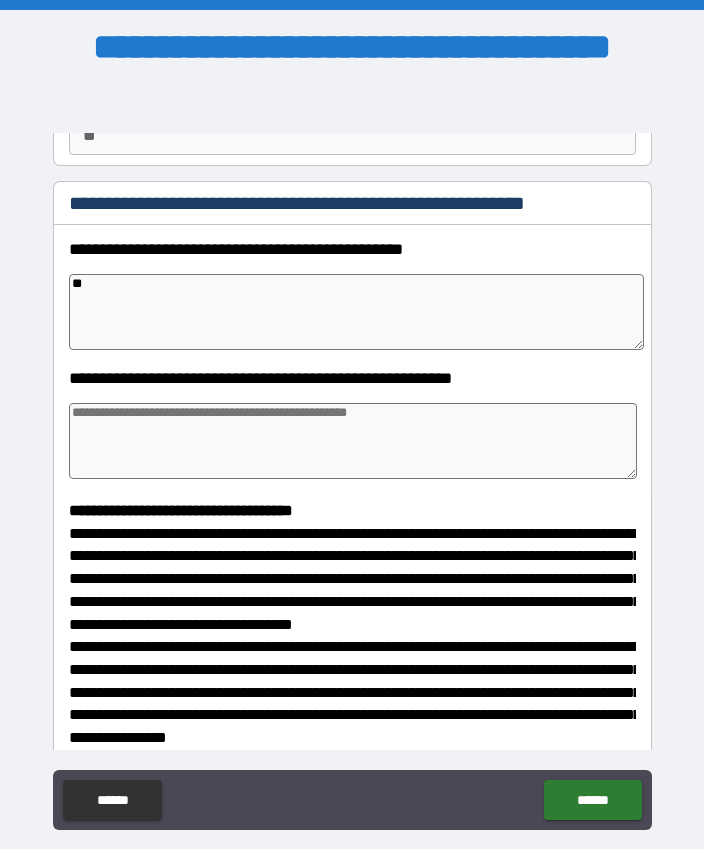 type on "*" 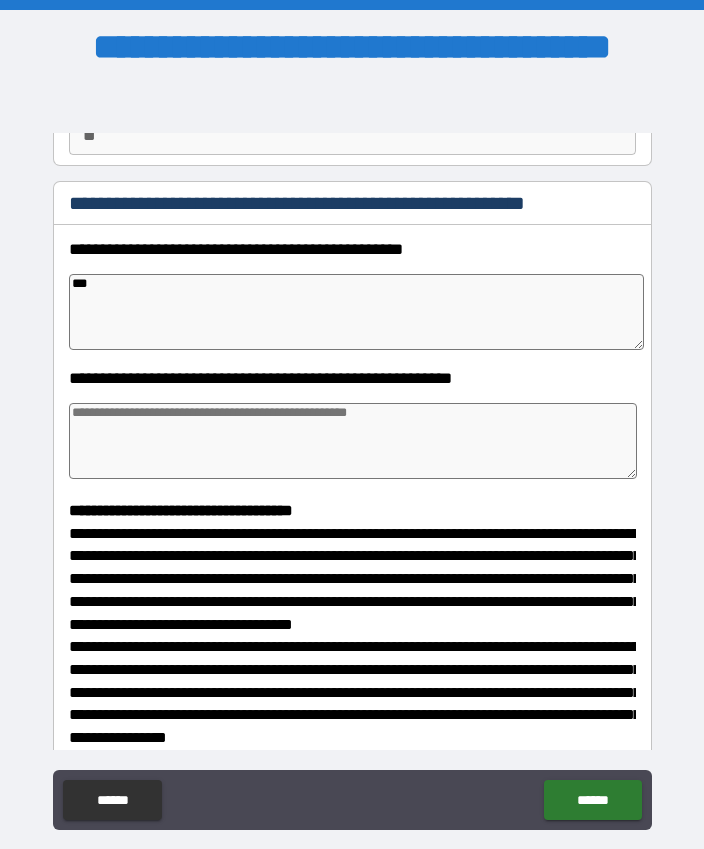 type on "*" 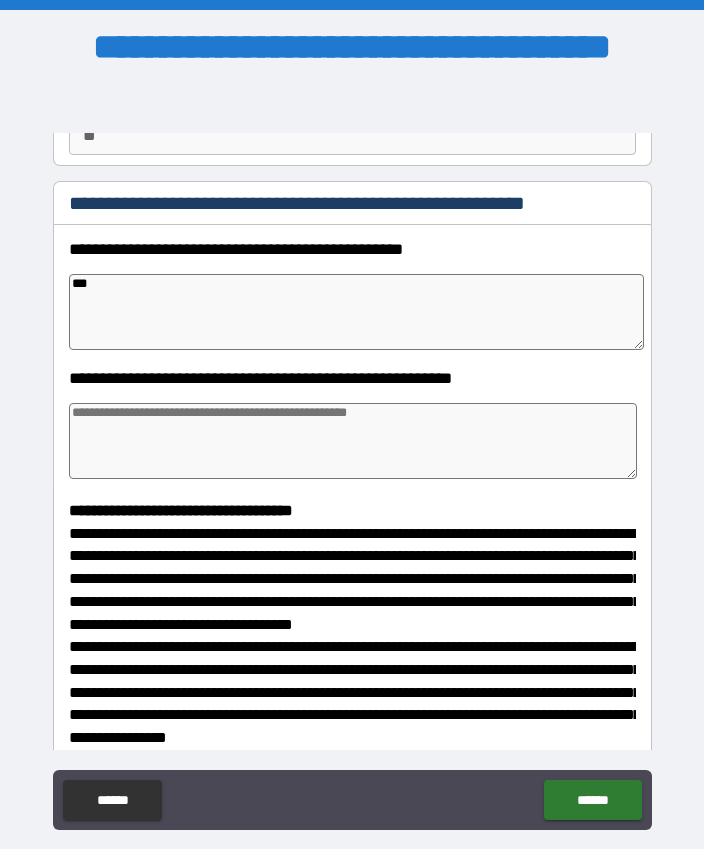 type on "*" 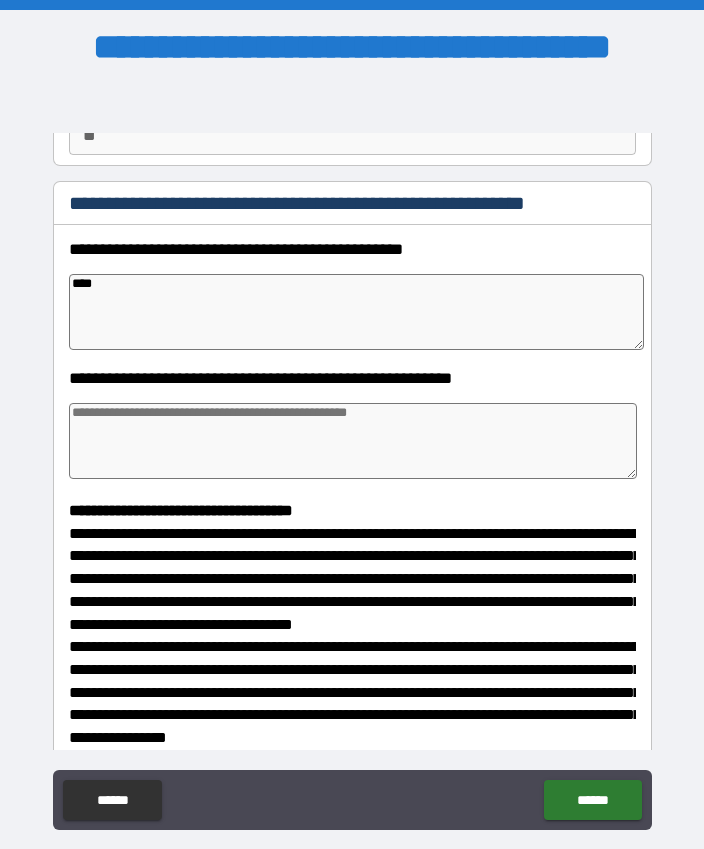 type on "*" 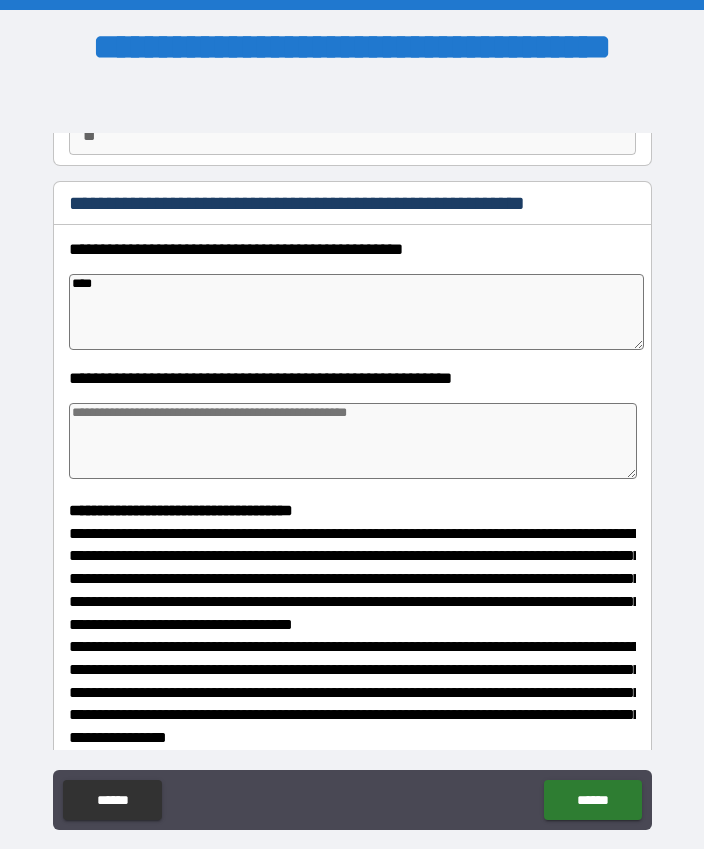 type on "*" 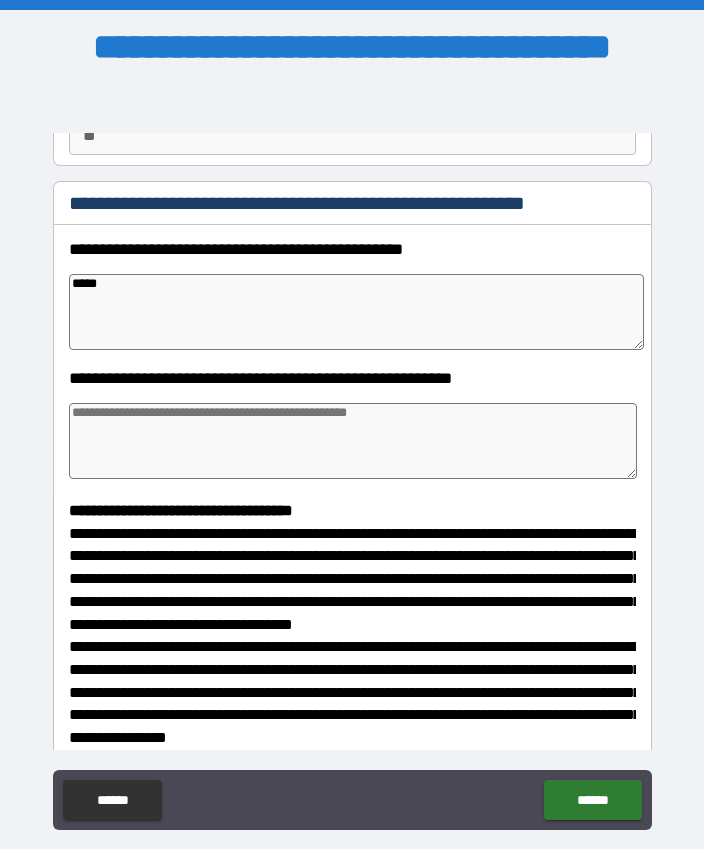 type on "*" 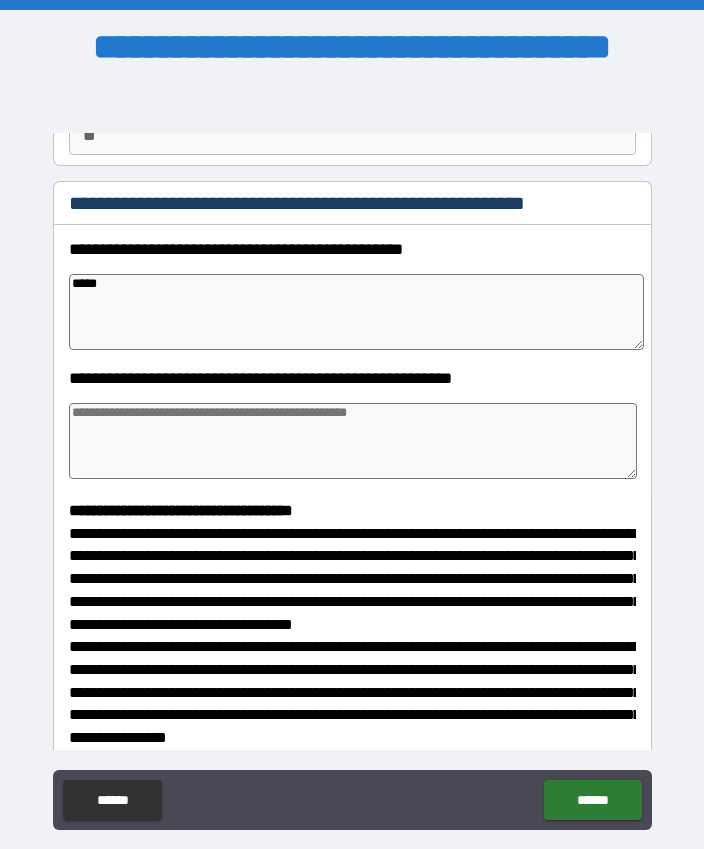 type on "******" 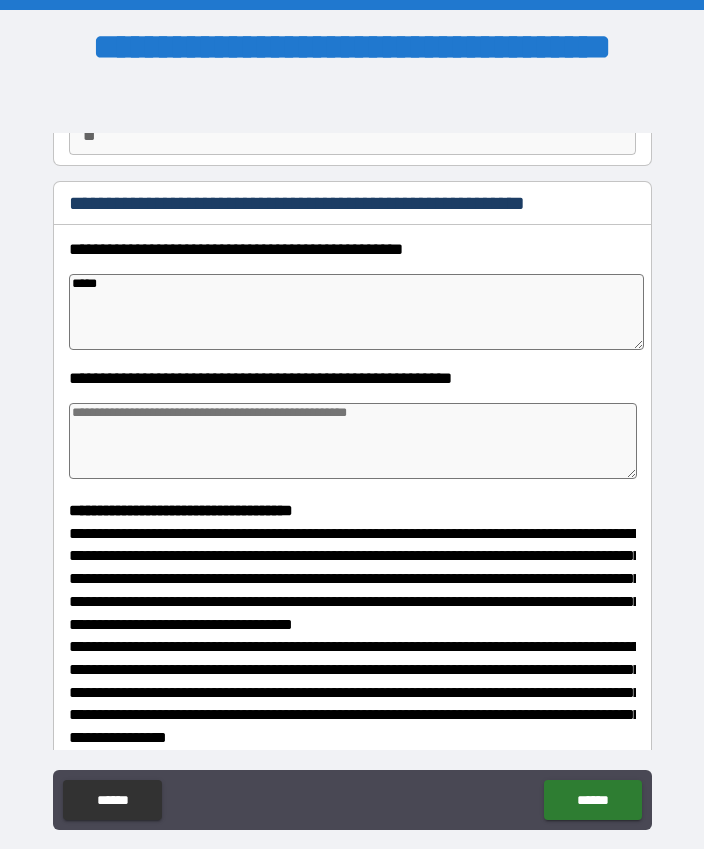 type on "*" 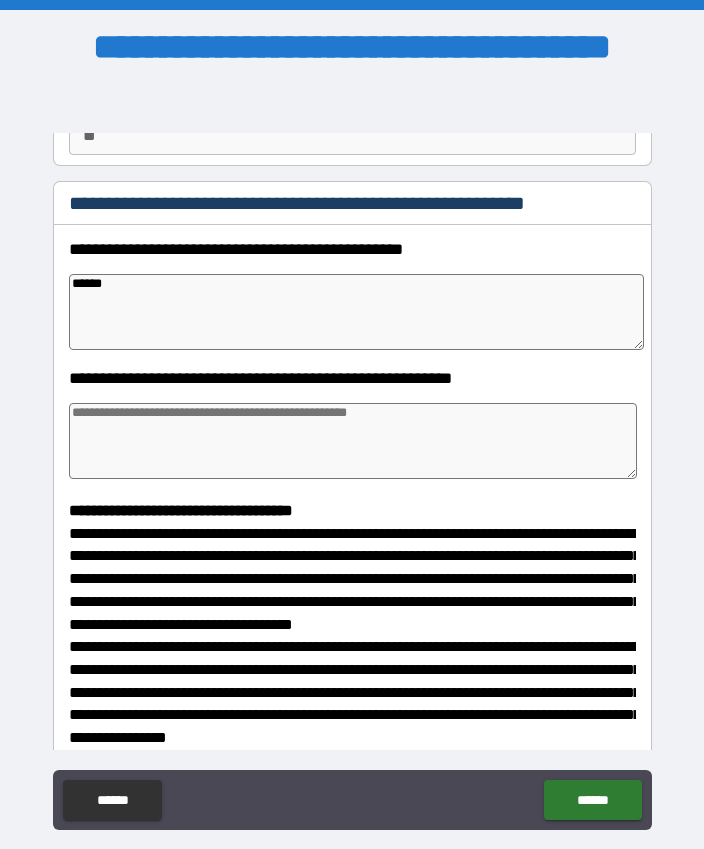 type on "*" 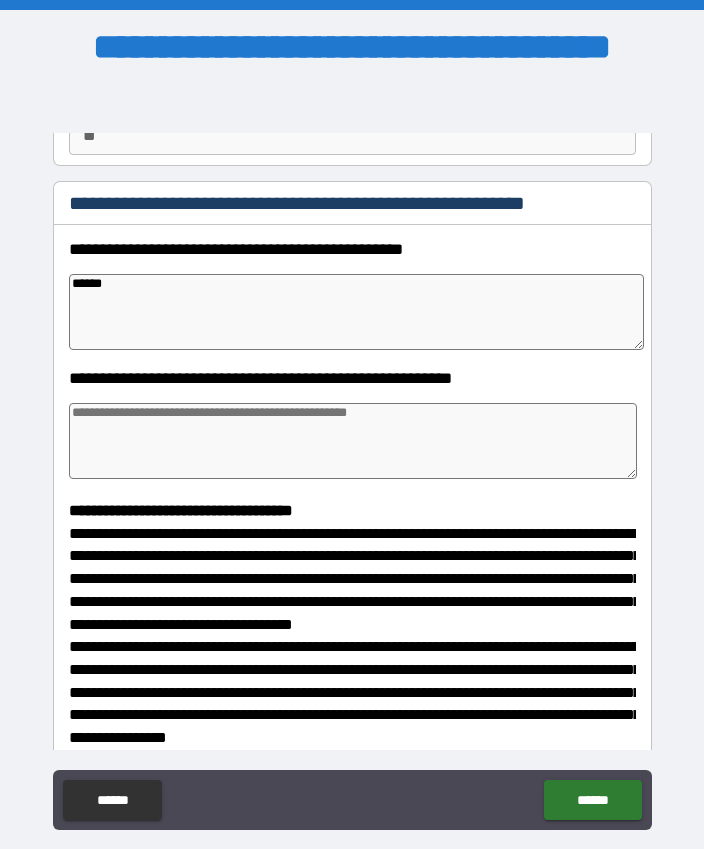 type on "*" 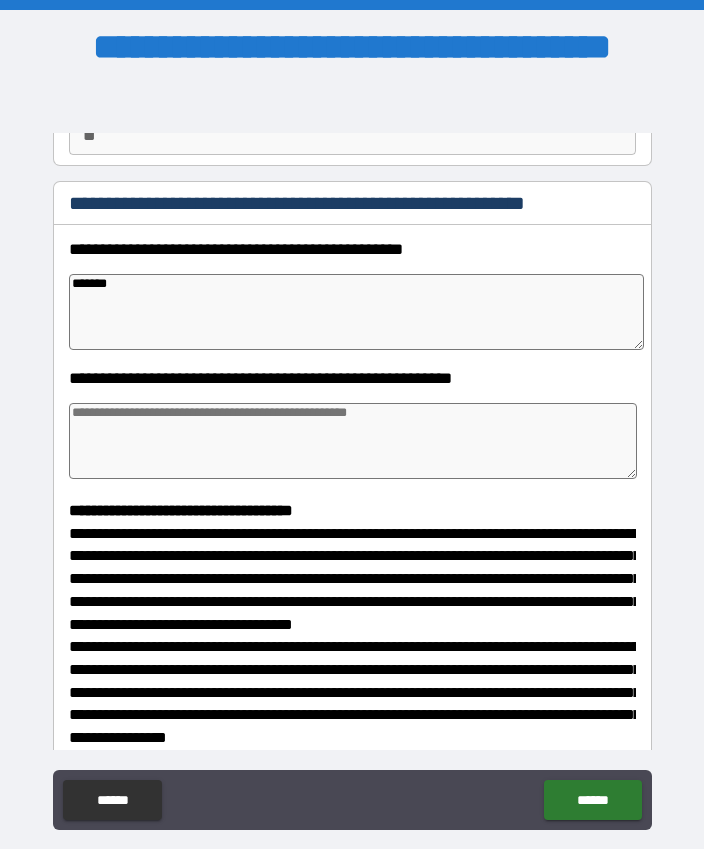 type on "*" 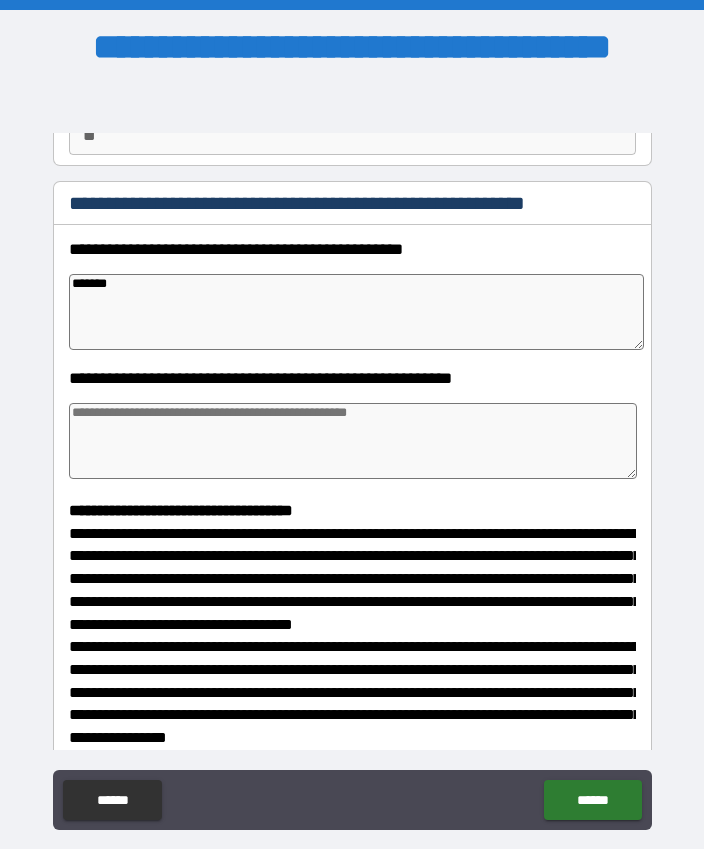 type on "*" 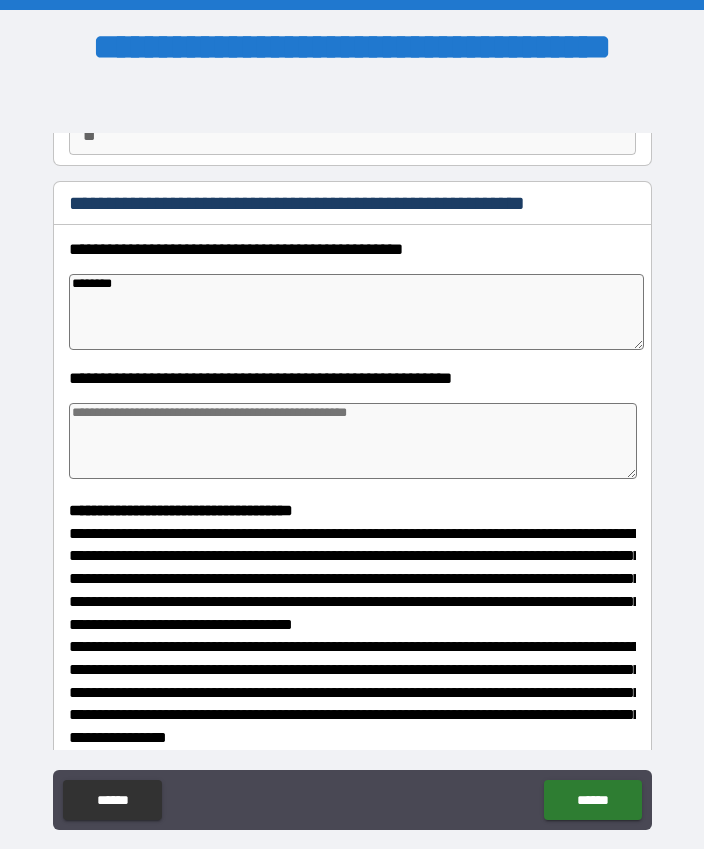 type on "*" 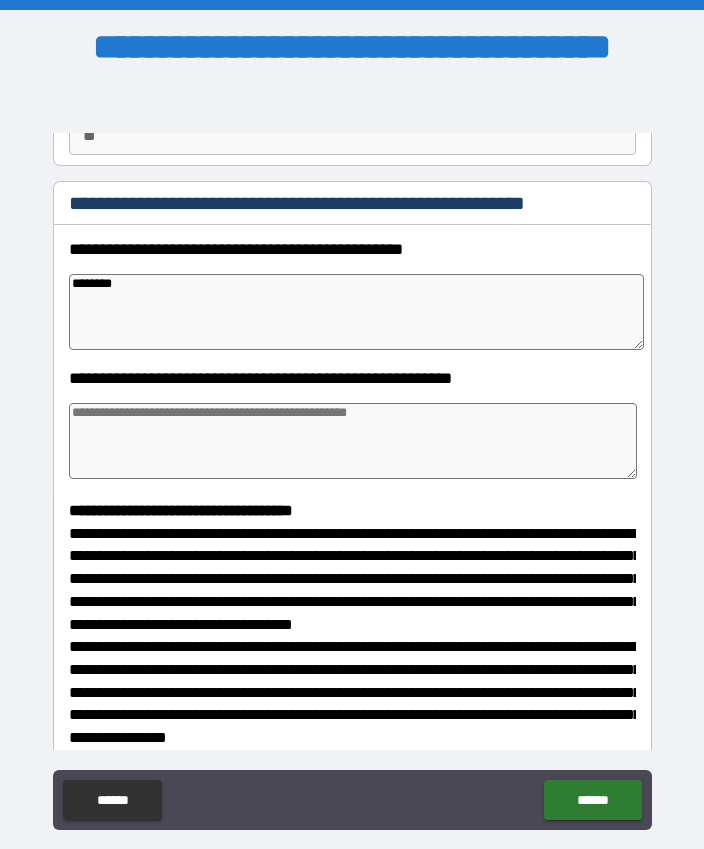 type on "*" 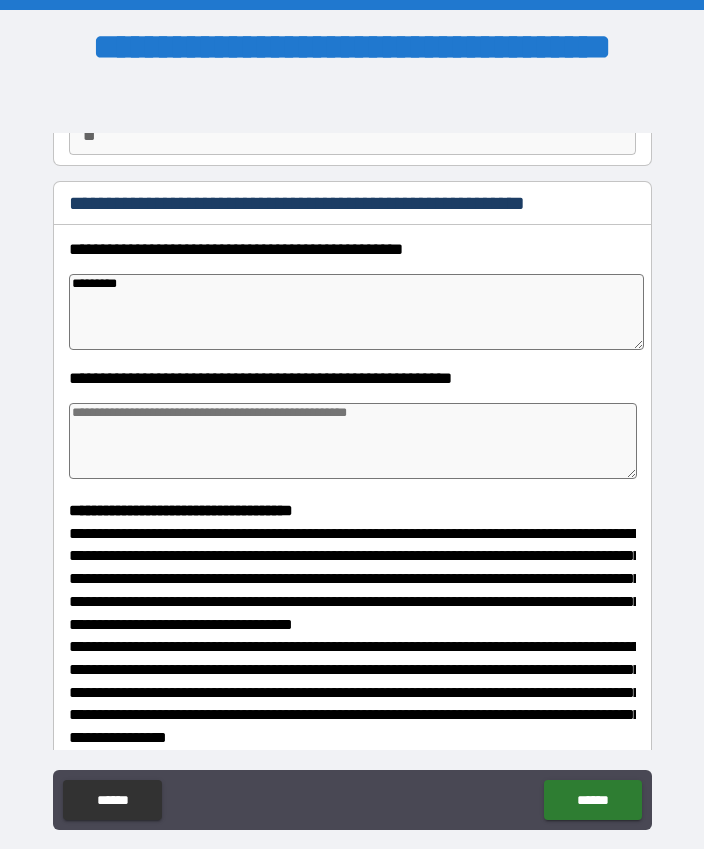 type on "*" 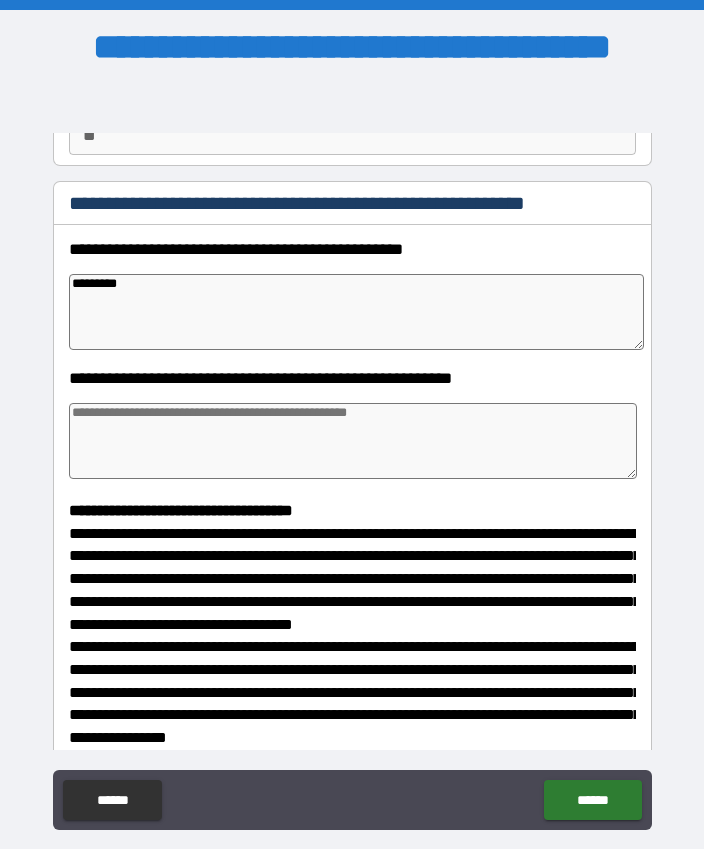 type on "*" 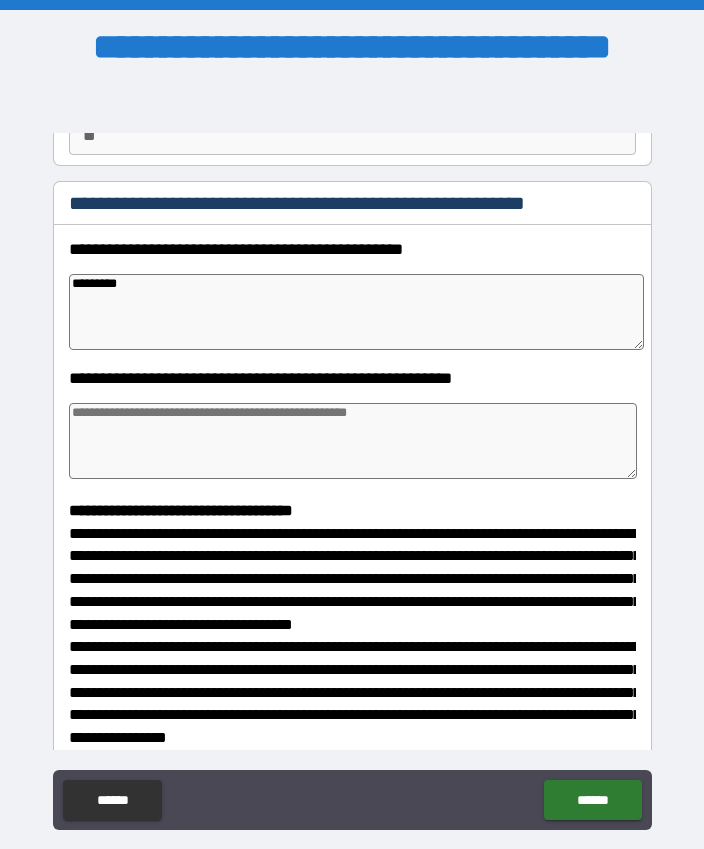 type on "*" 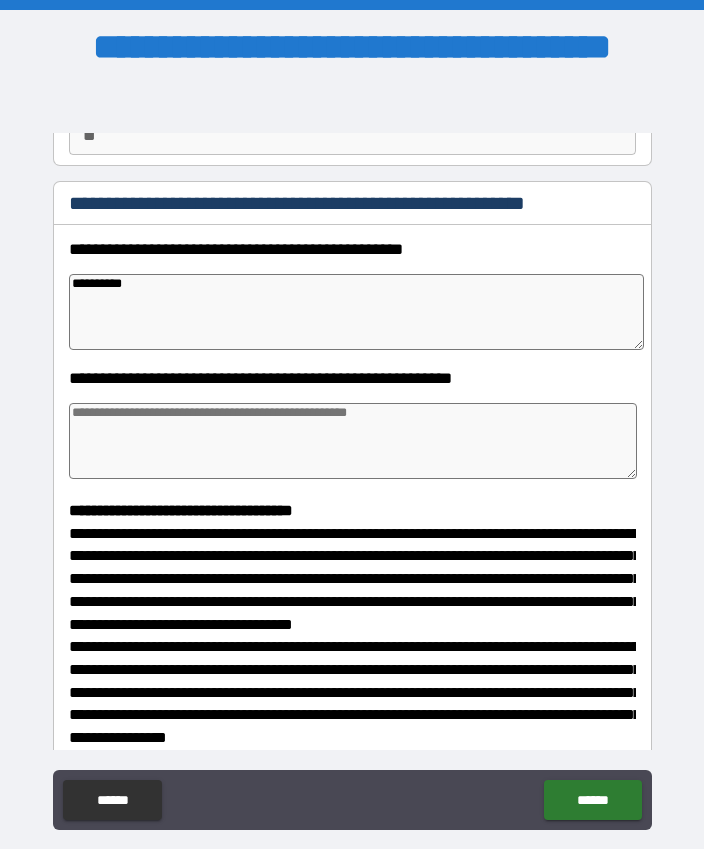 type on "*" 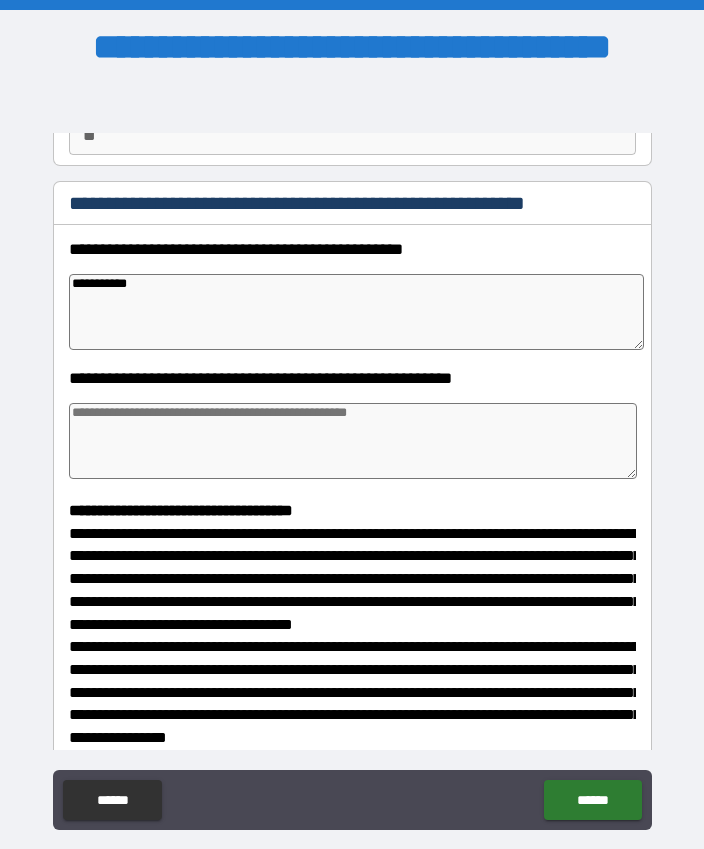 type on "*" 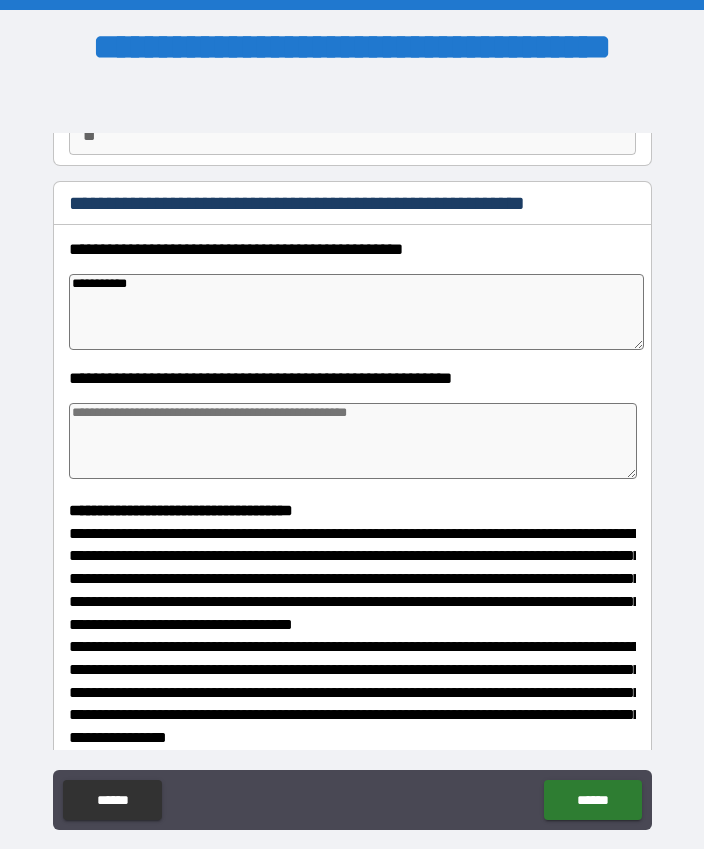 type on "*" 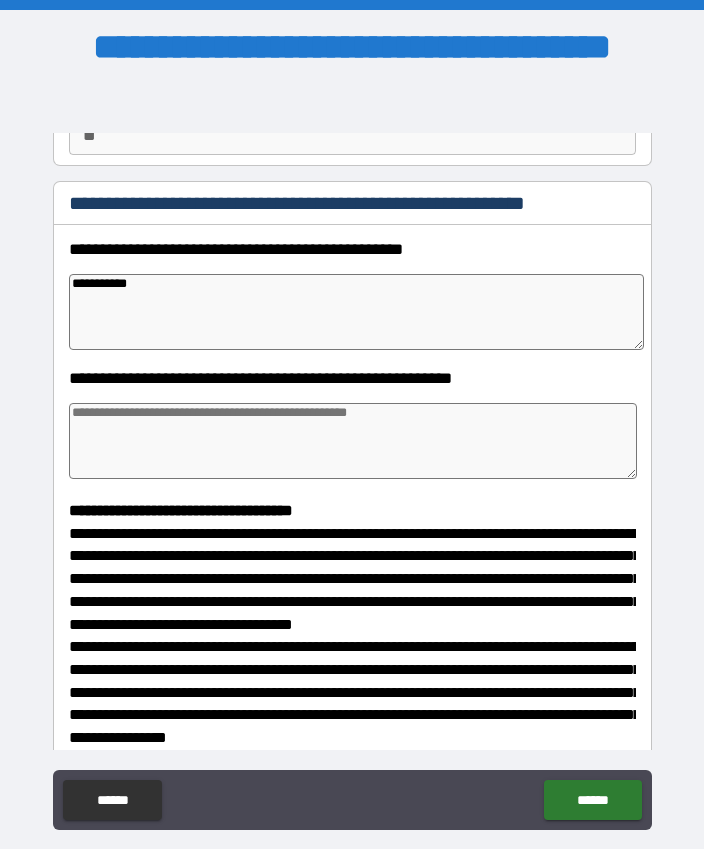 type on "*" 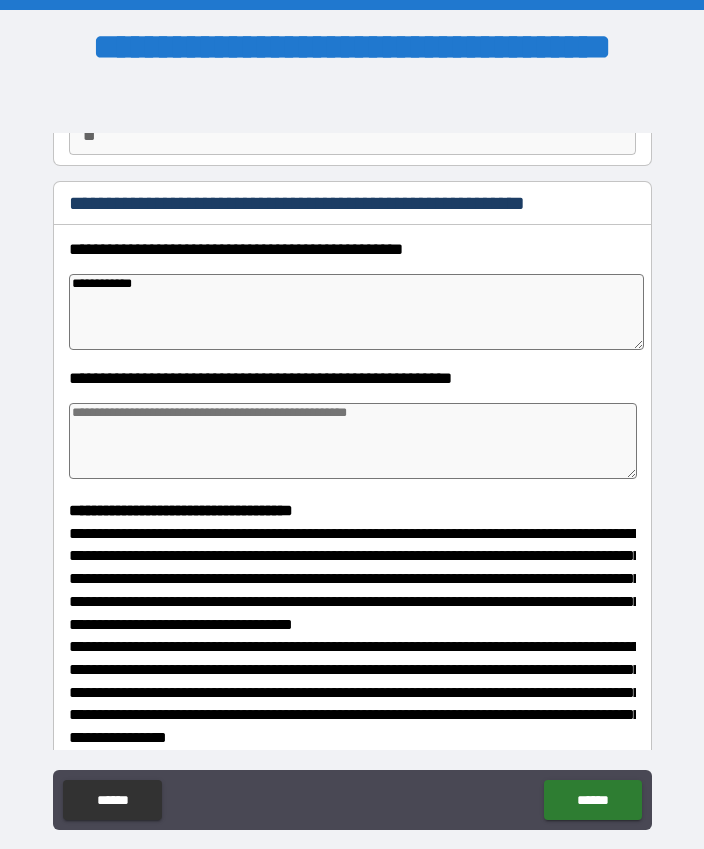 type on "**********" 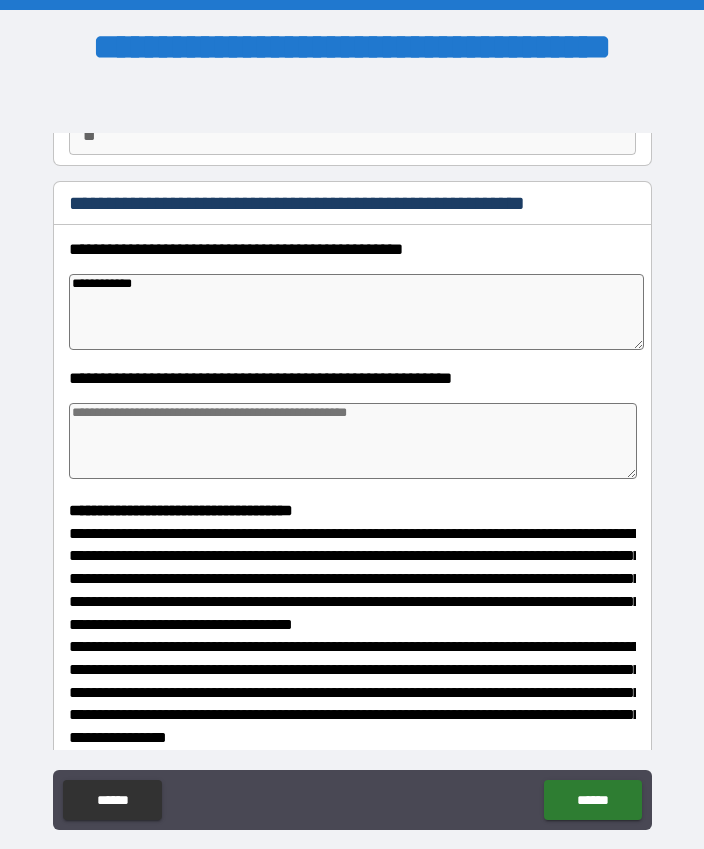 type on "*" 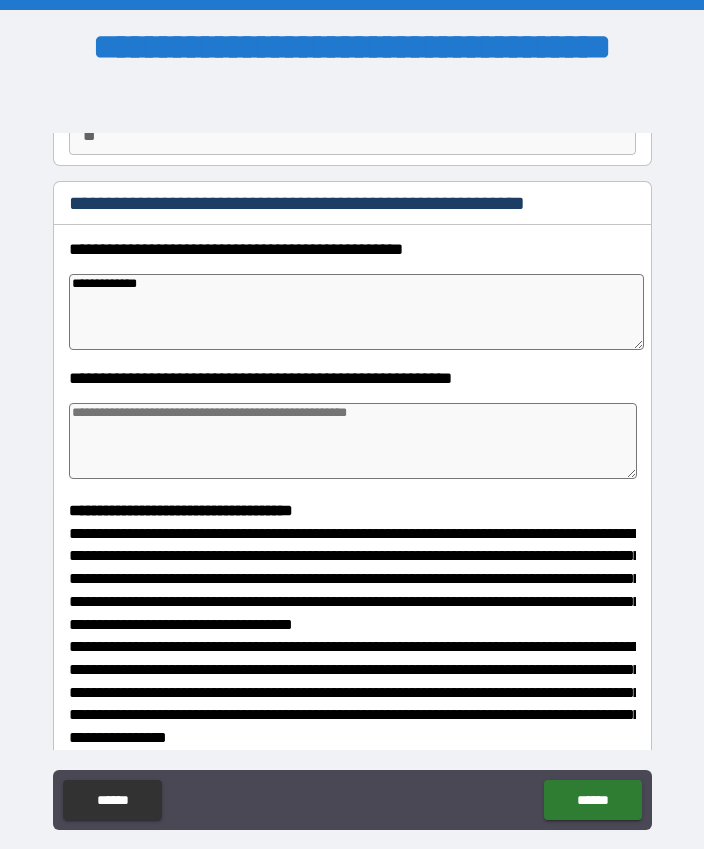 type on "**********" 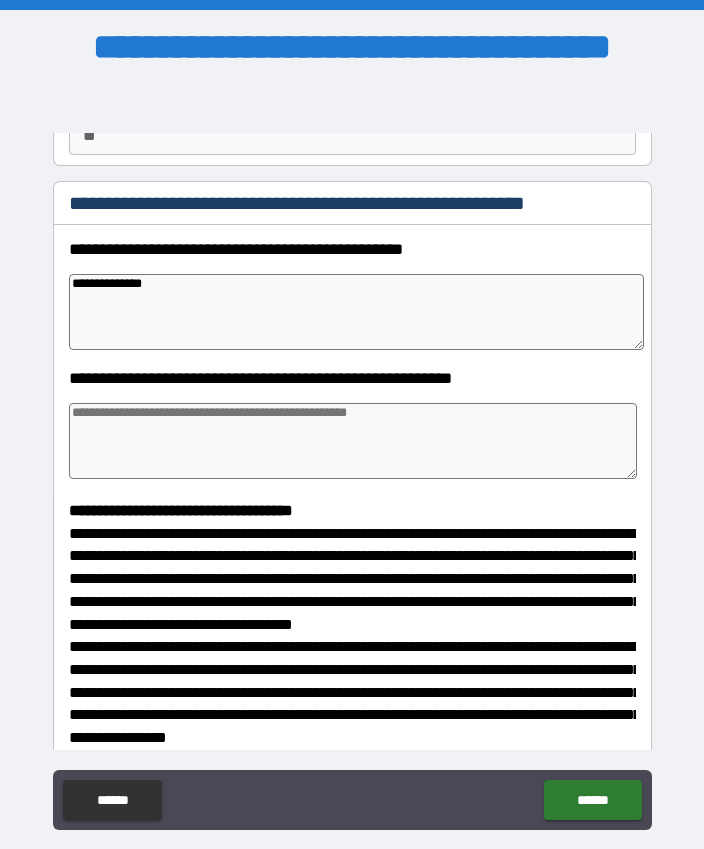 type on "**********" 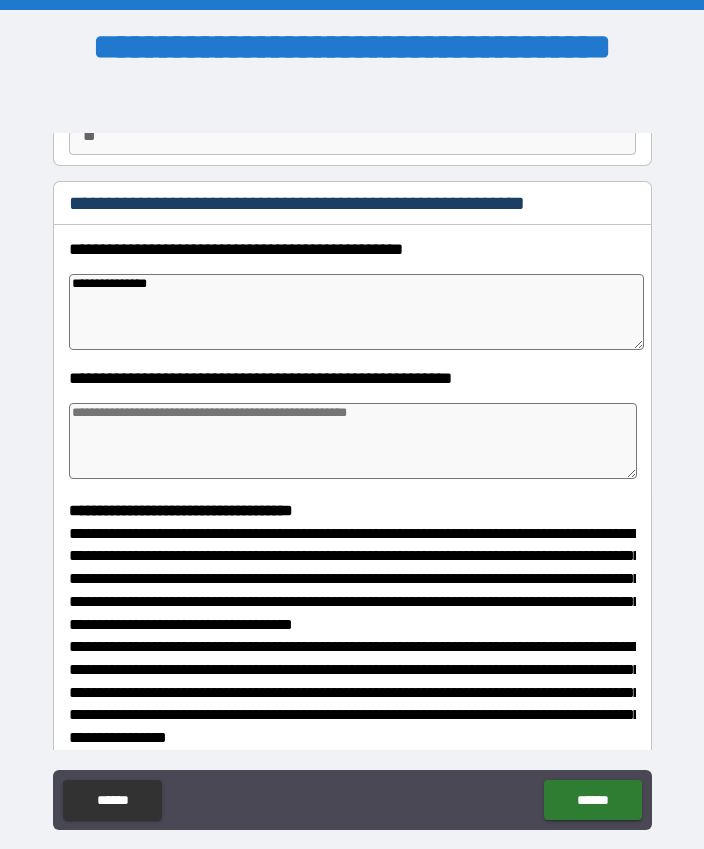 type on "*" 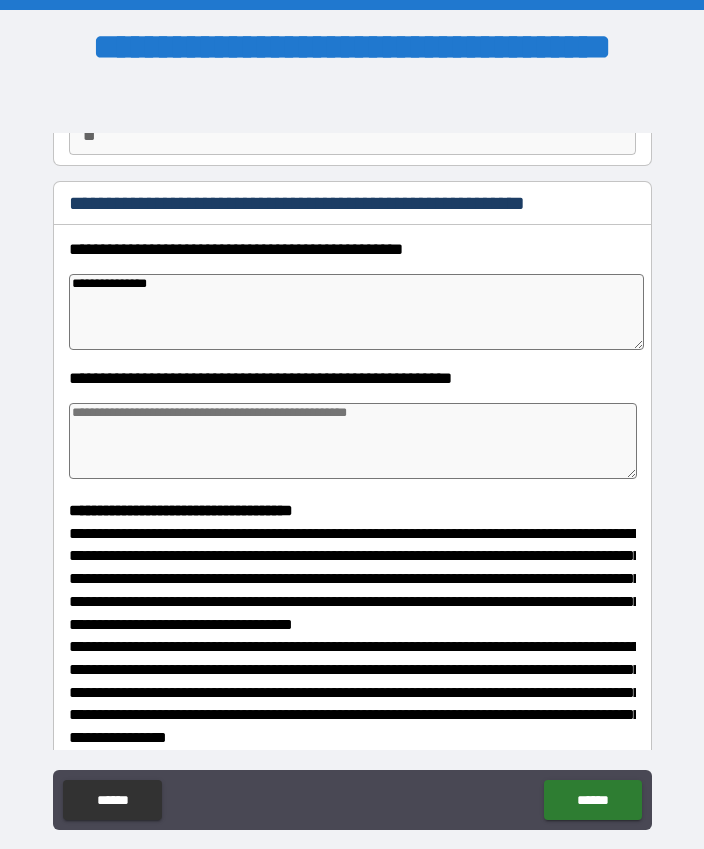 type on "*" 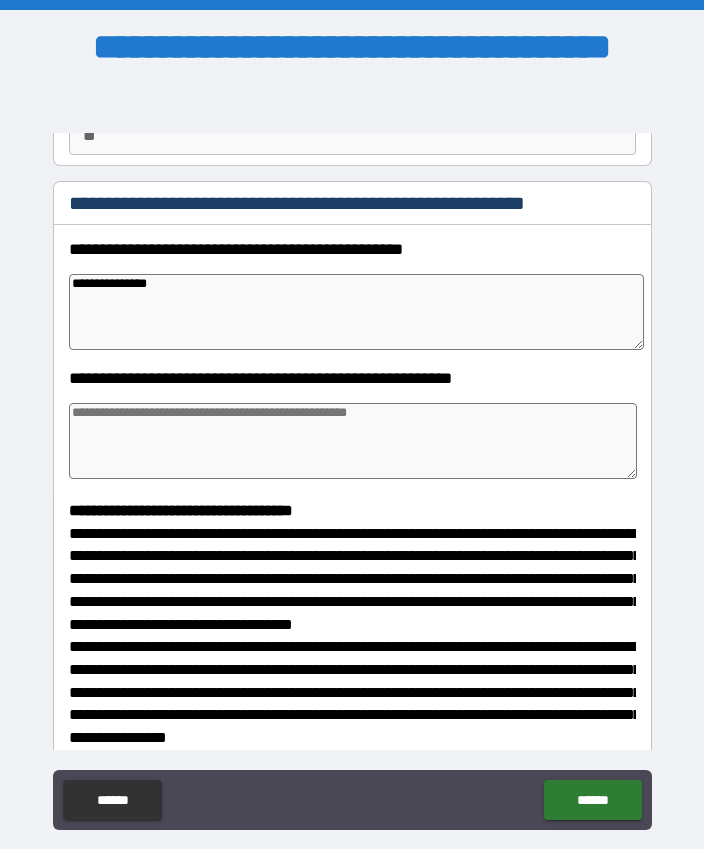 type on "*" 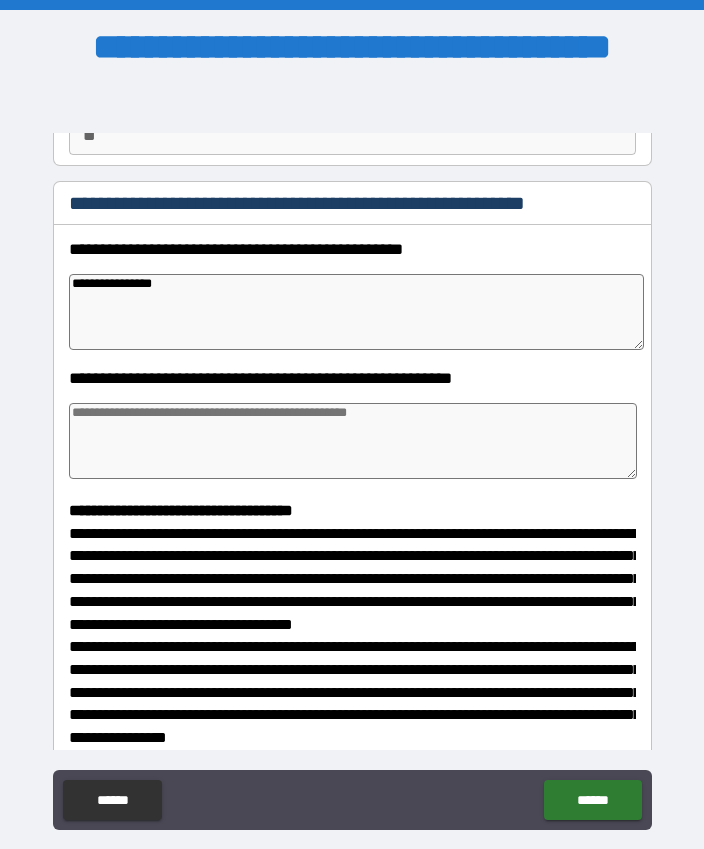 type on "*" 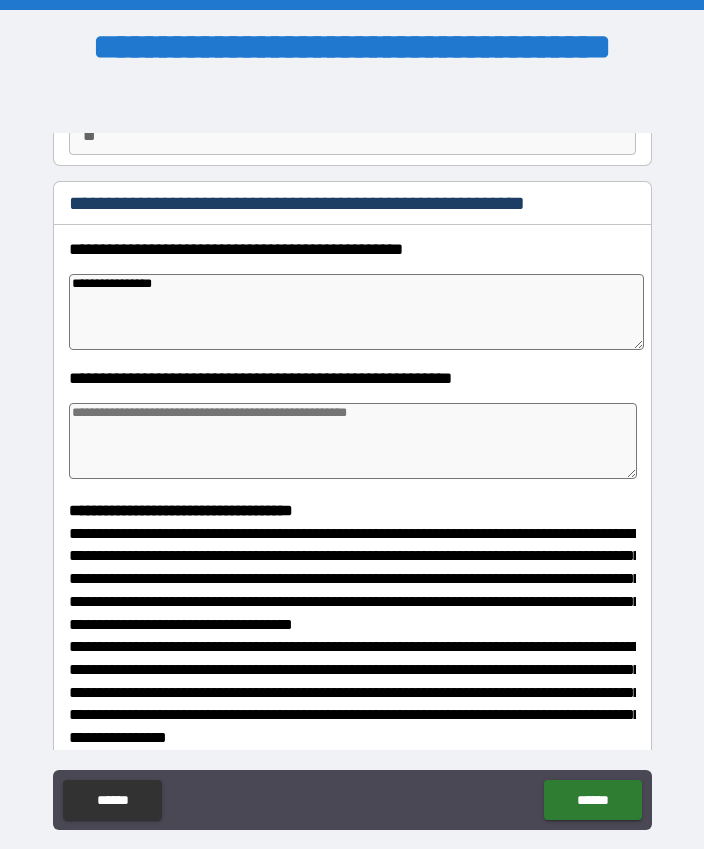 type on "*" 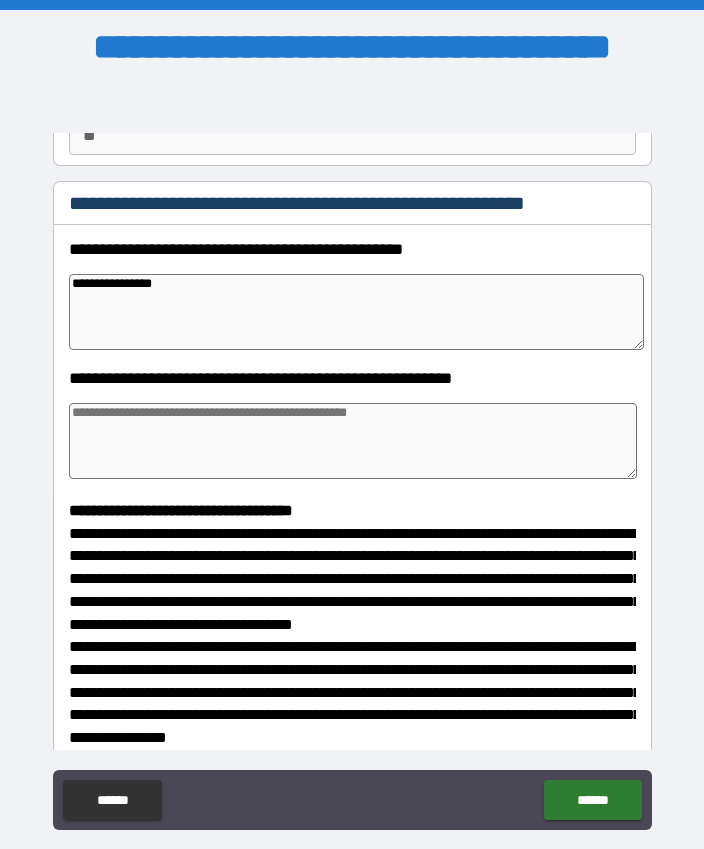 type on "**********" 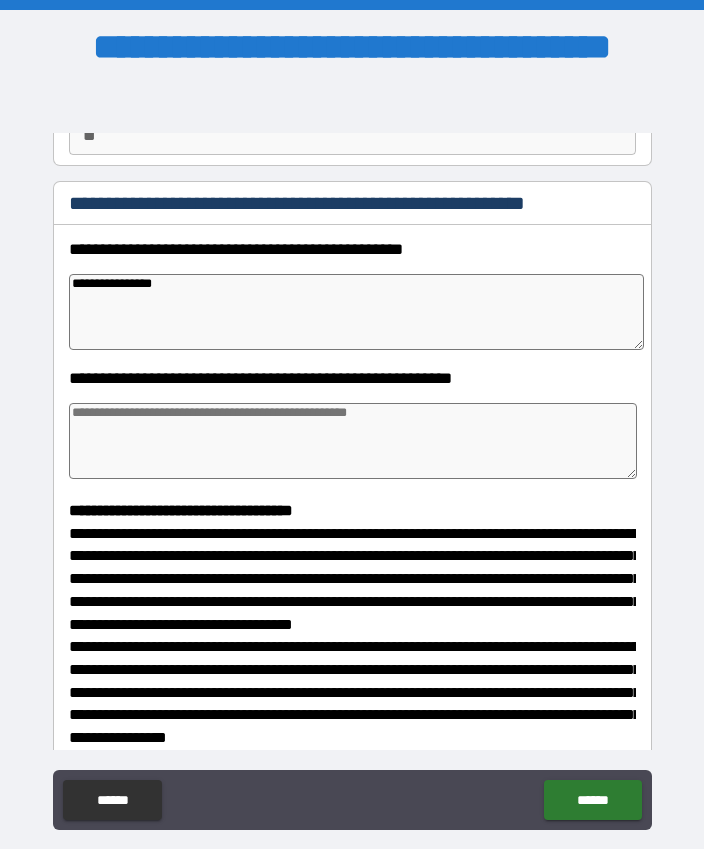type on "*" 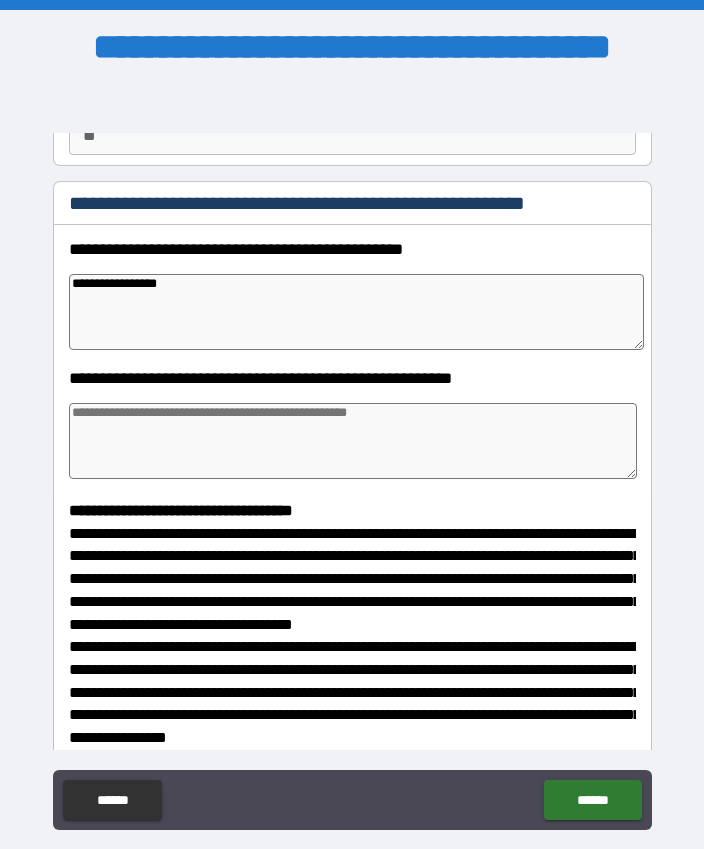type on "*" 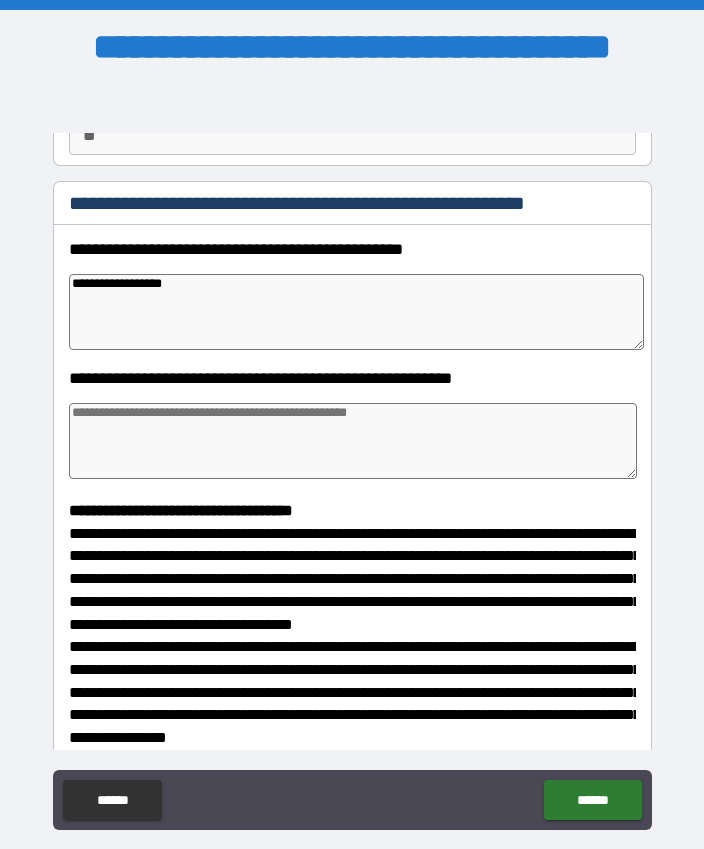 type on "*" 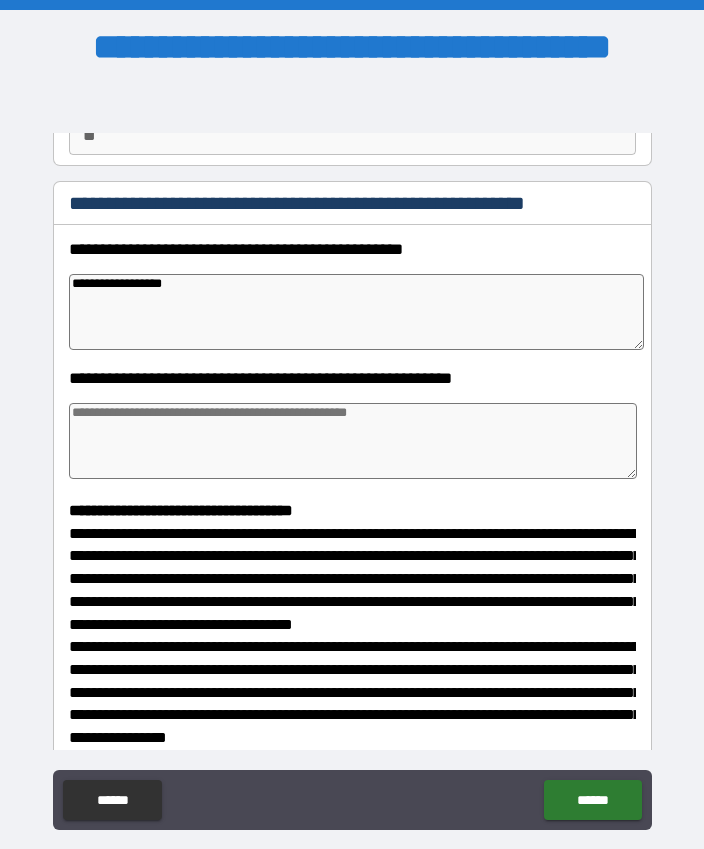 type on "*" 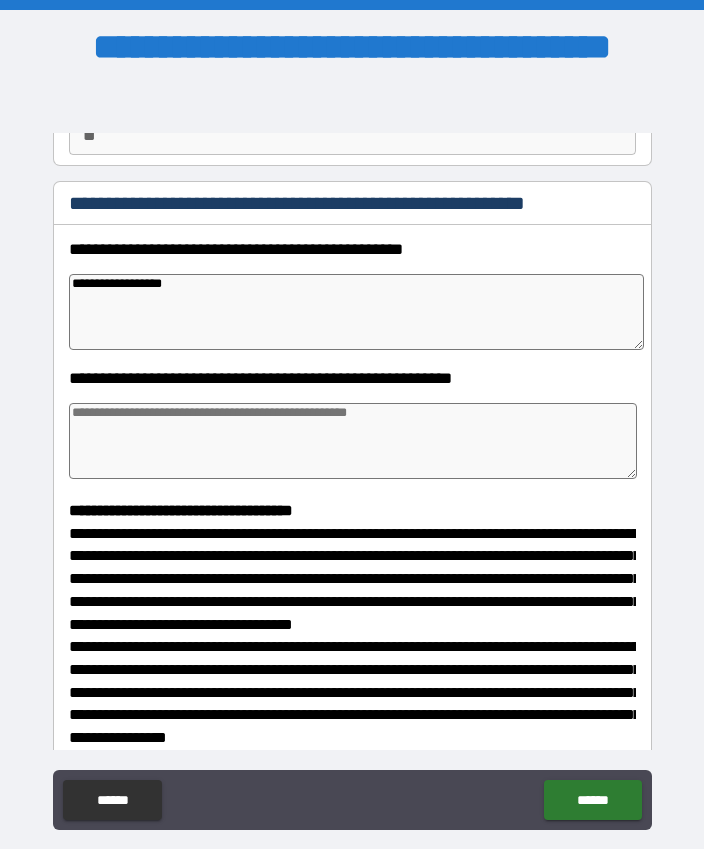 type on "**********" 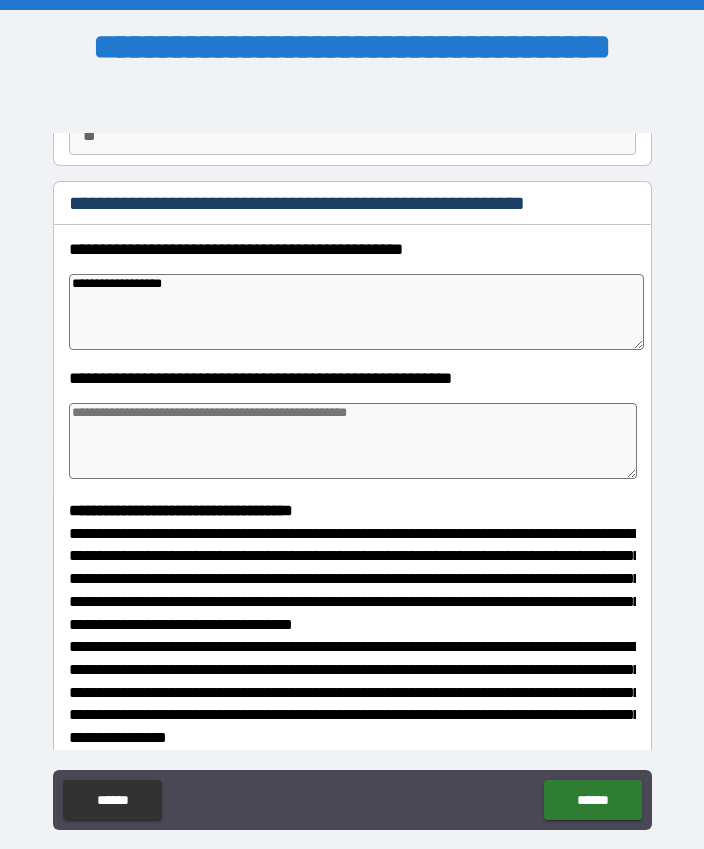 type on "*" 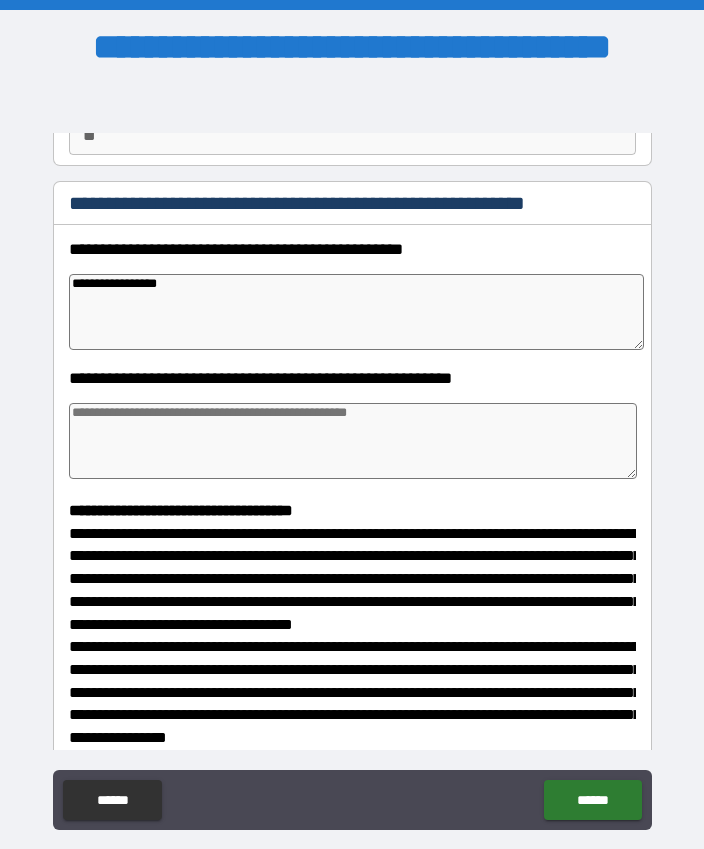 type on "**********" 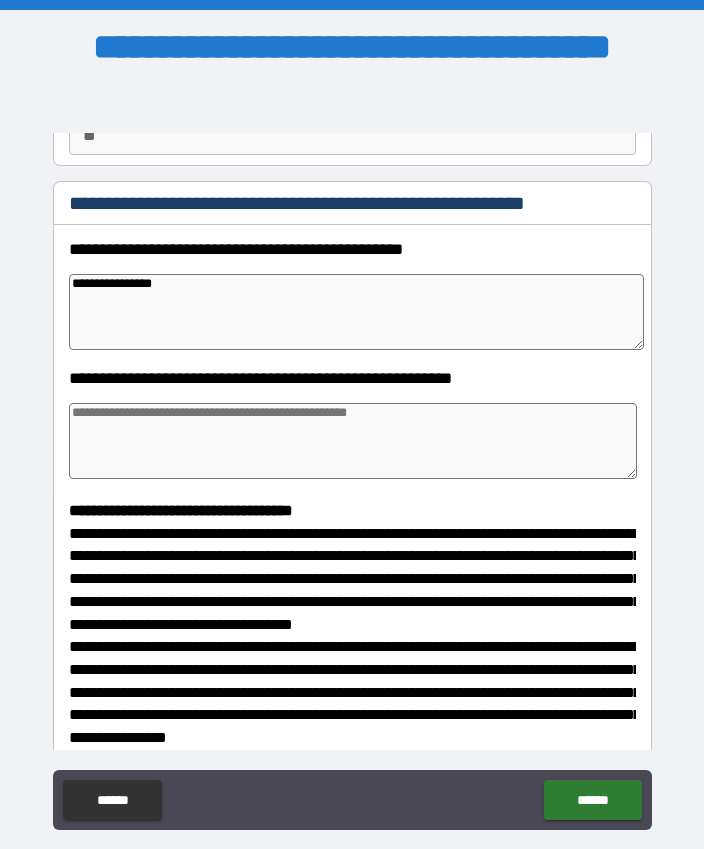 type on "*" 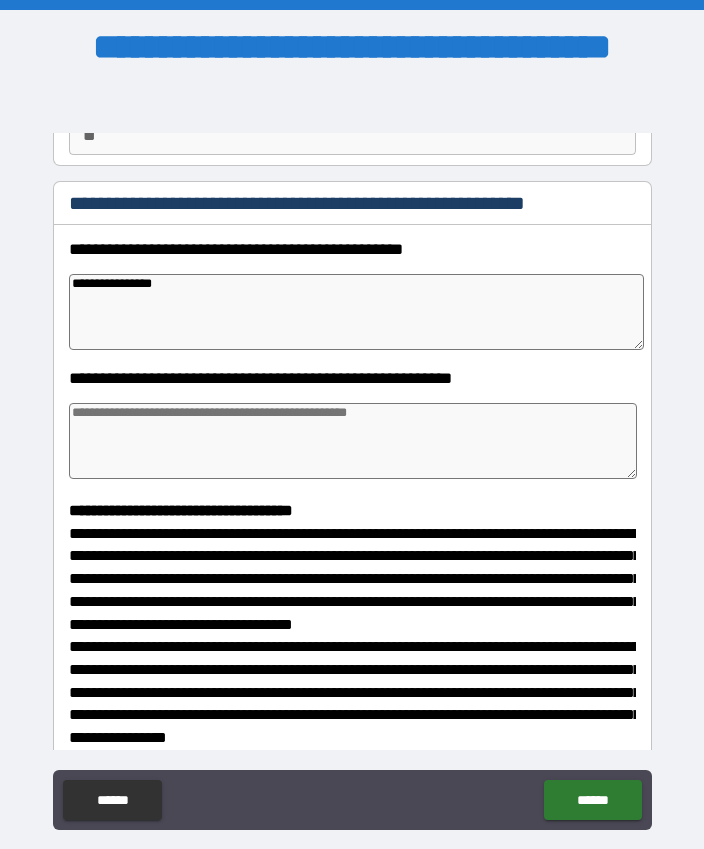 type on "**********" 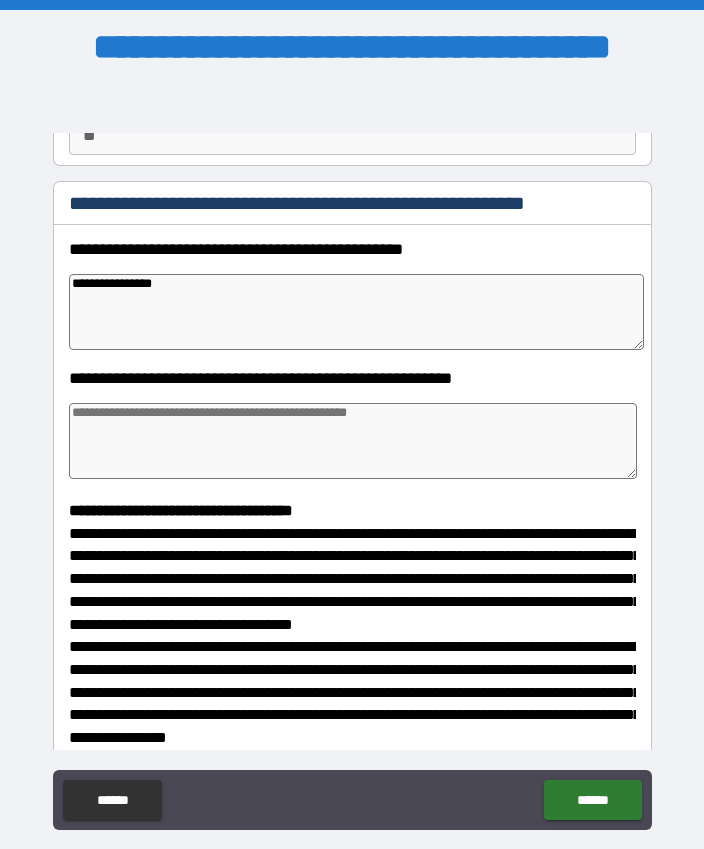 type on "*" 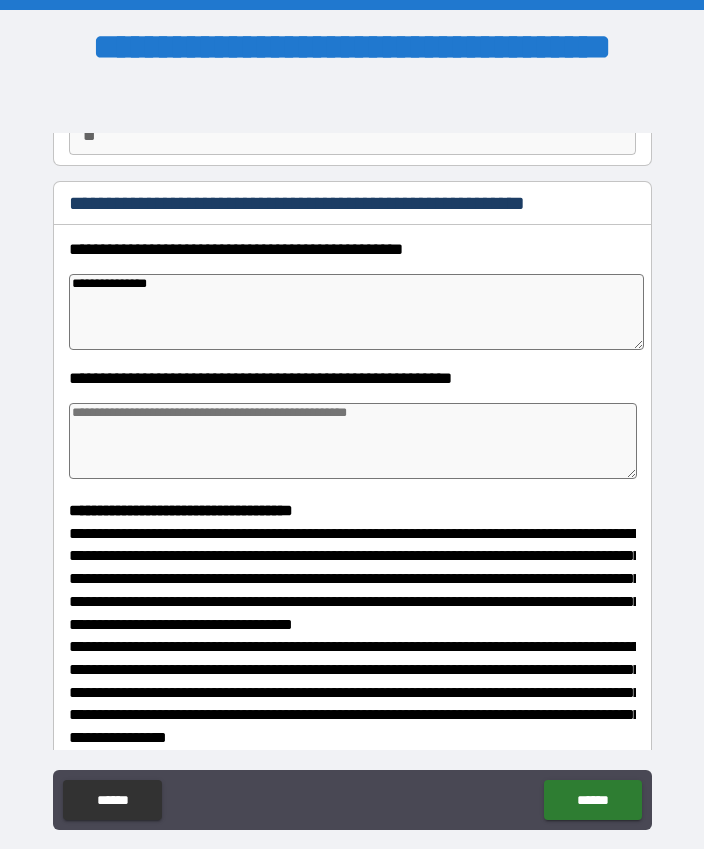 type on "*" 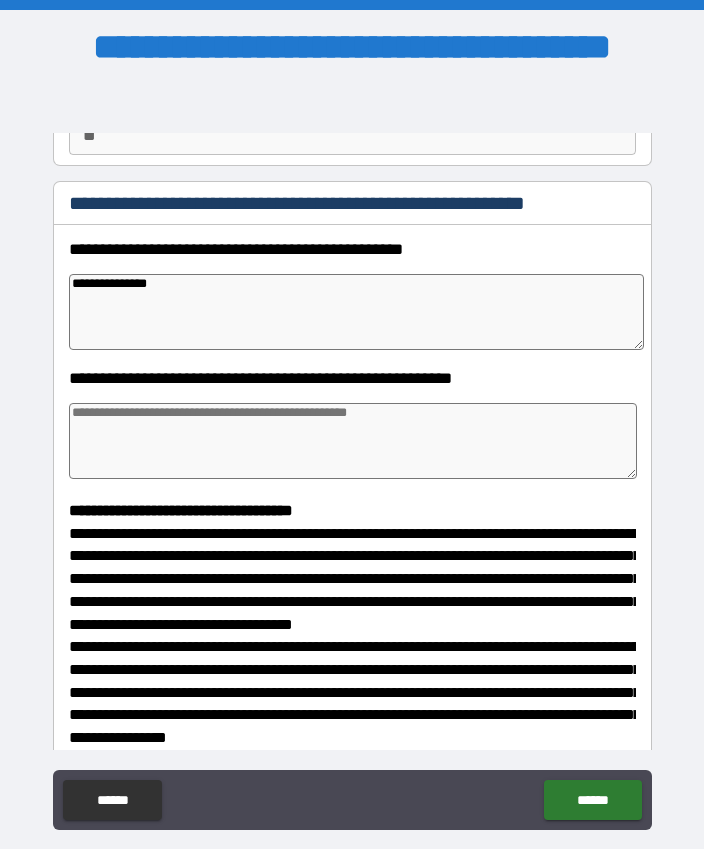 type on "*" 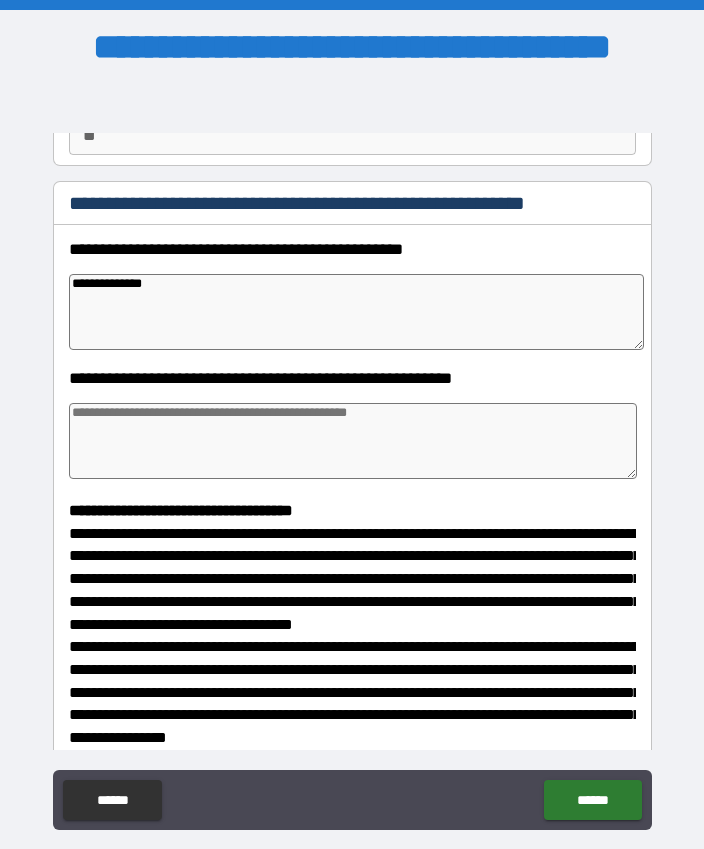 type on "*" 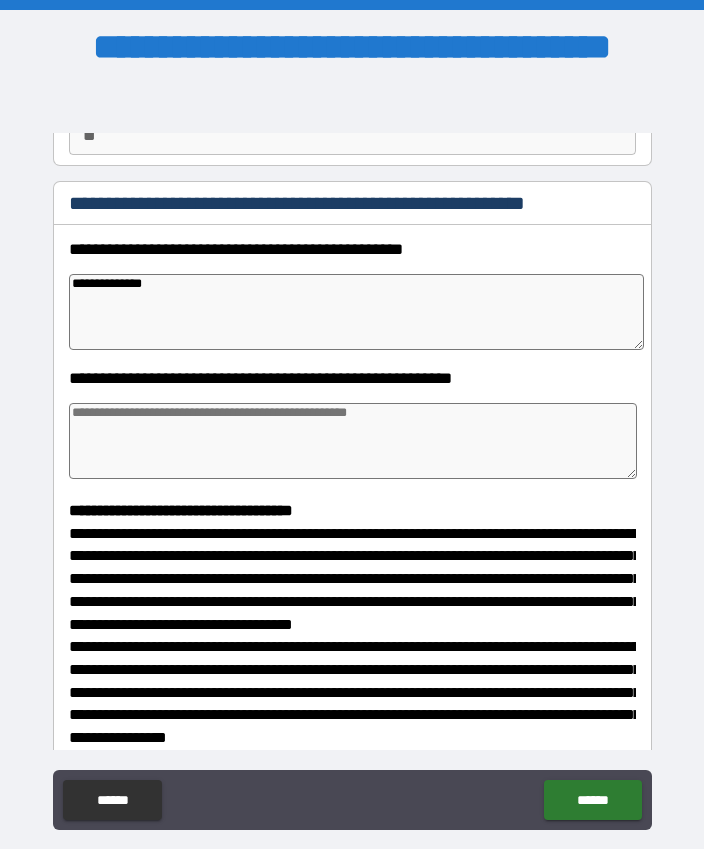 type on "*" 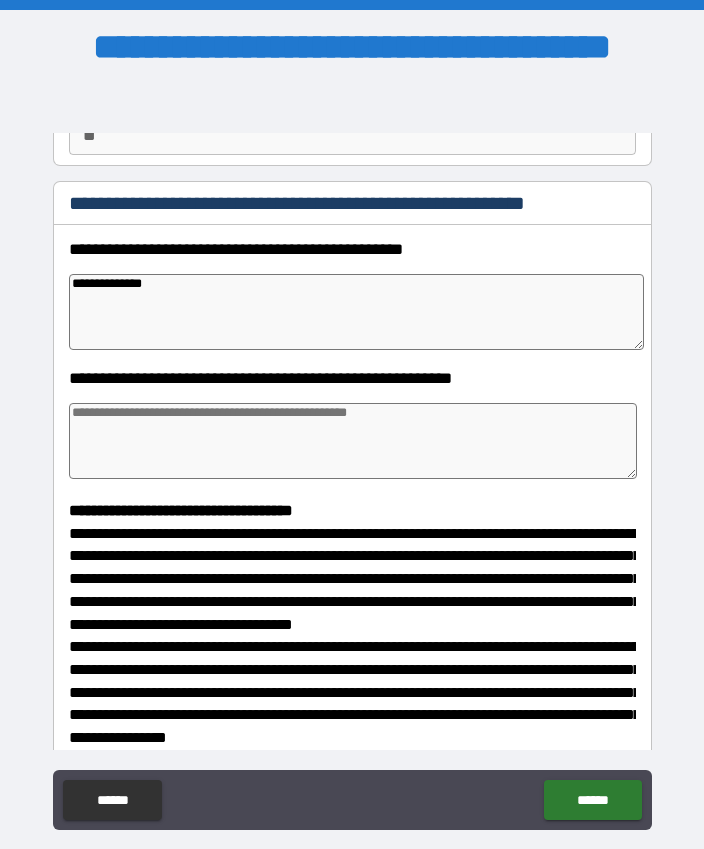 type on "**********" 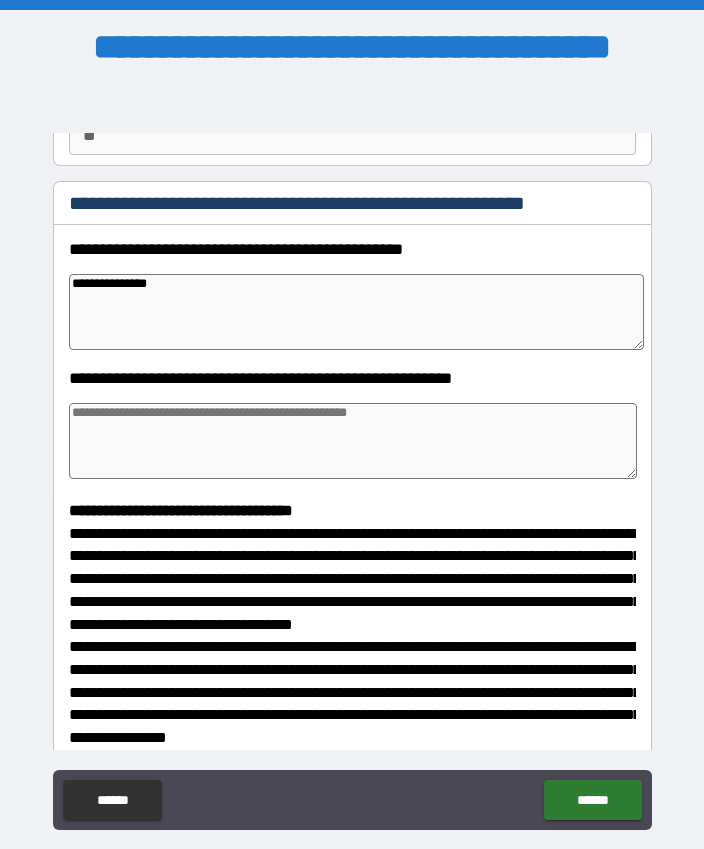type on "*" 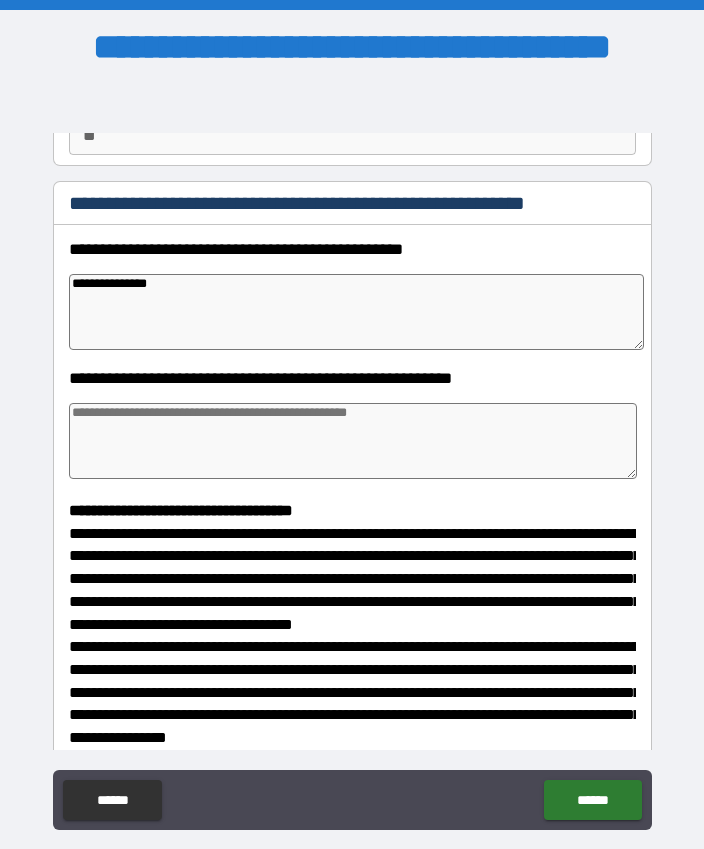 type on "*" 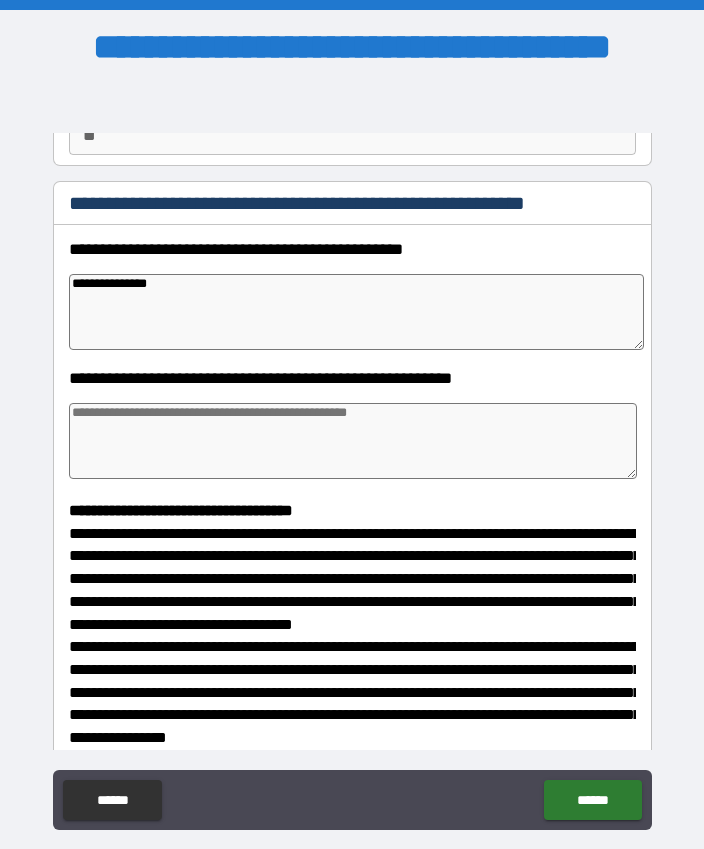 type on "*" 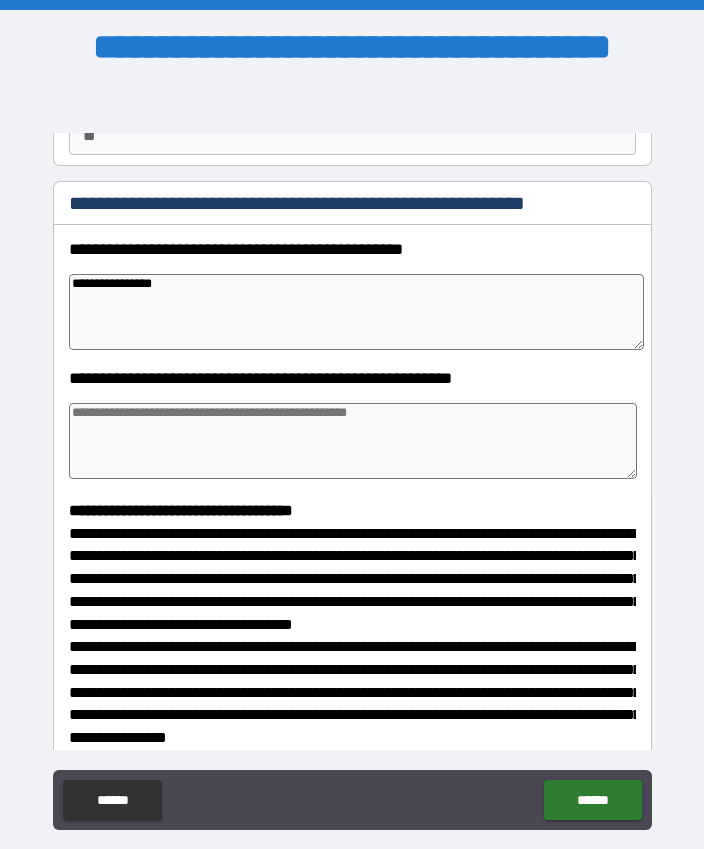 type on "*" 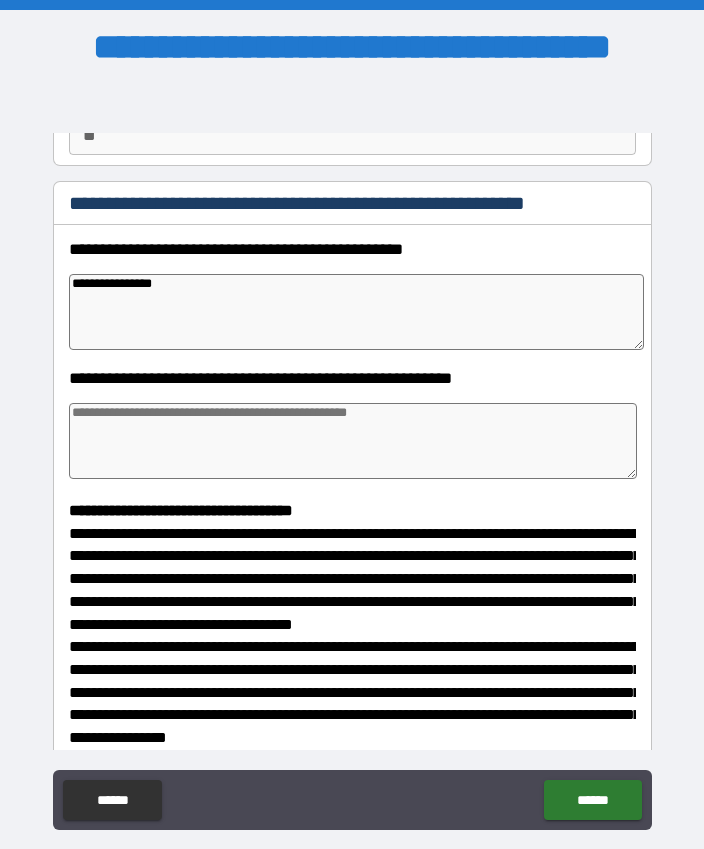 type on "*" 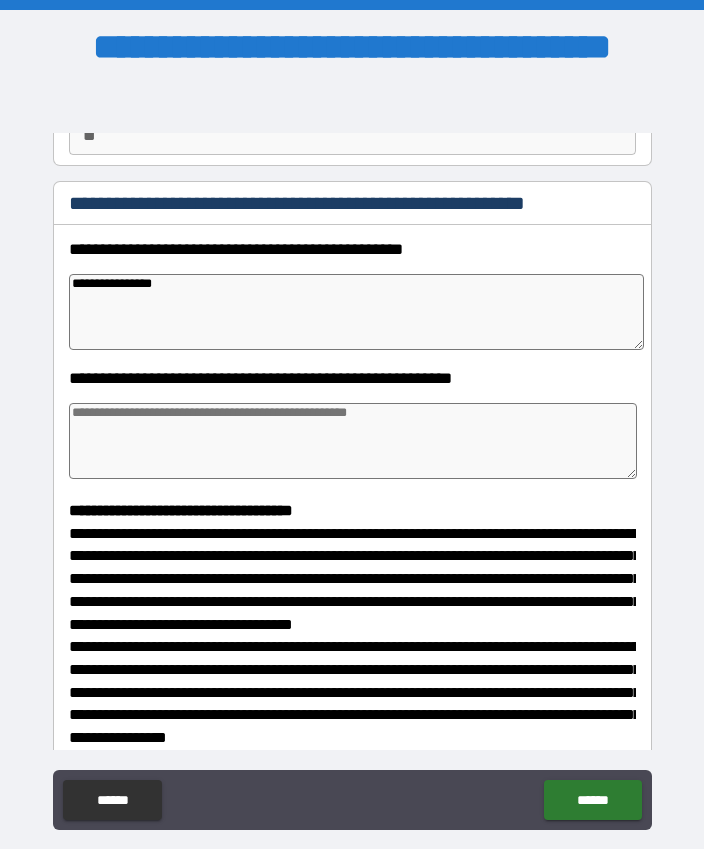 type on "**********" 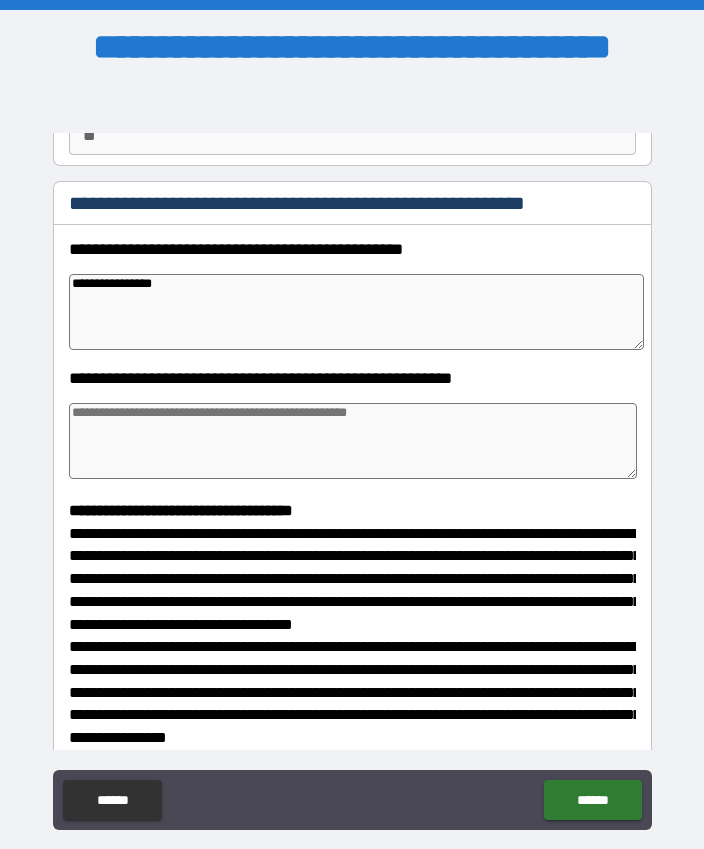 type on "*" 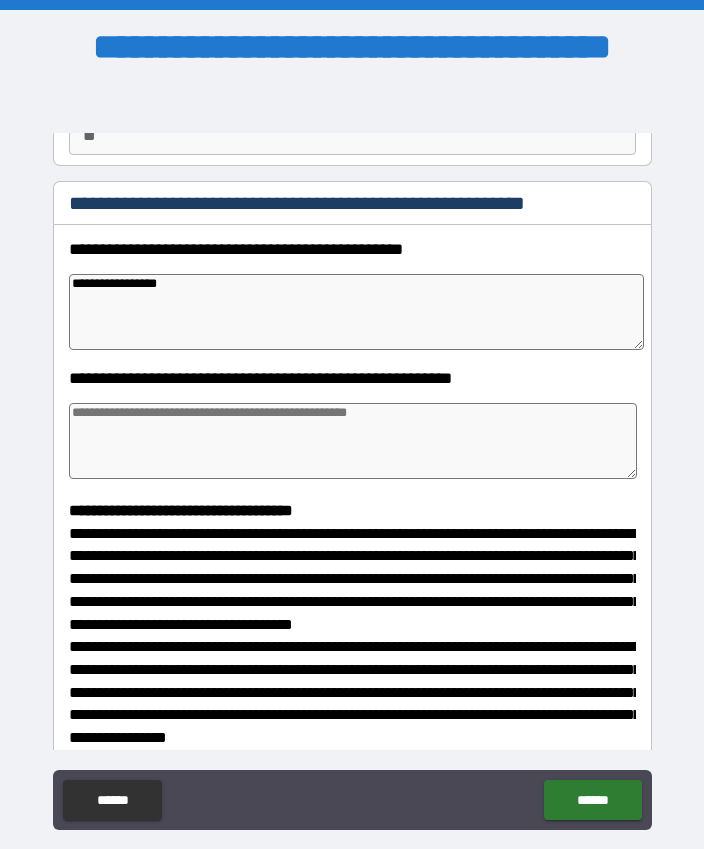 type on "**********" 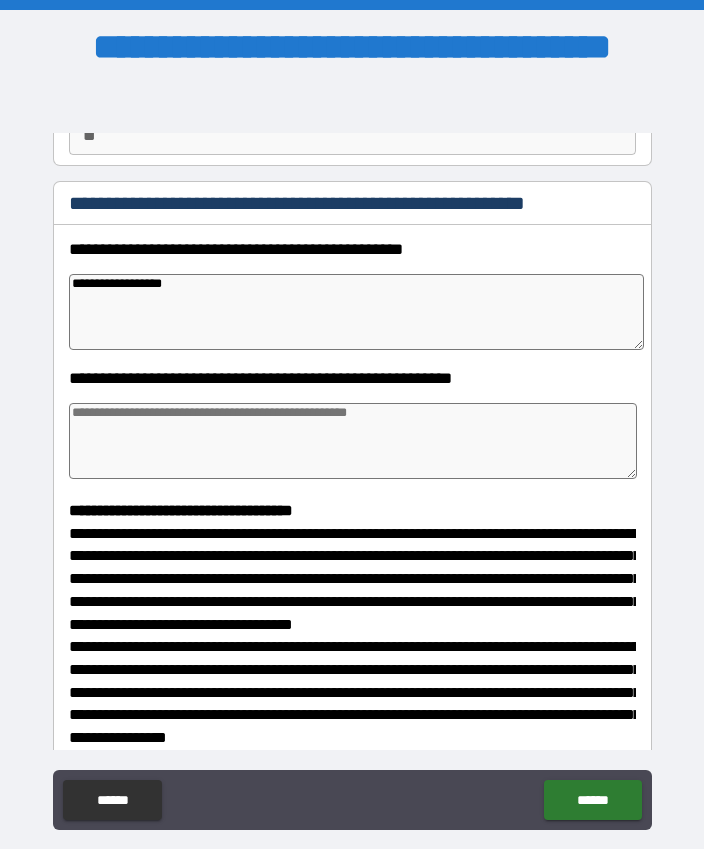 type on "*" 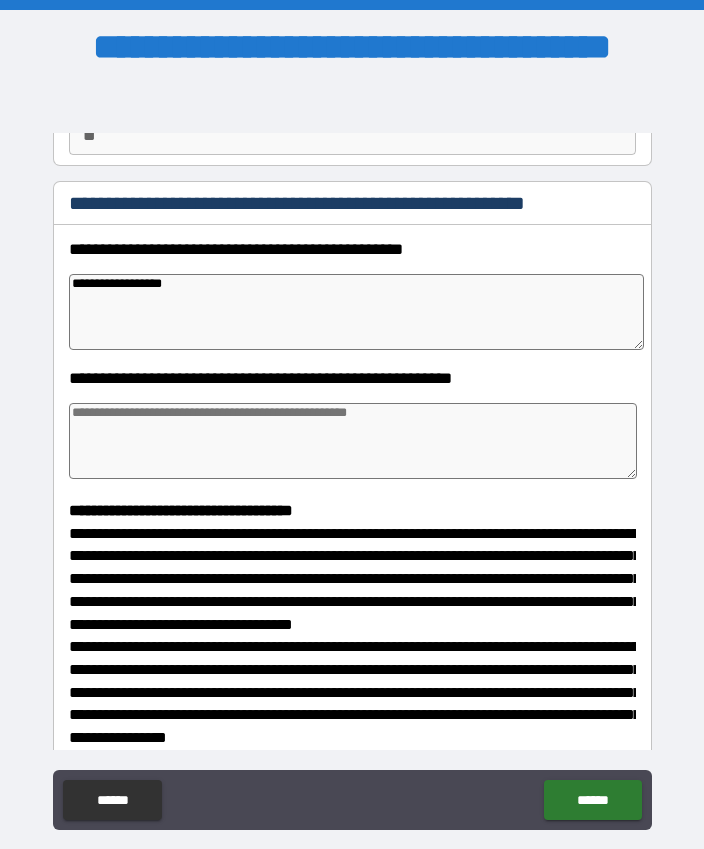 type on "*" 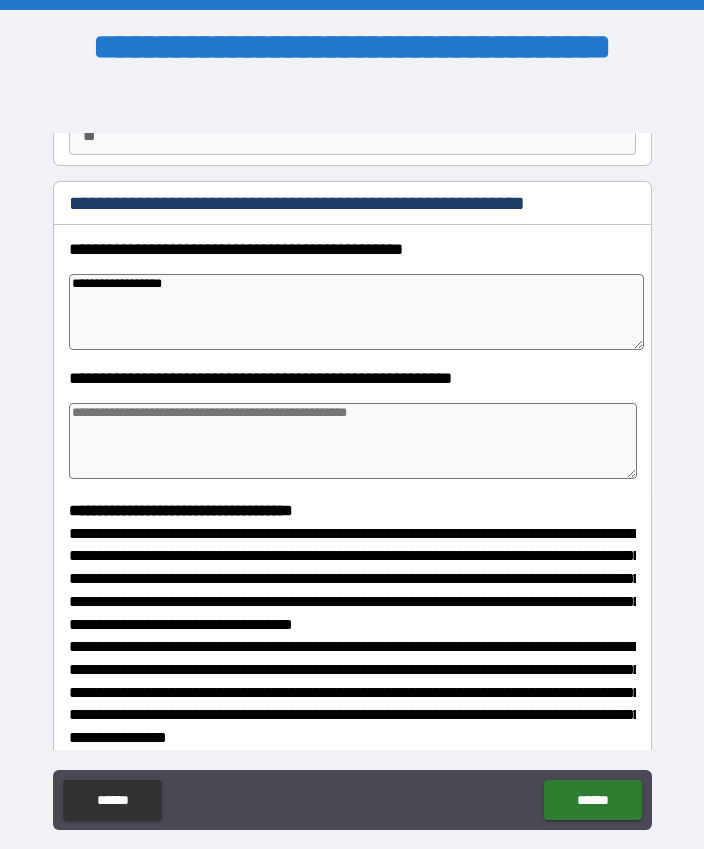 type on "**********" 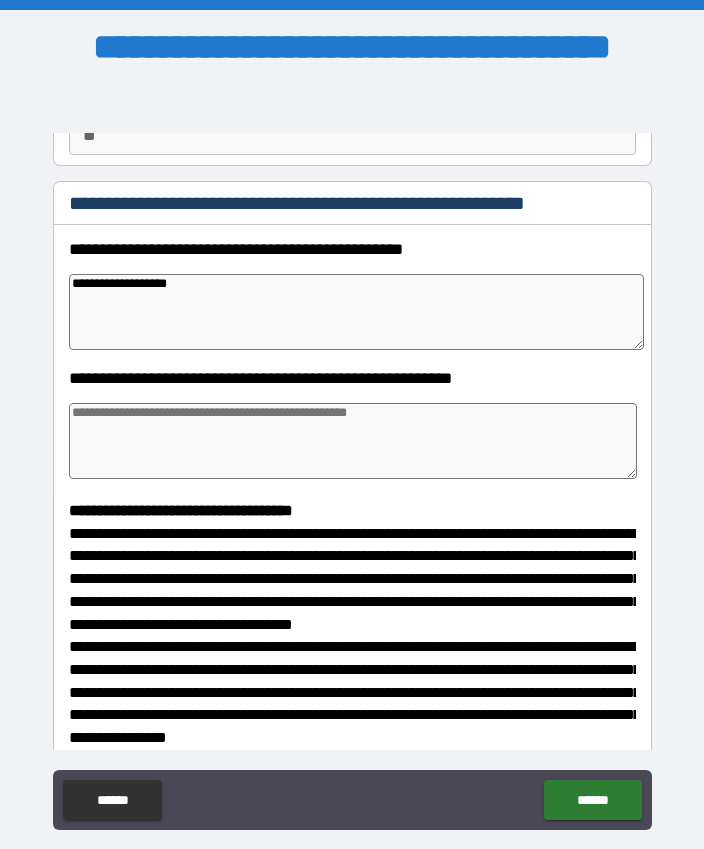type on "*" 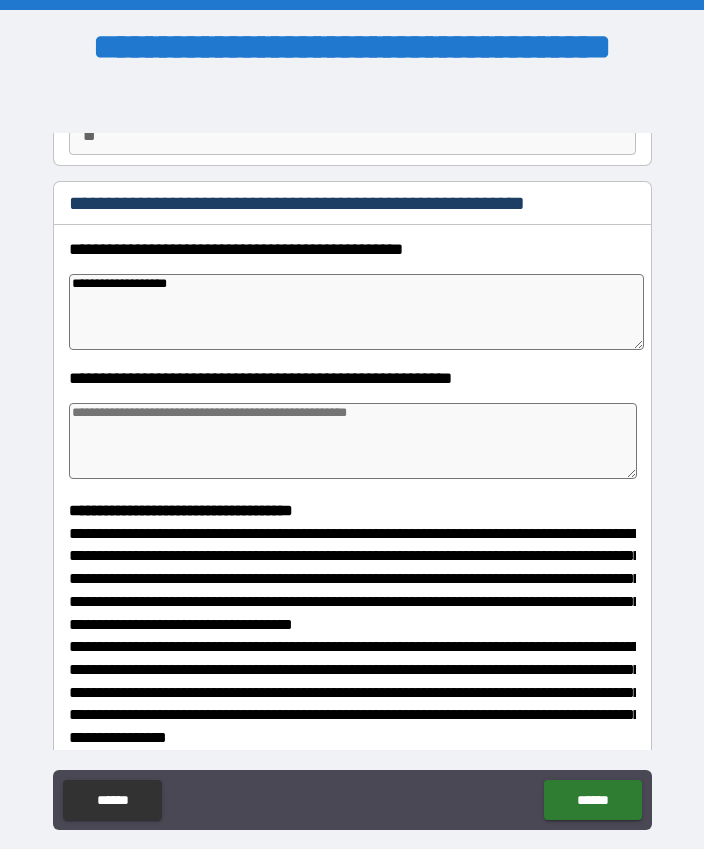 type on "*" 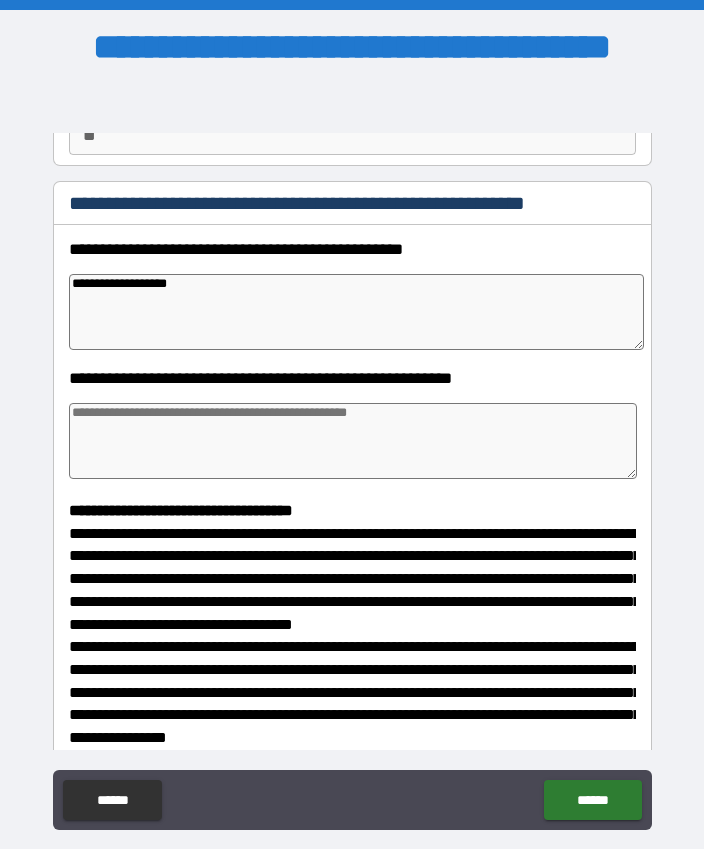 type on "*" 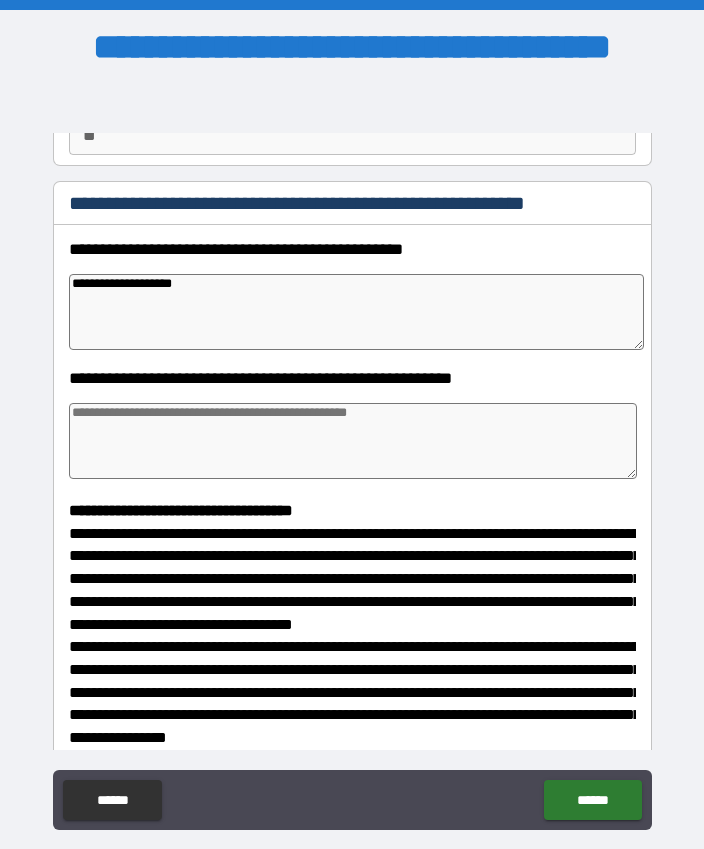 type on "*" 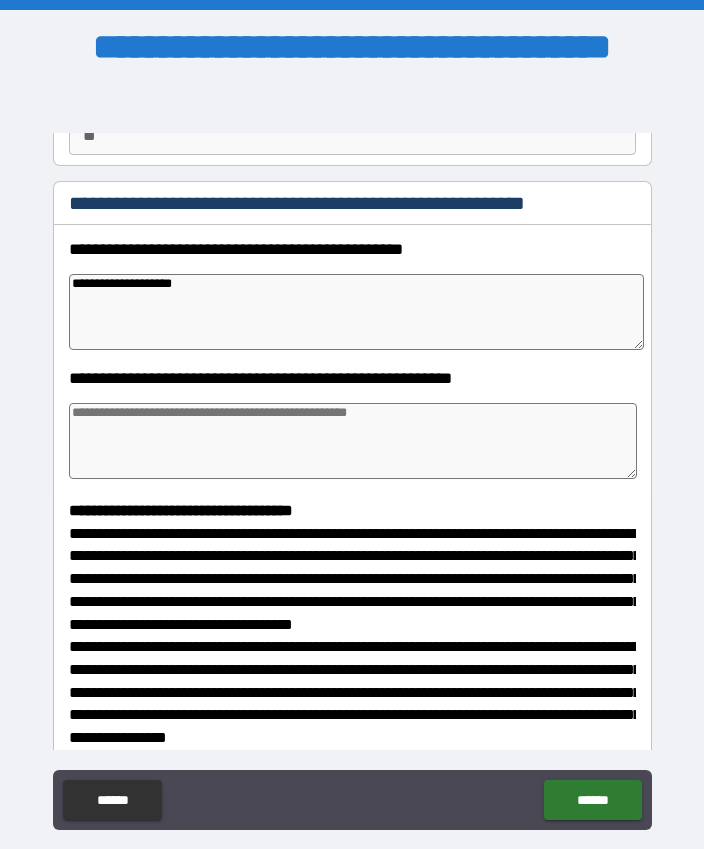 type on "**********" 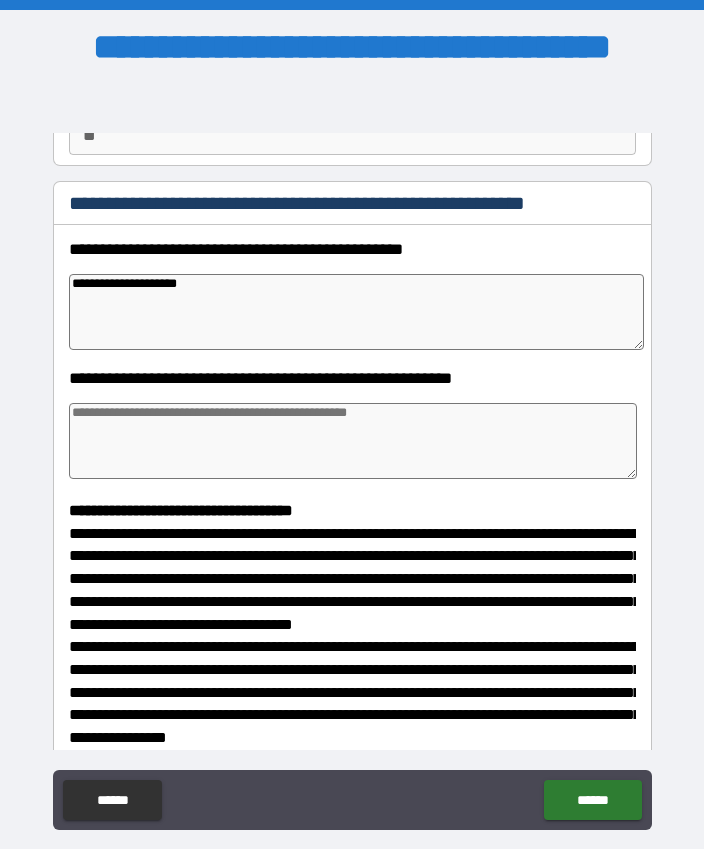 type on "*" 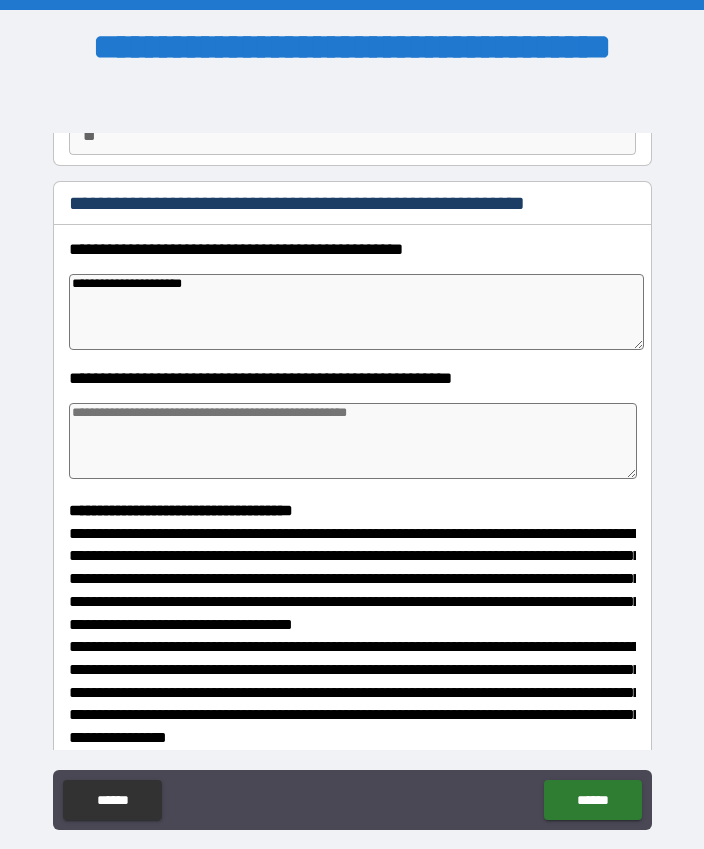 type on "*" 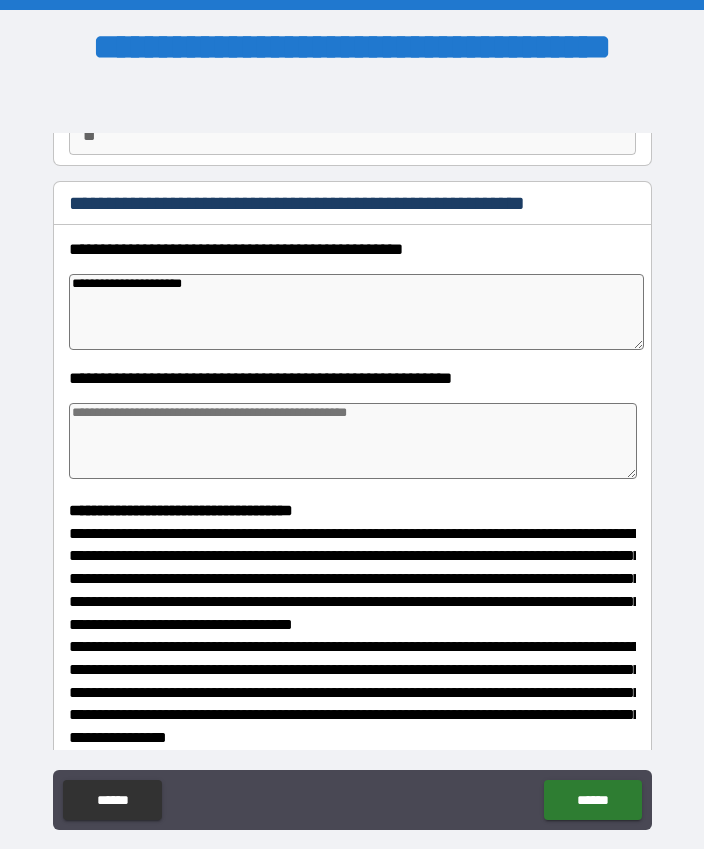 type on "*" 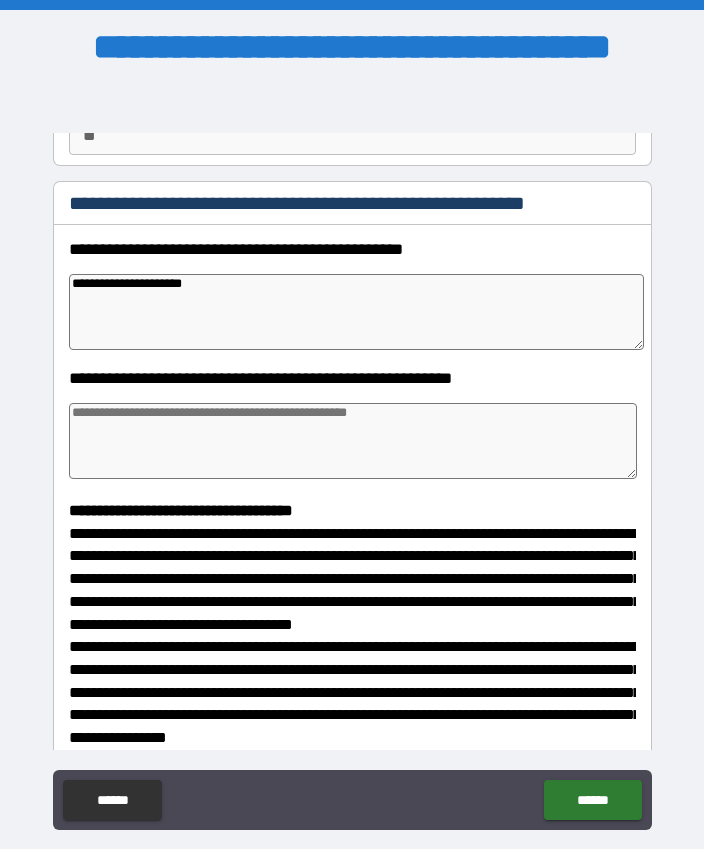 type on "*" 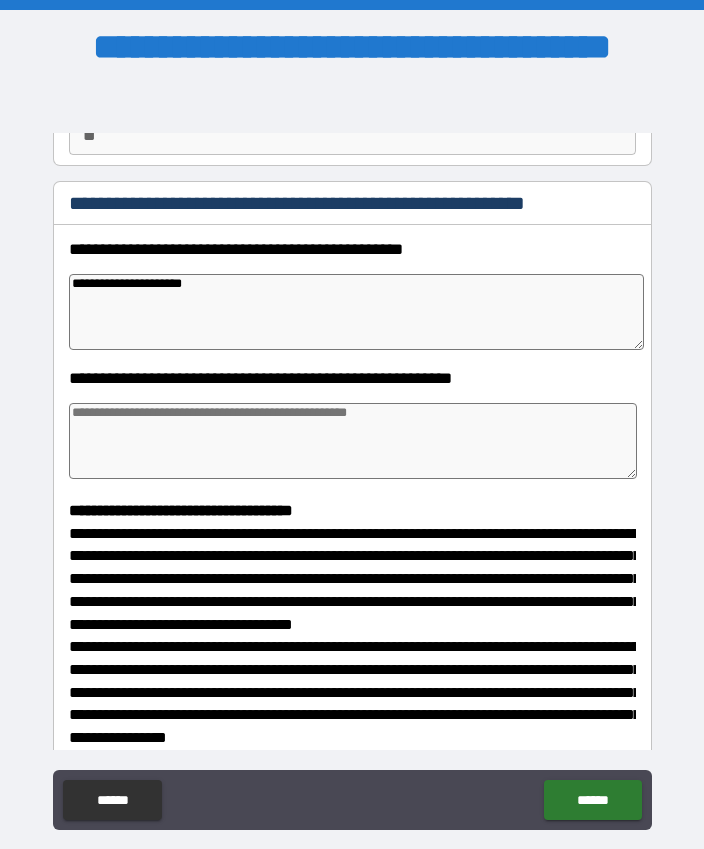 type on "**********" 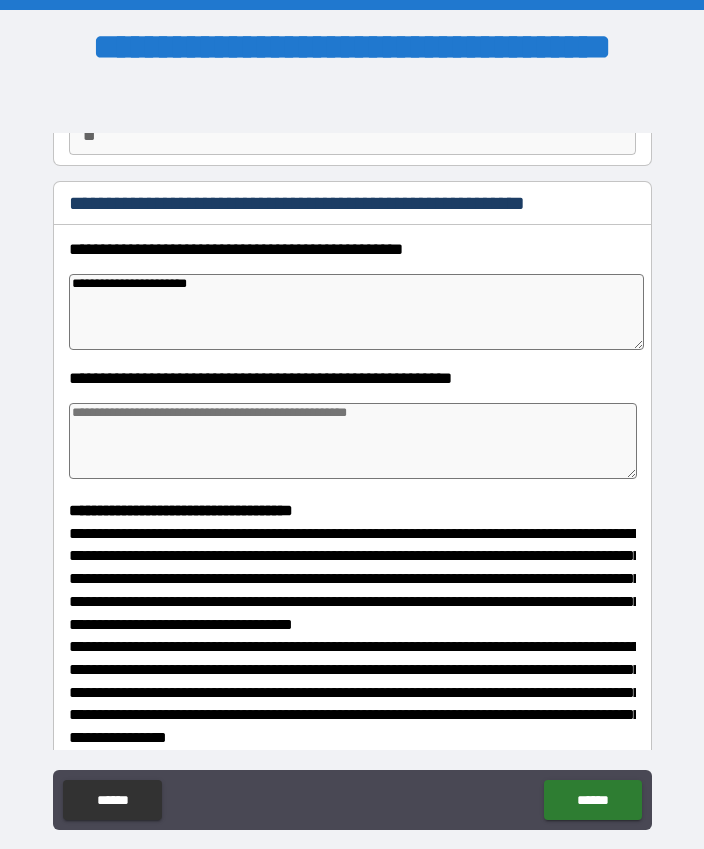 type on "*" 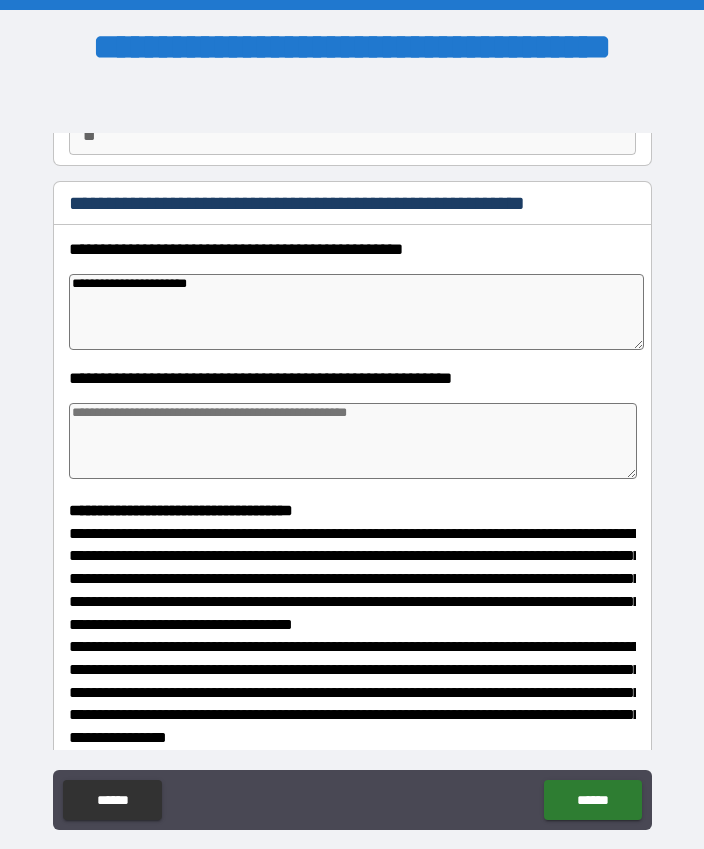 type on "*" 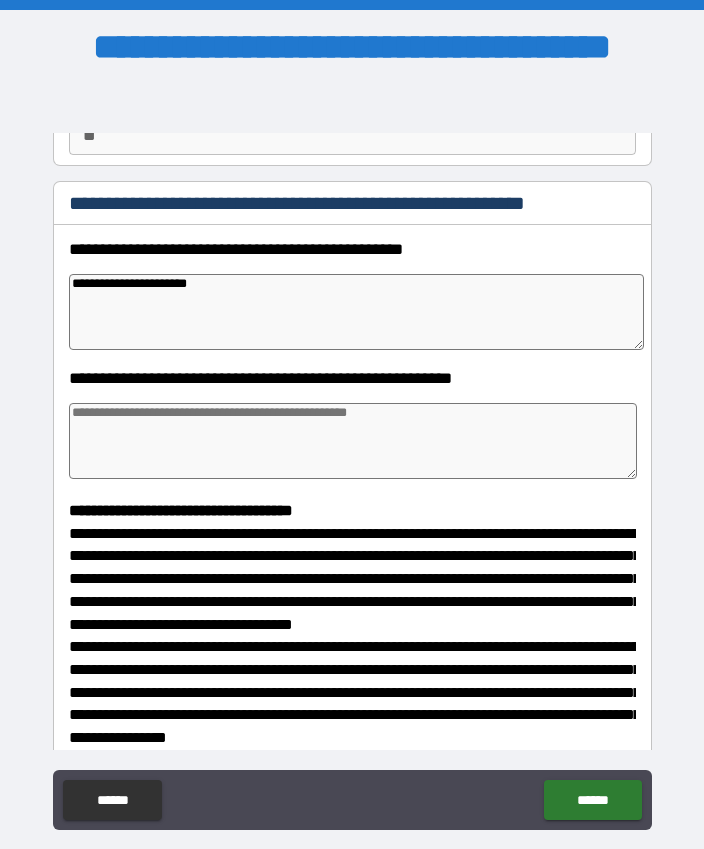 type on "**********" 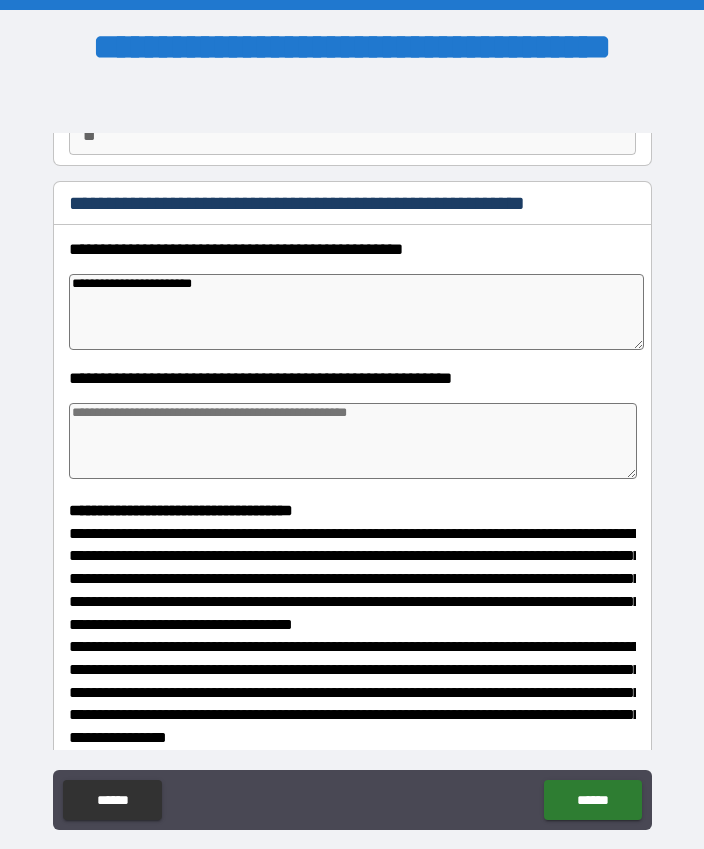 type on "*" 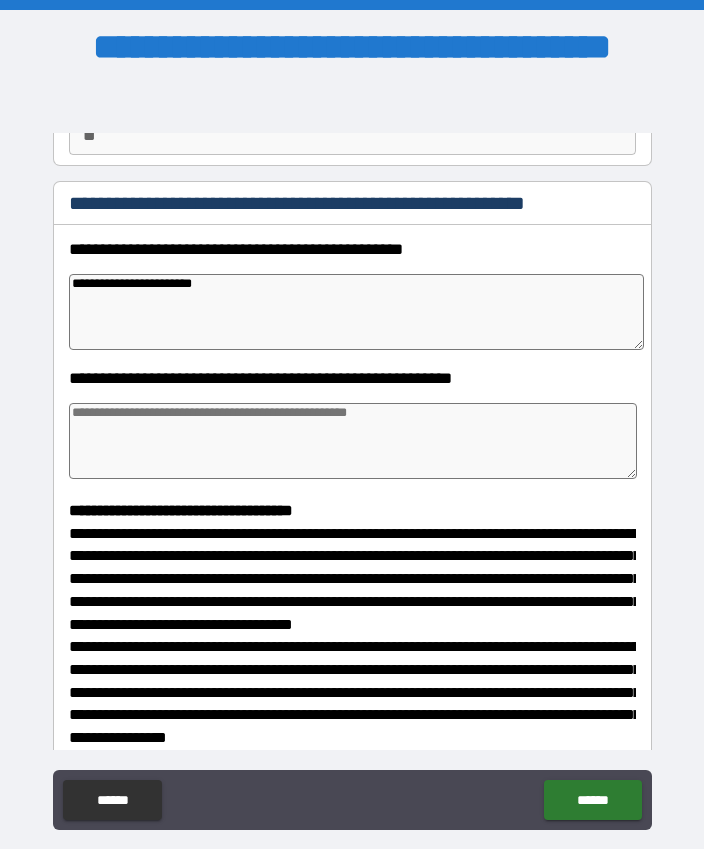 type on "*" 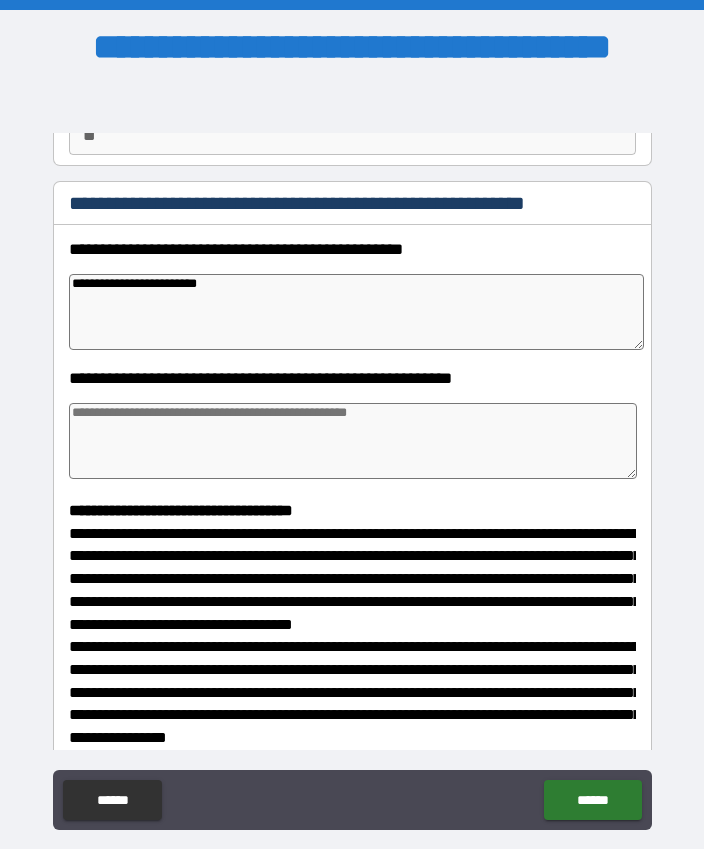 type on "*" 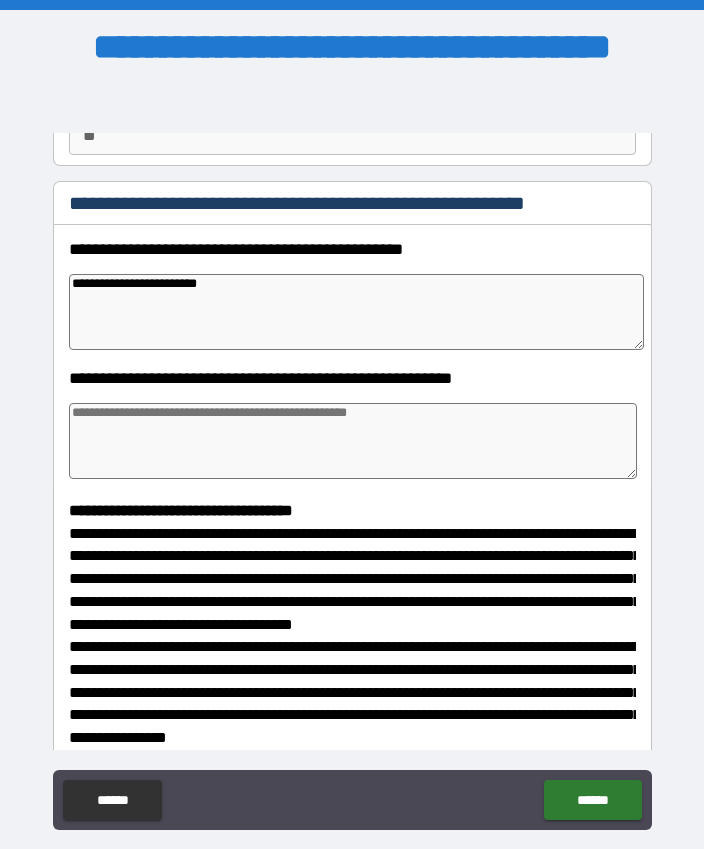 type on "*" 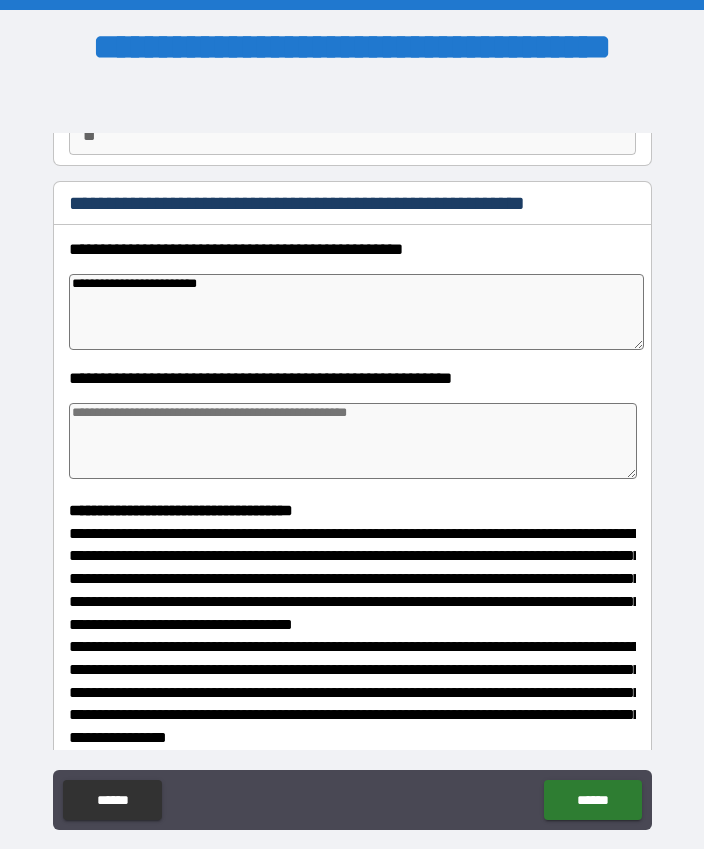 type on "*" 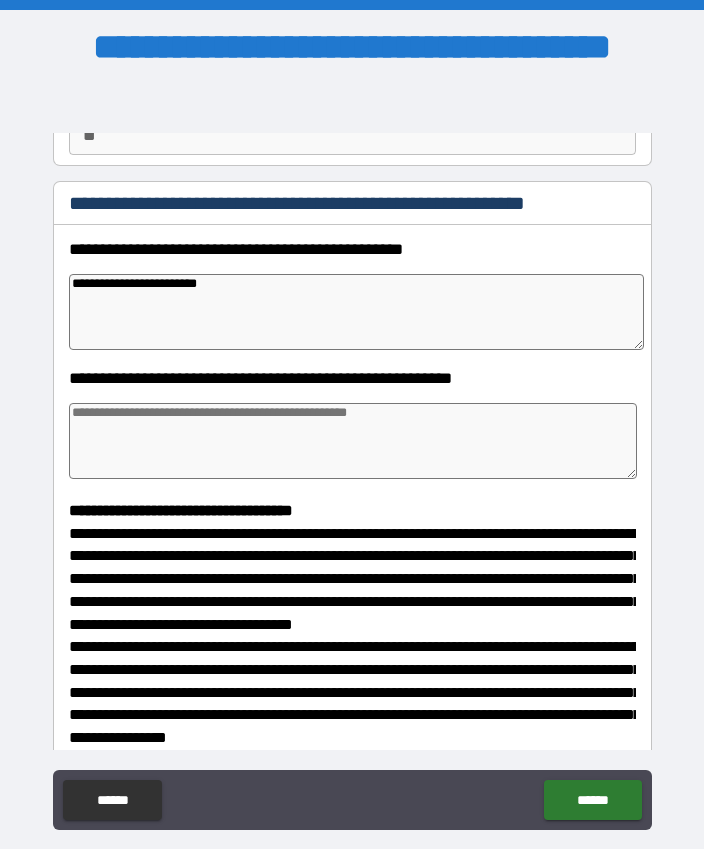 type on "**********" 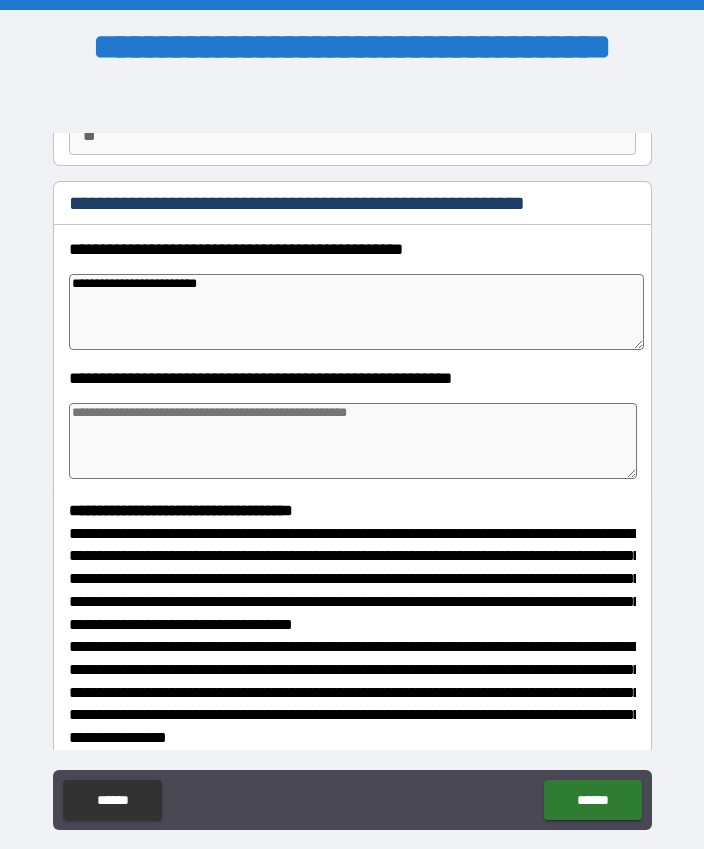 type on "*" 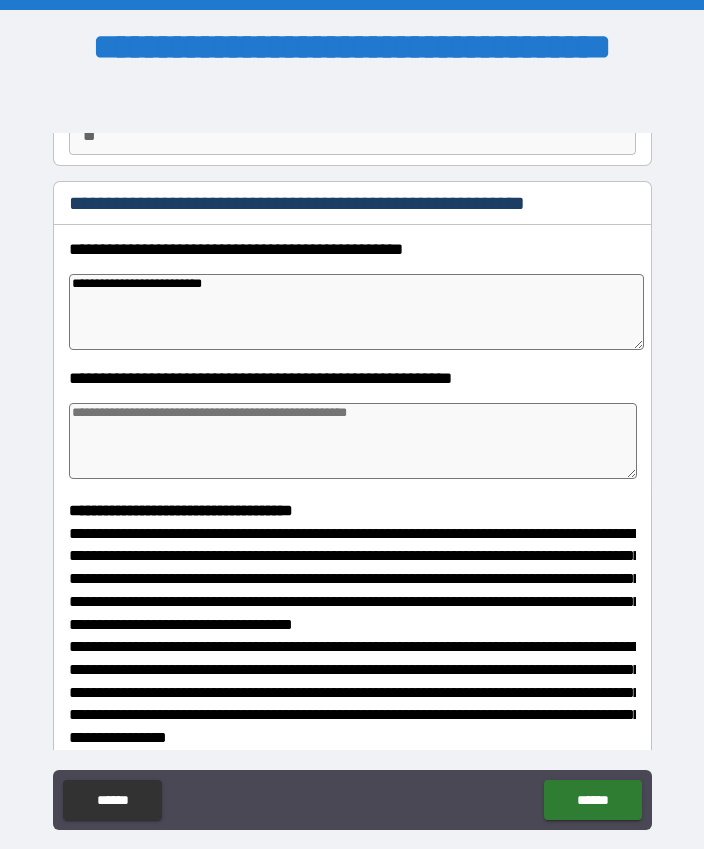 type on "**********" 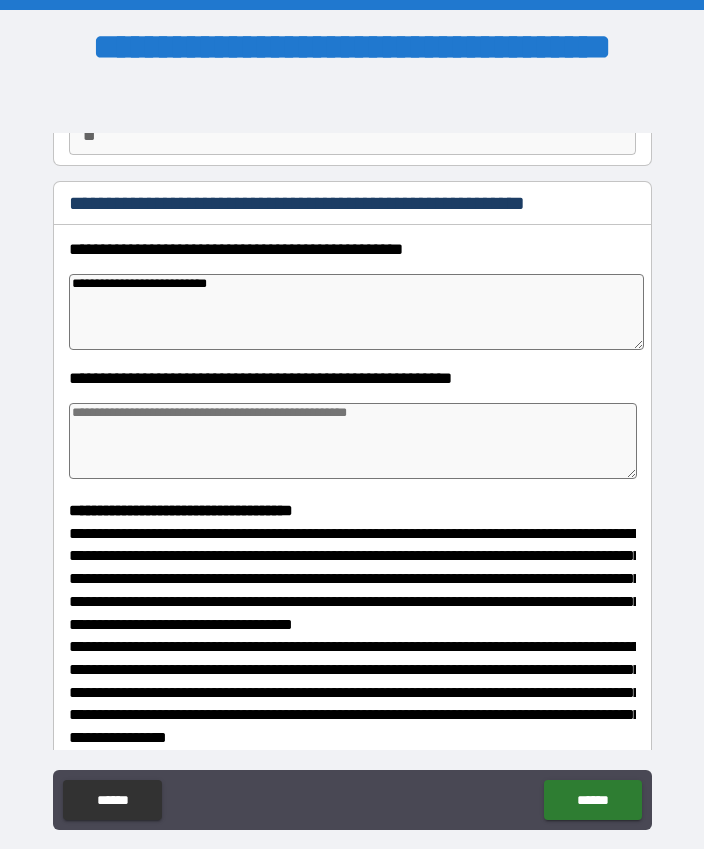 type on "*" 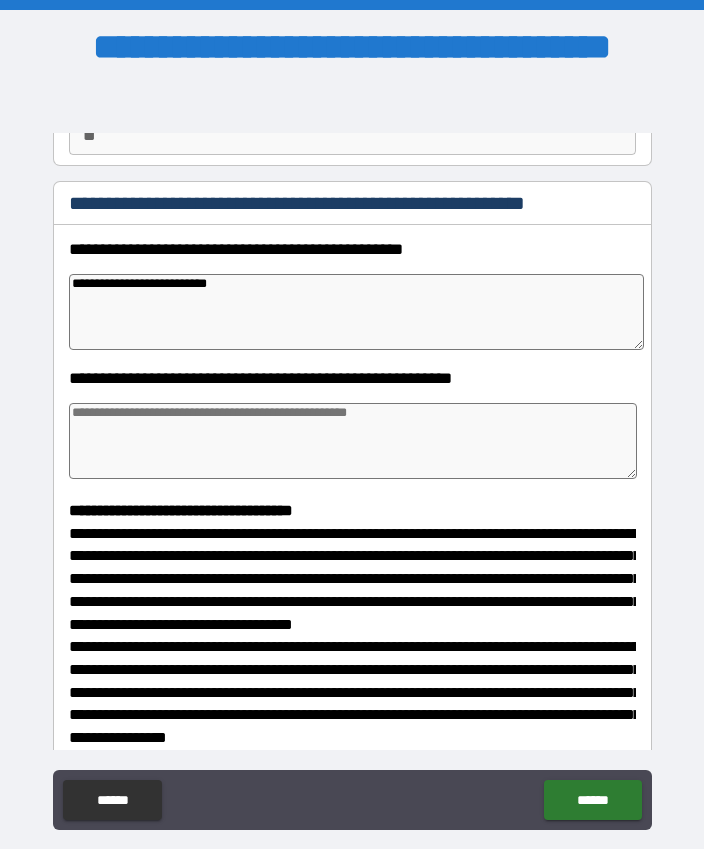 type on "*" 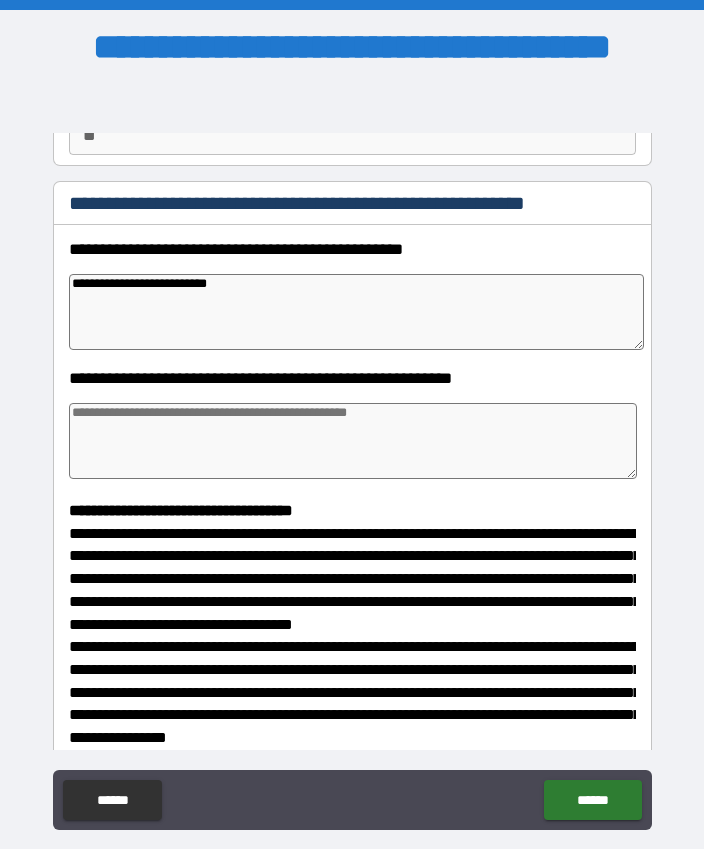 type on "*" 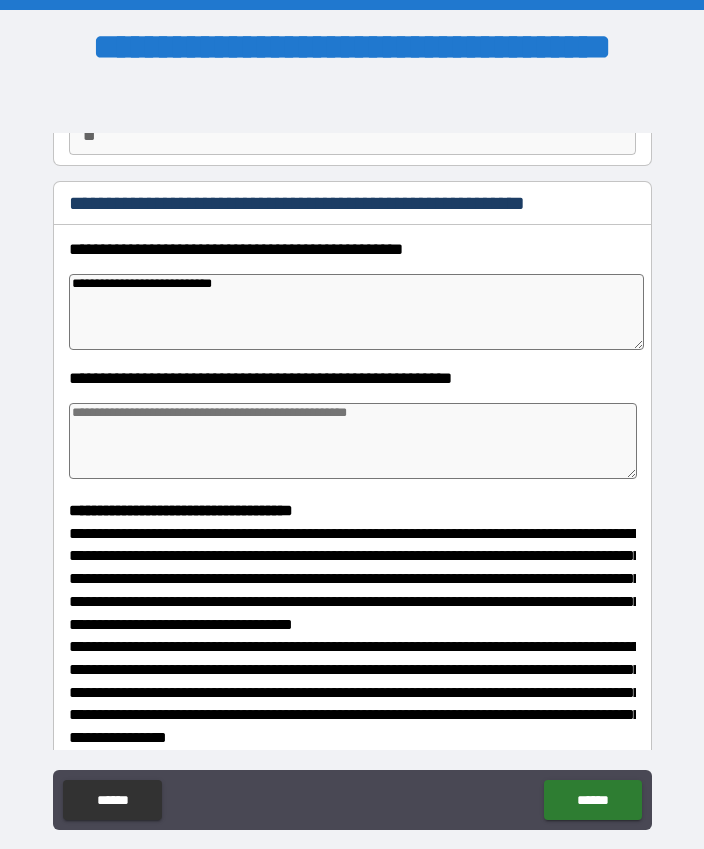 type on "*" 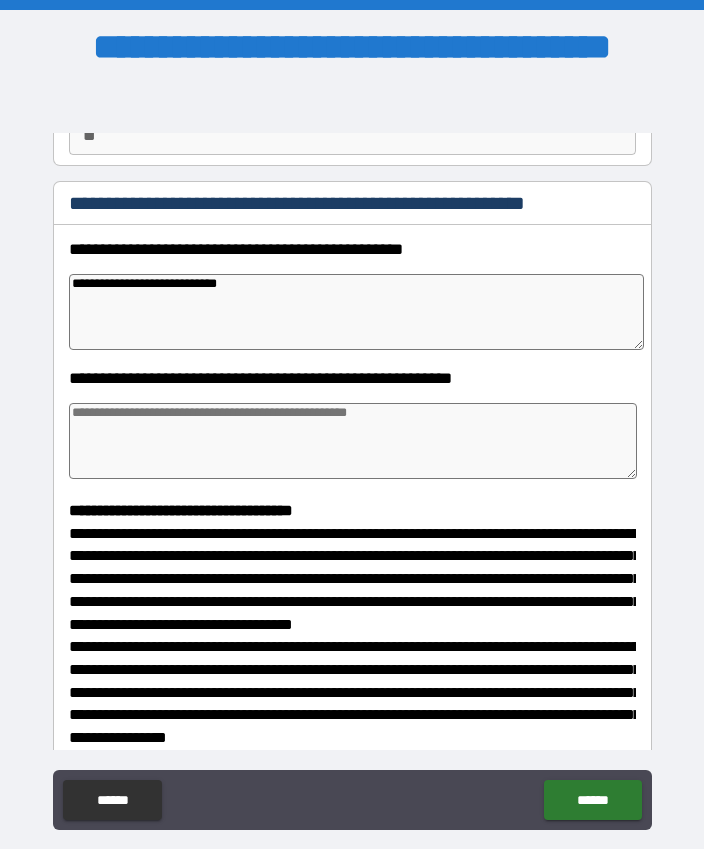 type on "*" 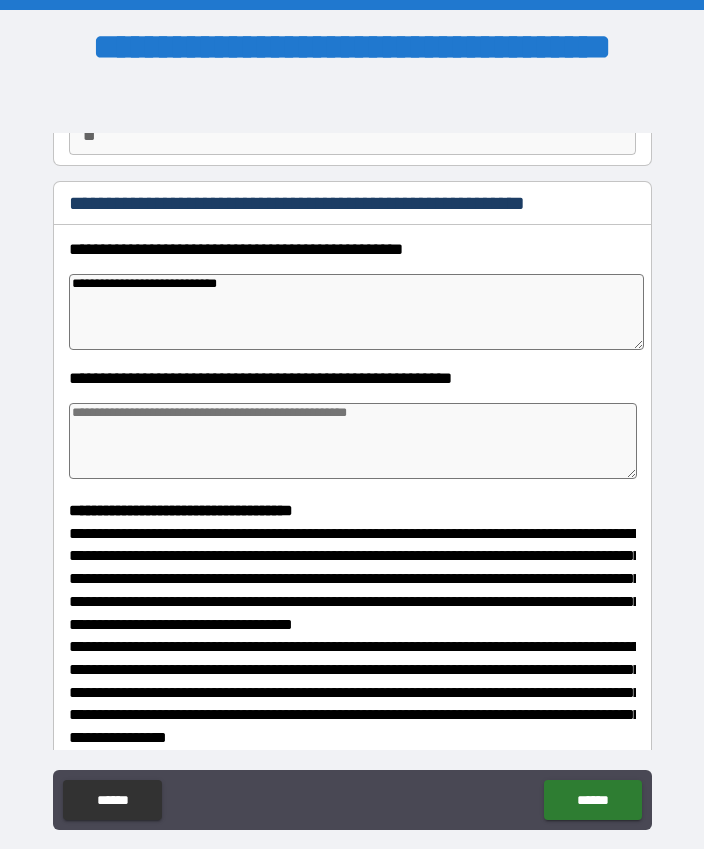 type on "*" 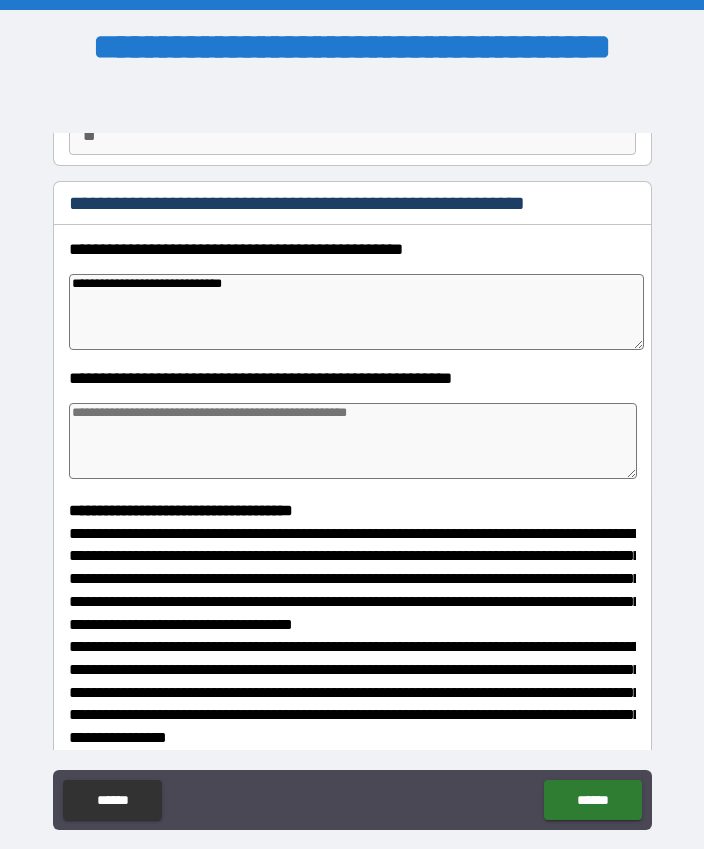 type on "*" 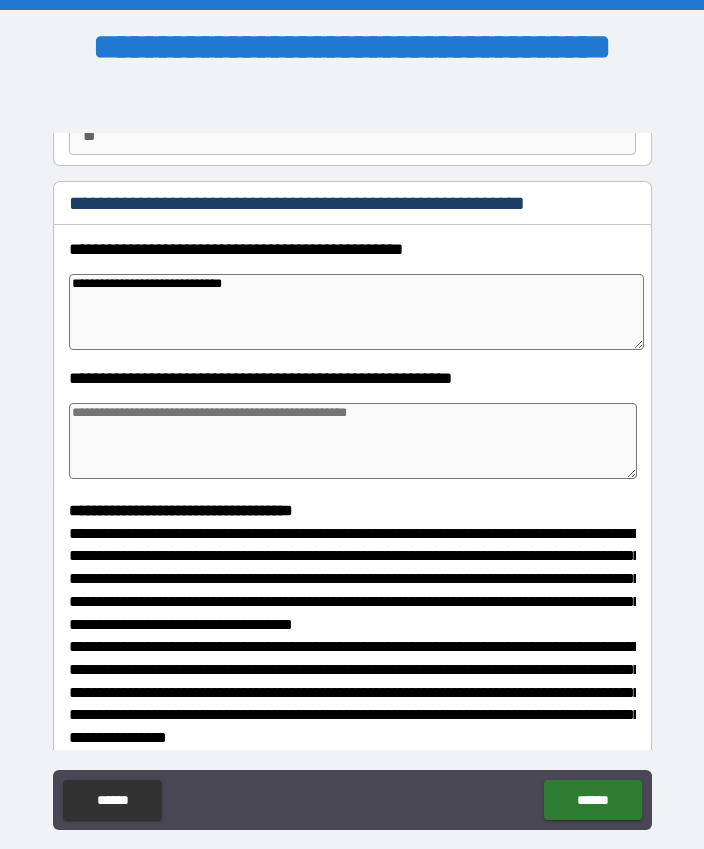 type on "*" 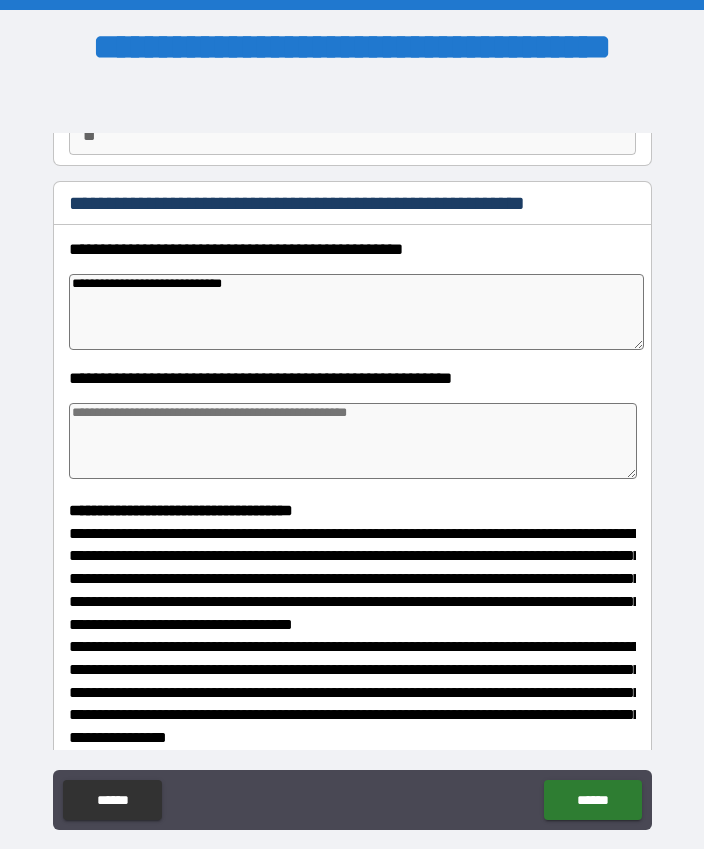 type on "*" 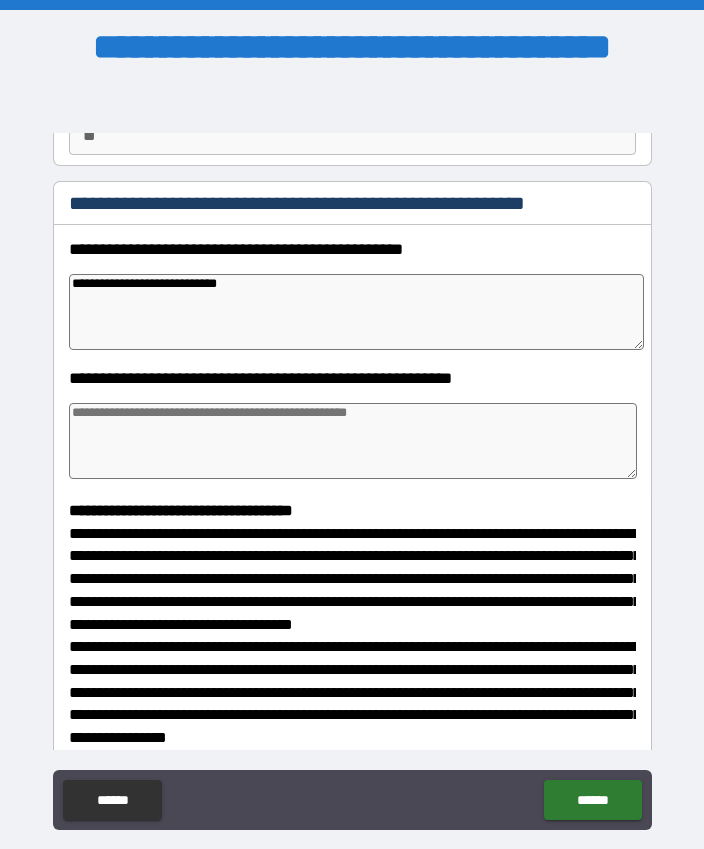 type on "*" 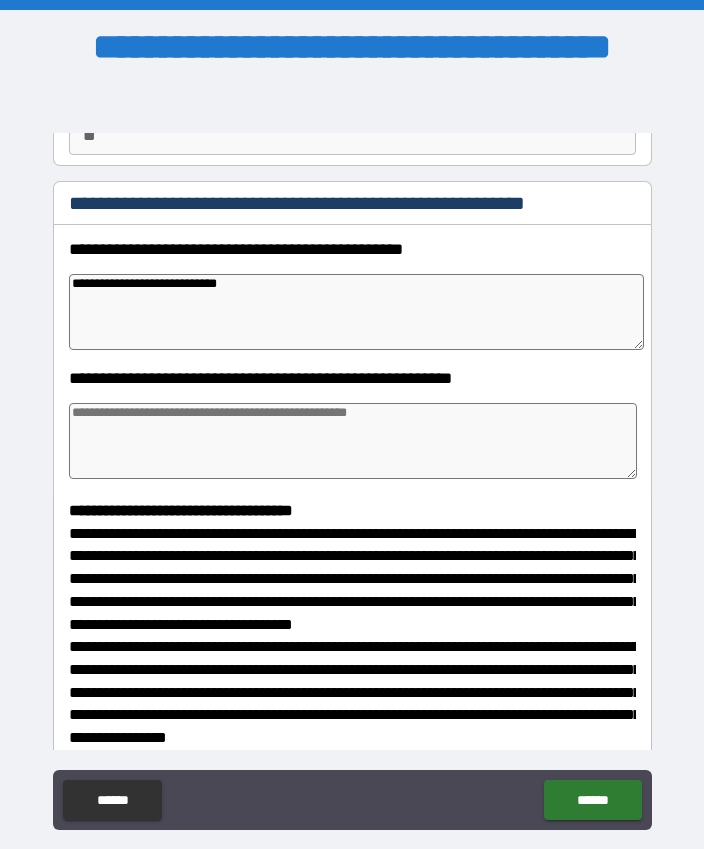 type on "*" 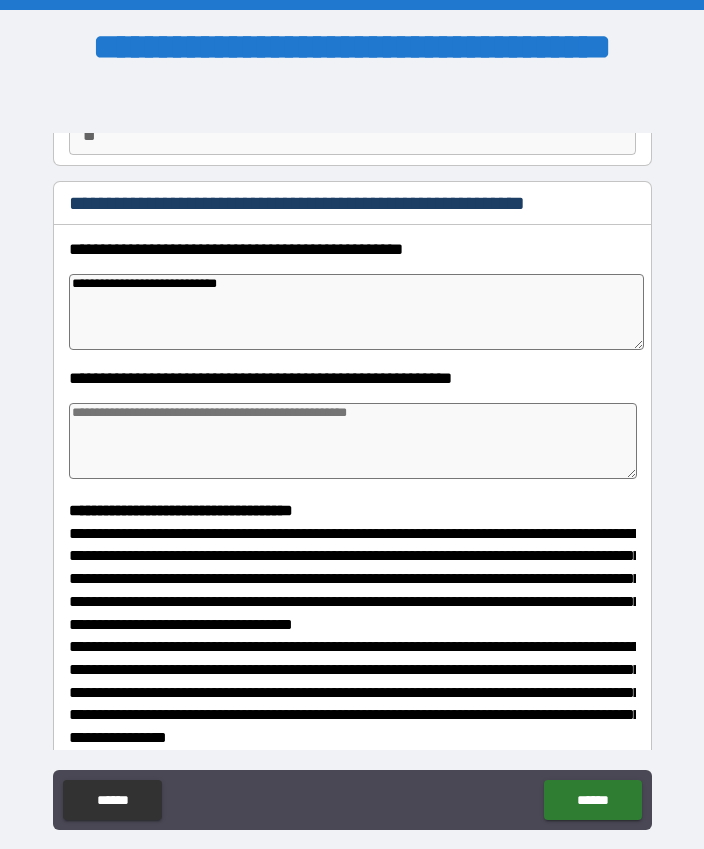 type on "*" 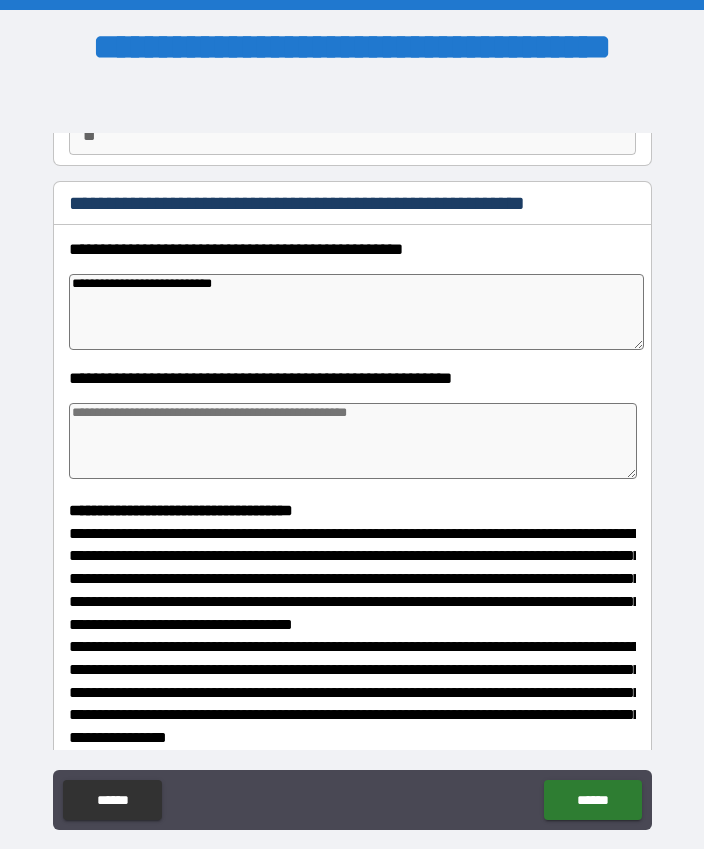 type on "*" 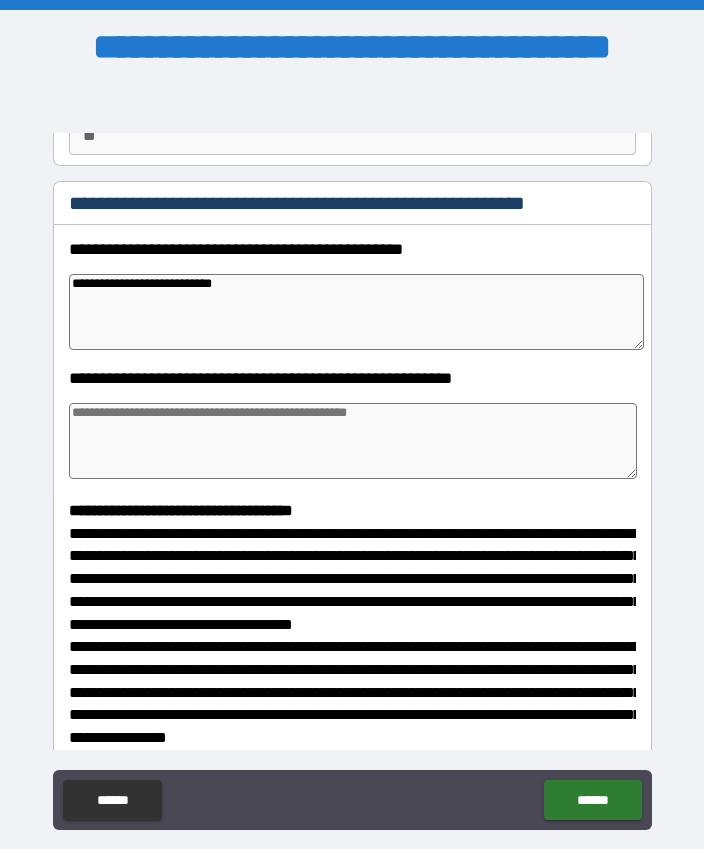 type on "*" 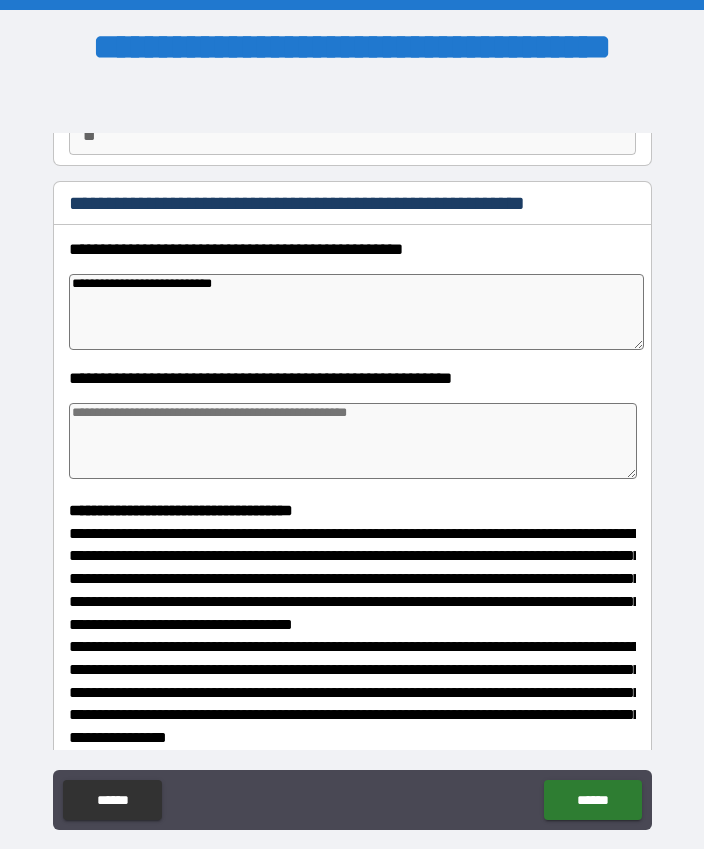 type on "*" 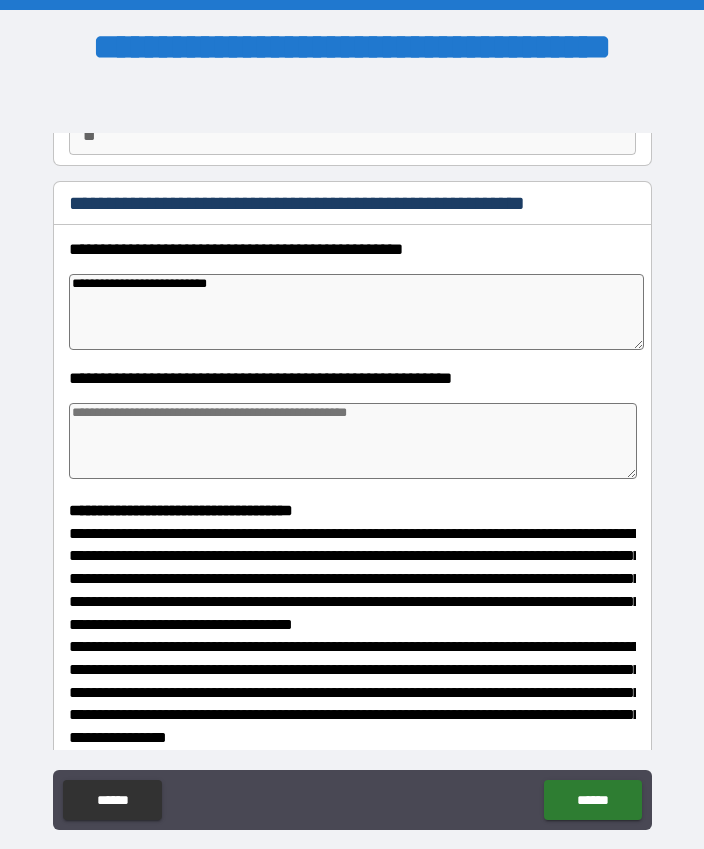 type on "*" 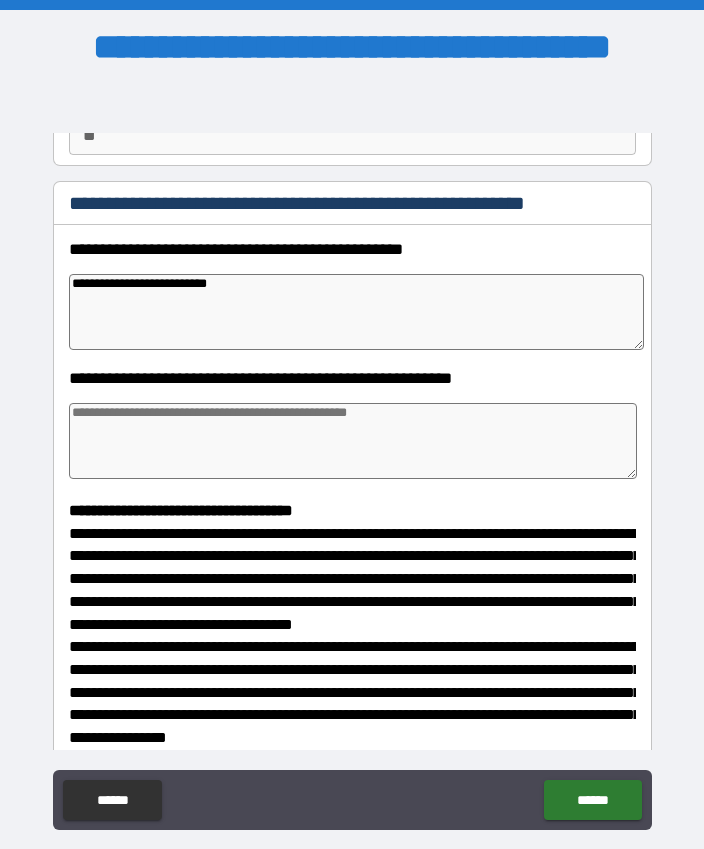 type on "*" 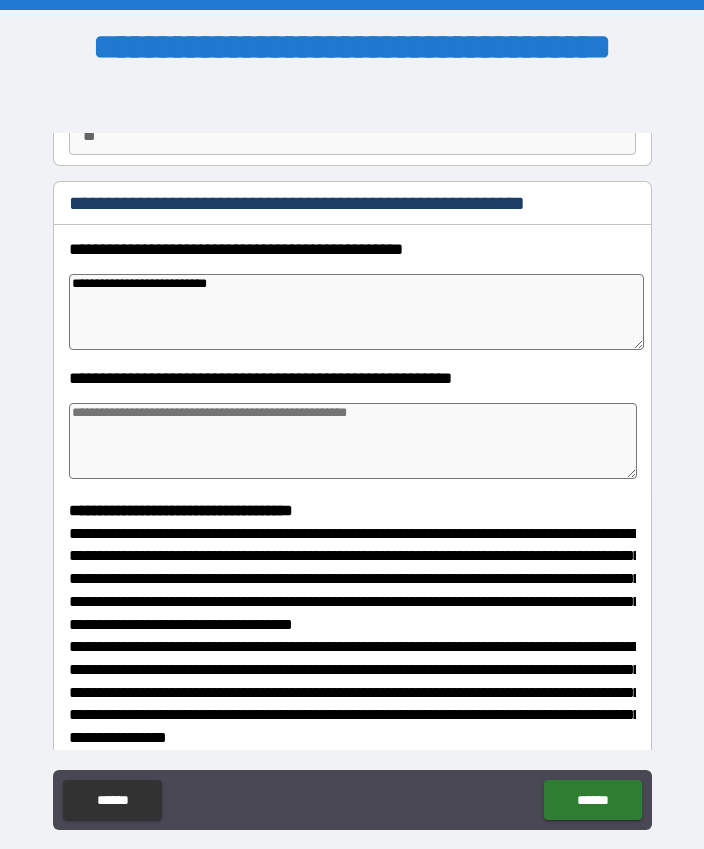 type on "*" 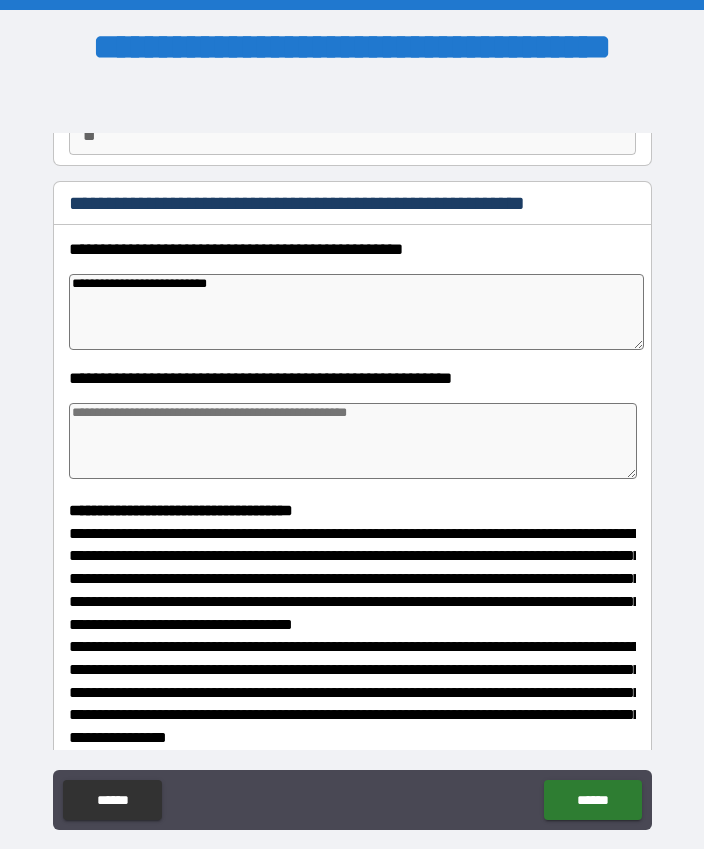 type on "**********" 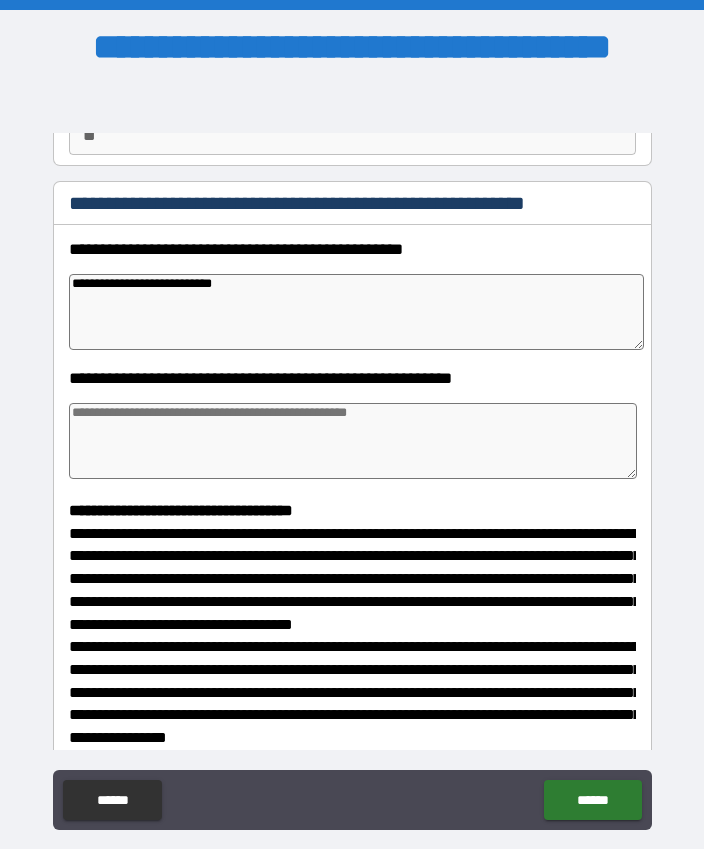 type on "*" 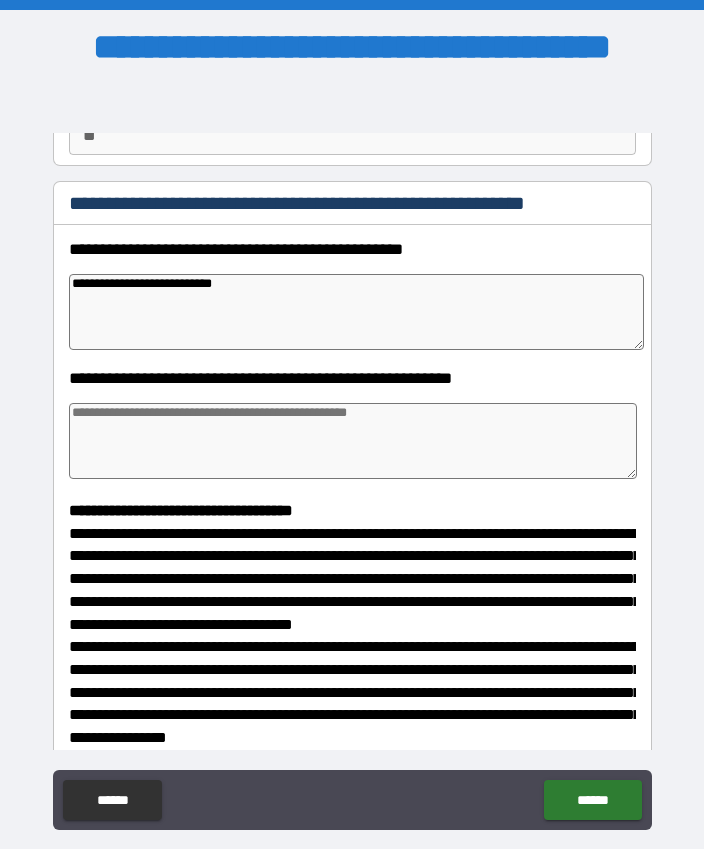 type on "*" 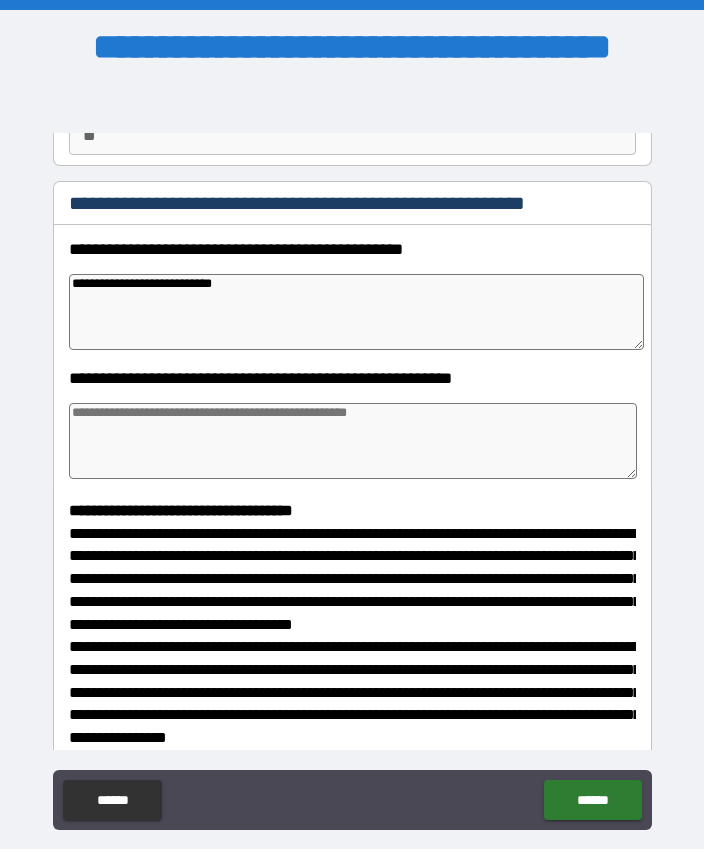 type on "*" 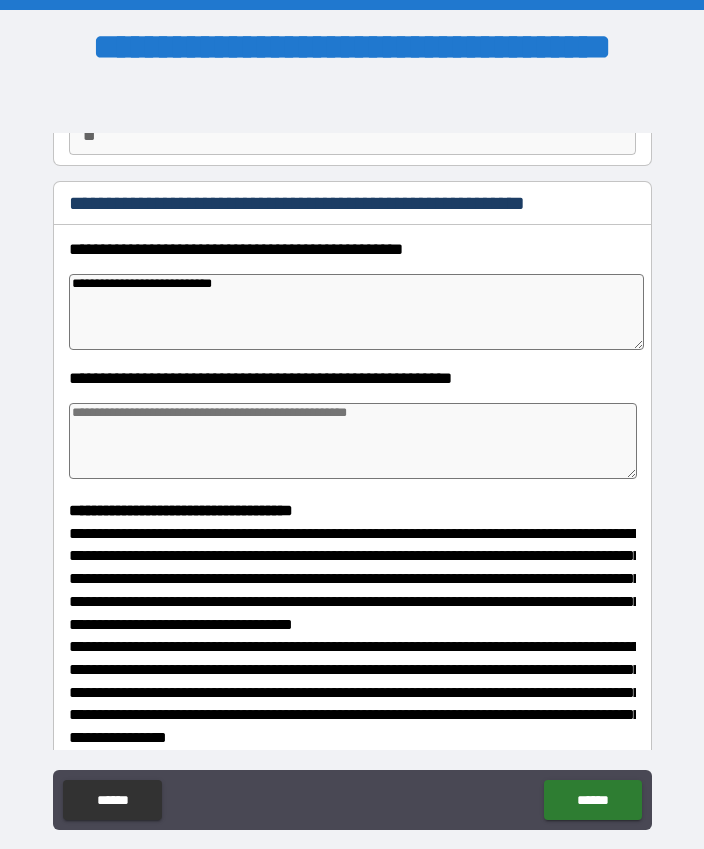 type on "**********" 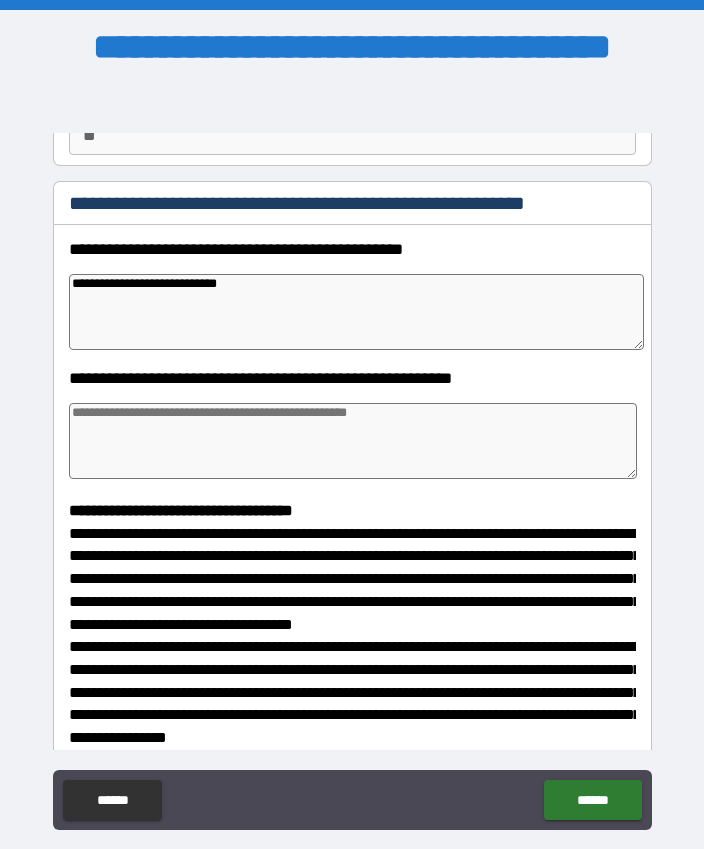 type on "*" 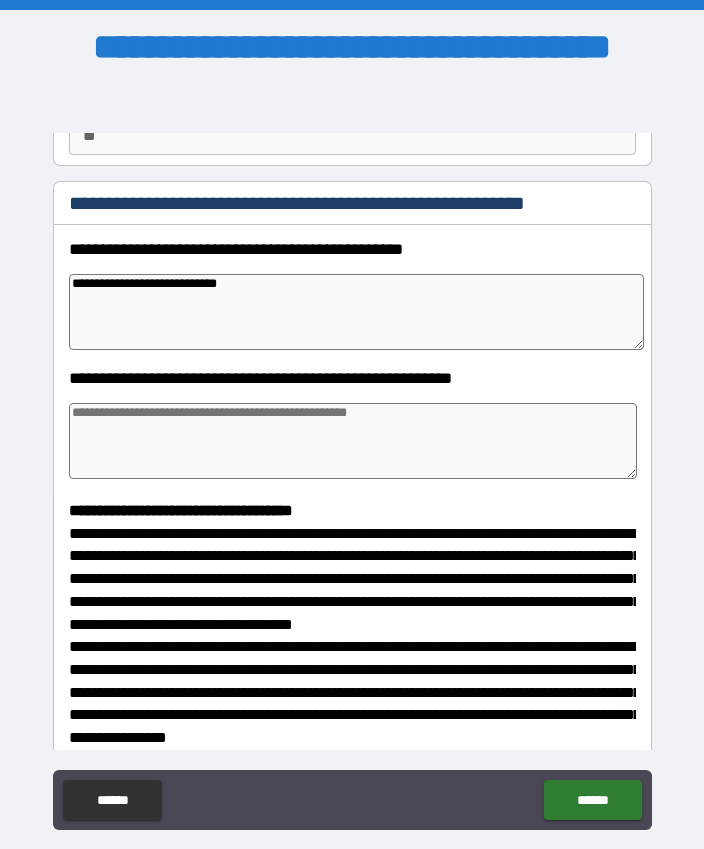 type on "*" 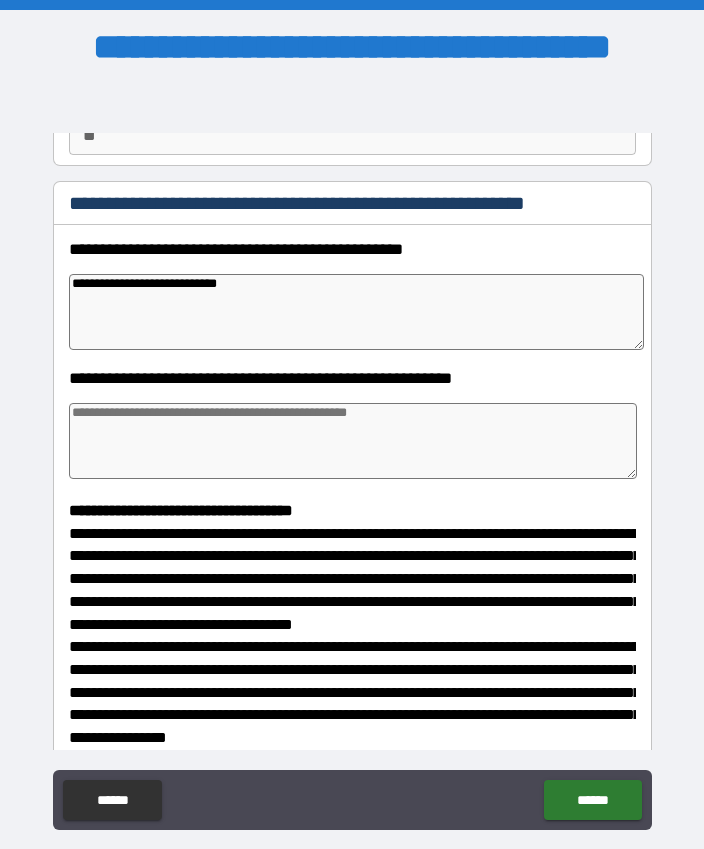 type on "*" 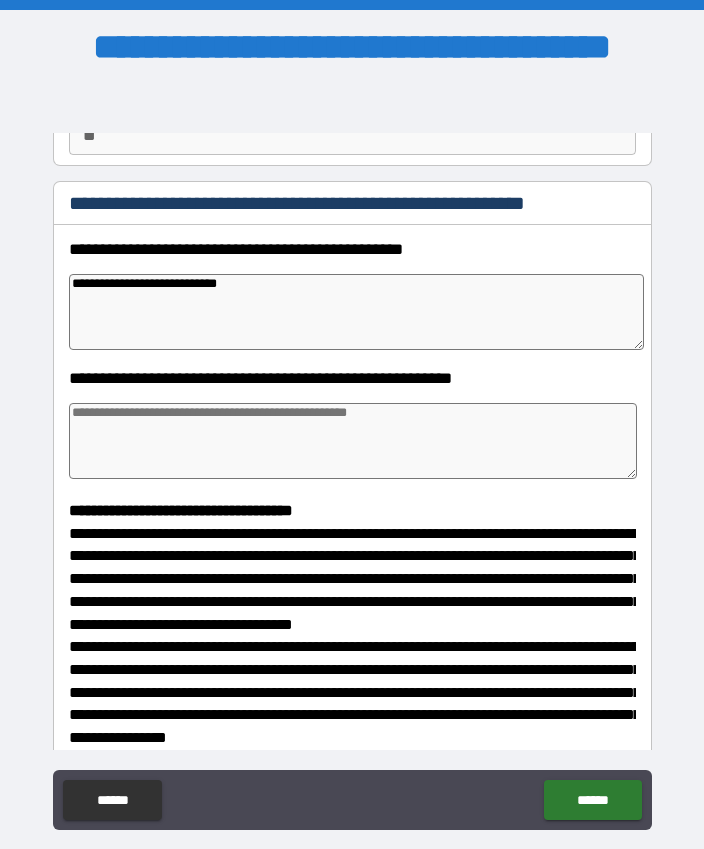 type on "**********" 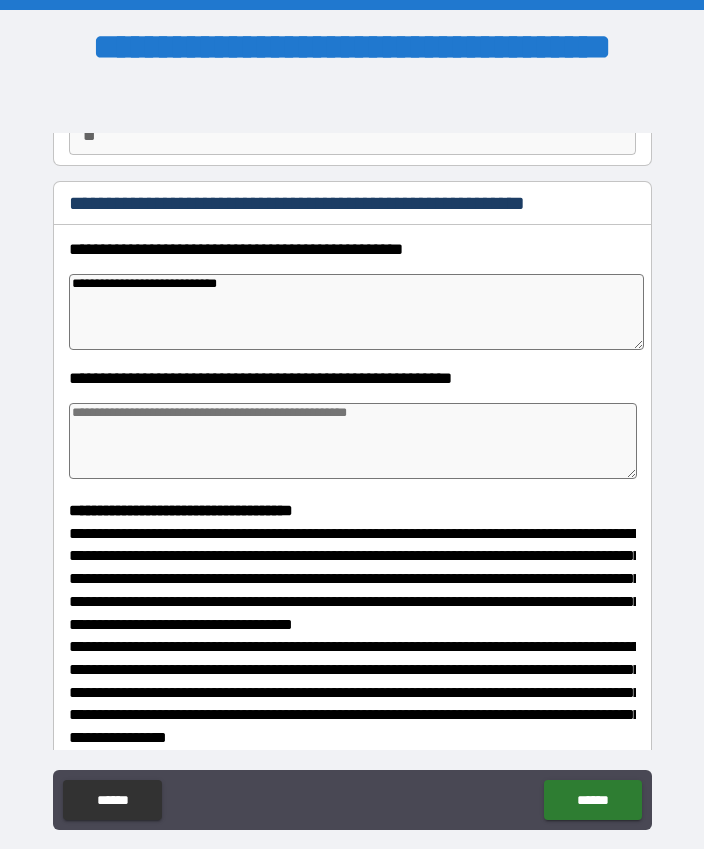 type on "*" 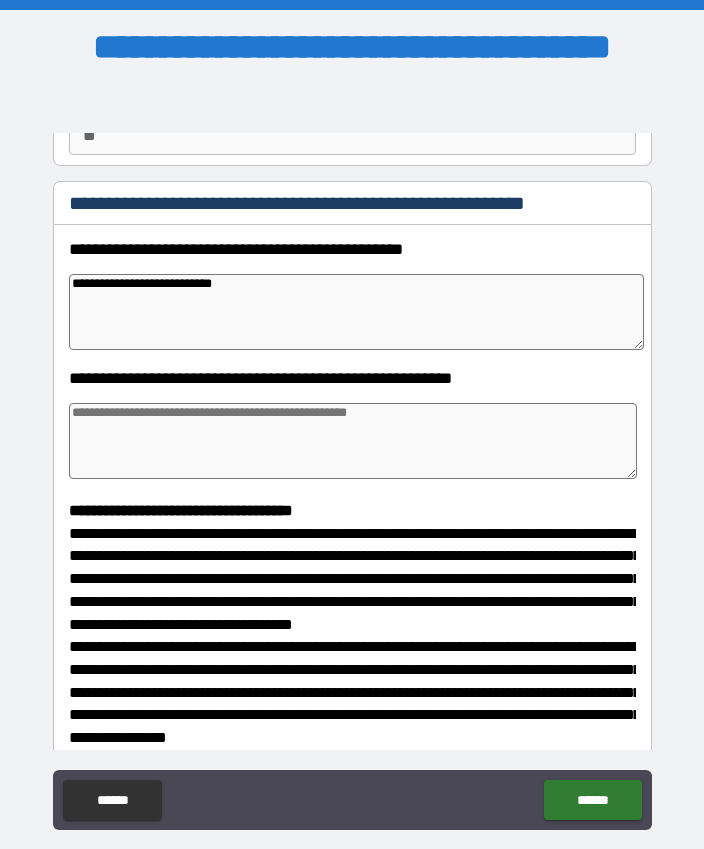 type on "*" 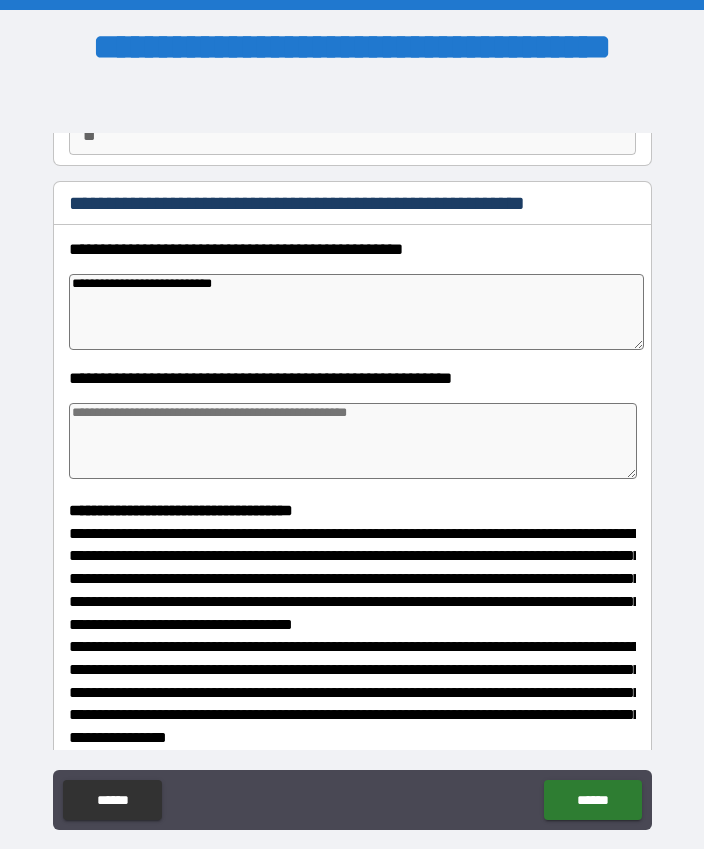 type on "*" 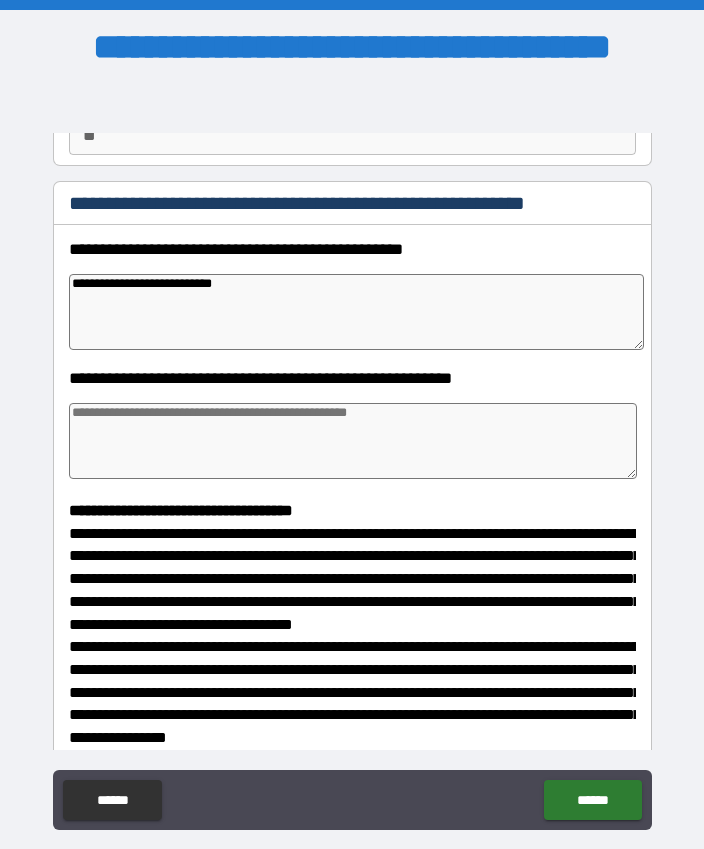 type on "**********" 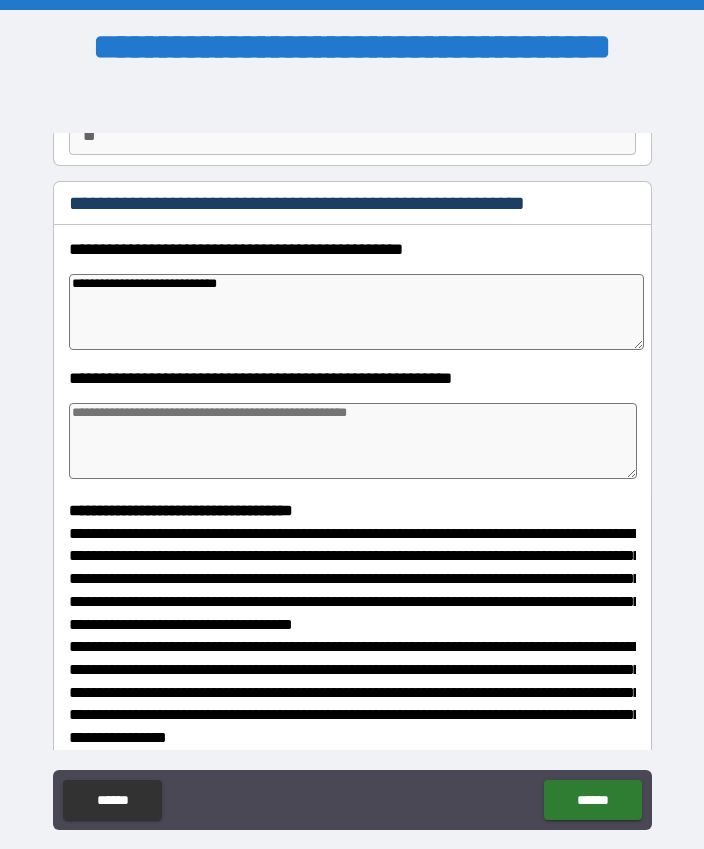 type on "*" 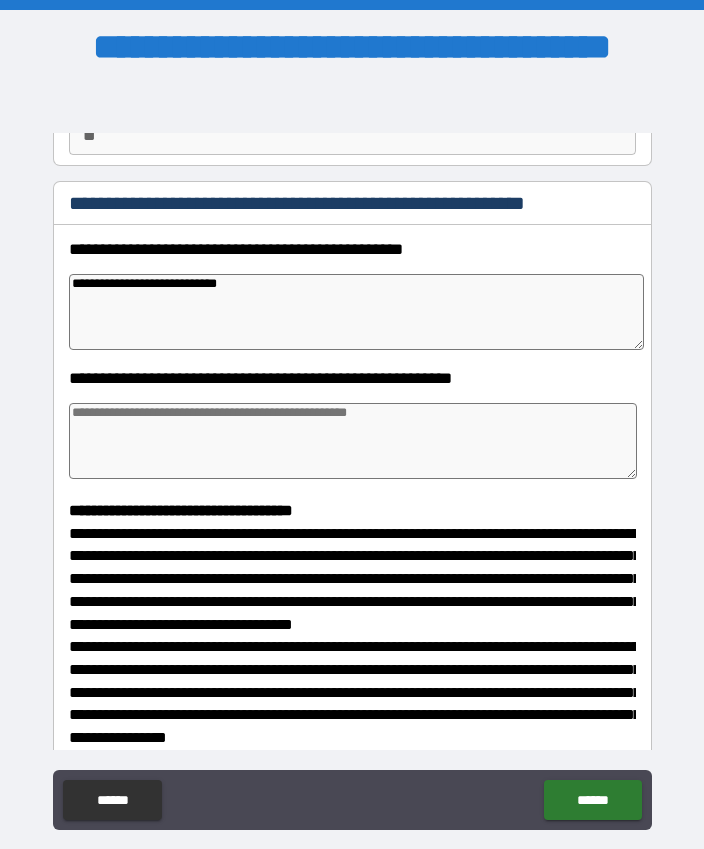 type on "*" 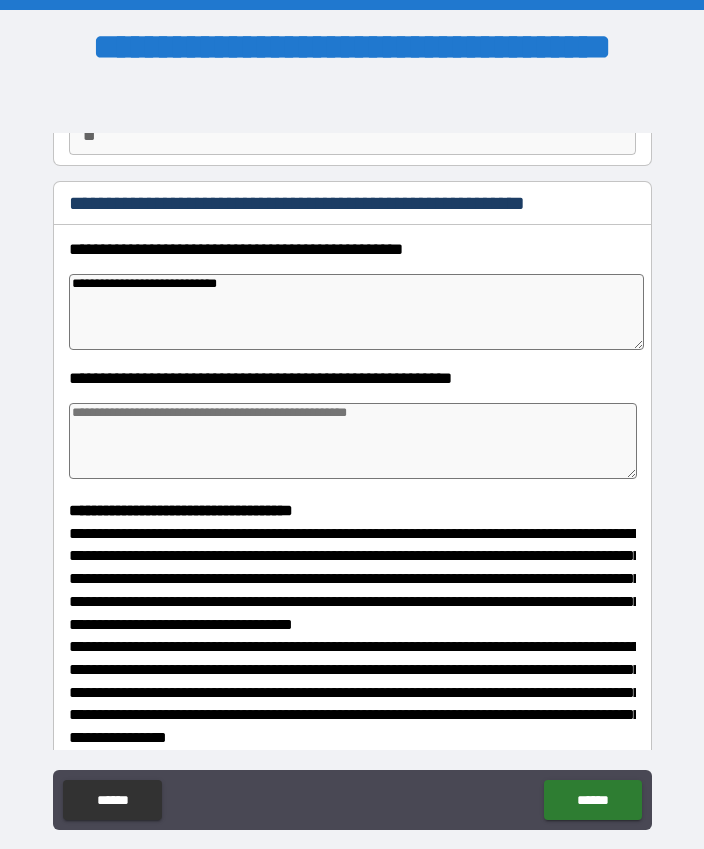 type 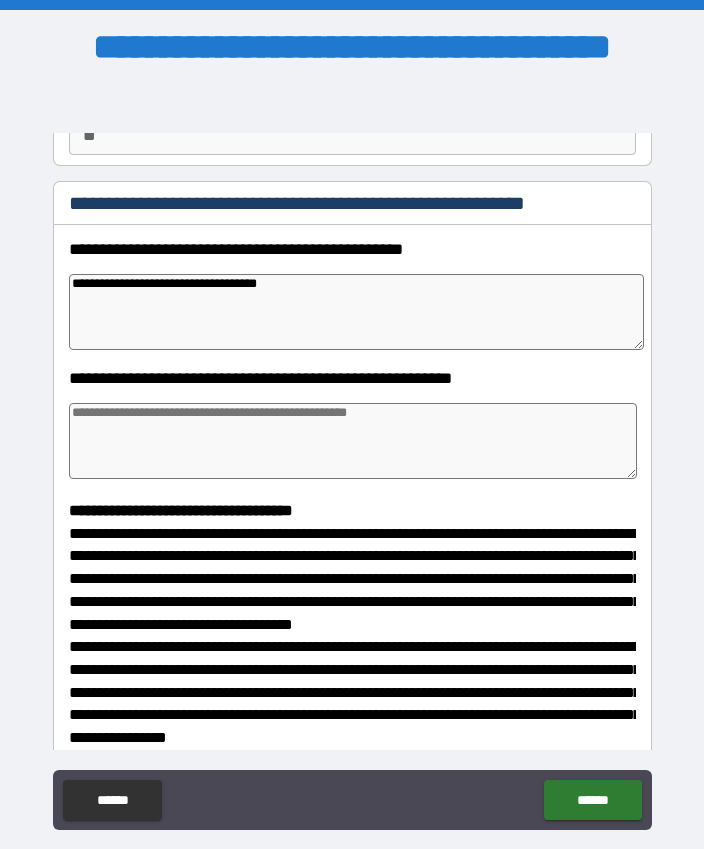 click at bounding box center (353, 441) 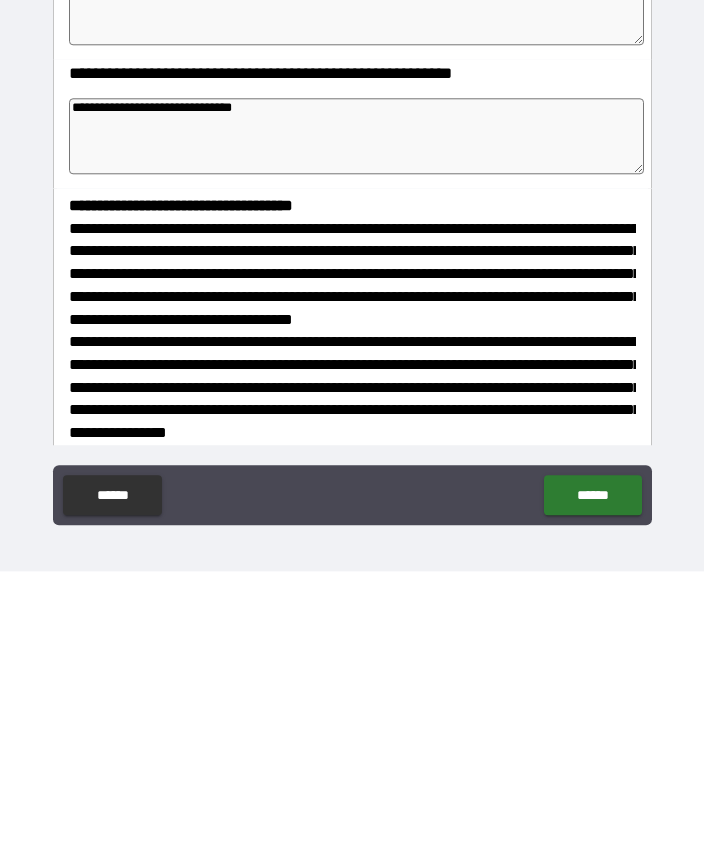 scroll, scrollTop: 56, scrollLeft: 0, axis: vertical 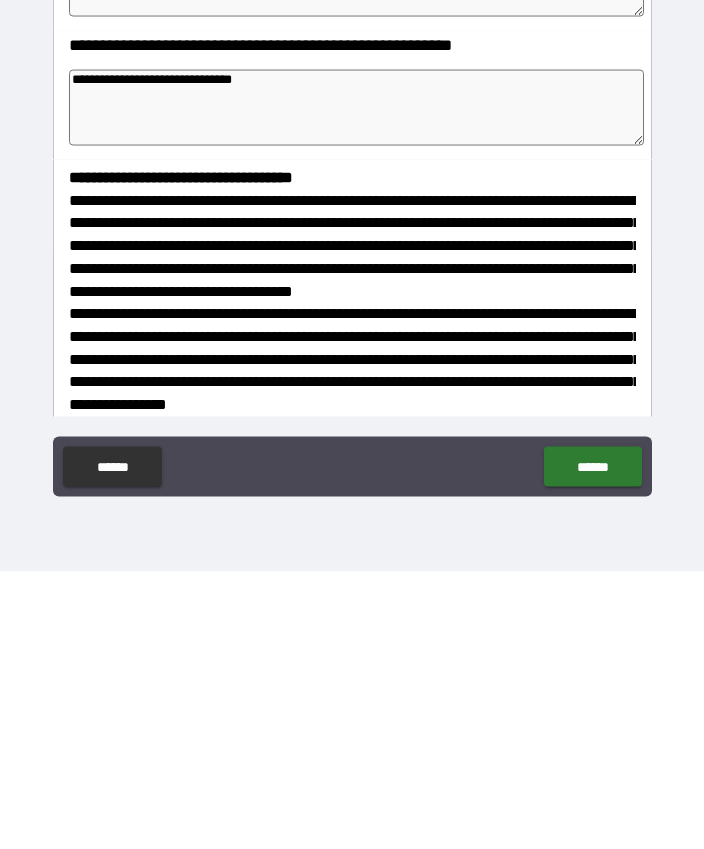 click on "******" at bounding box center [592, 744] 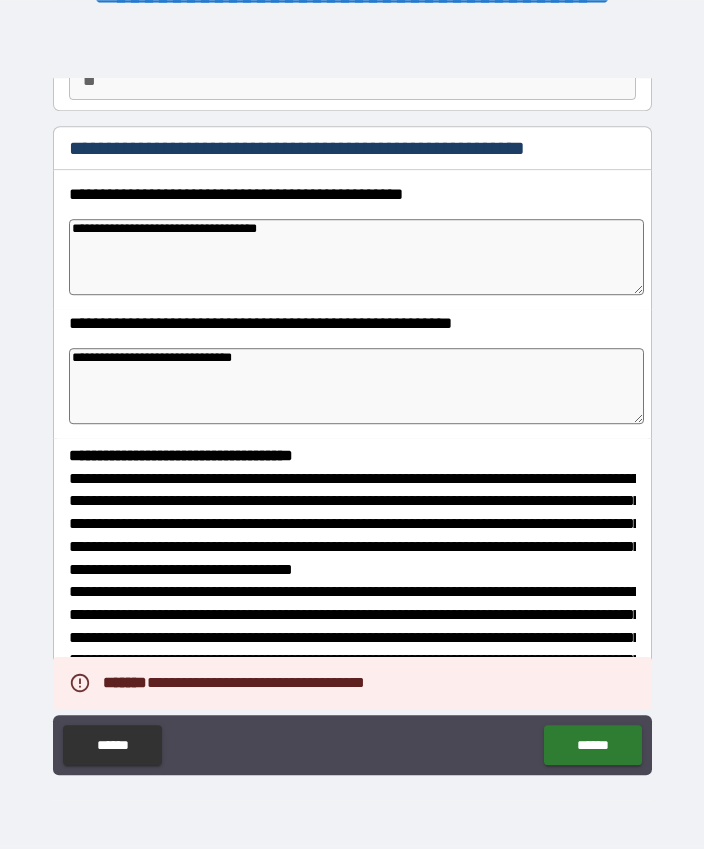 scroll, scrollTop: 55, scrollLeft: 0, axis: vertical 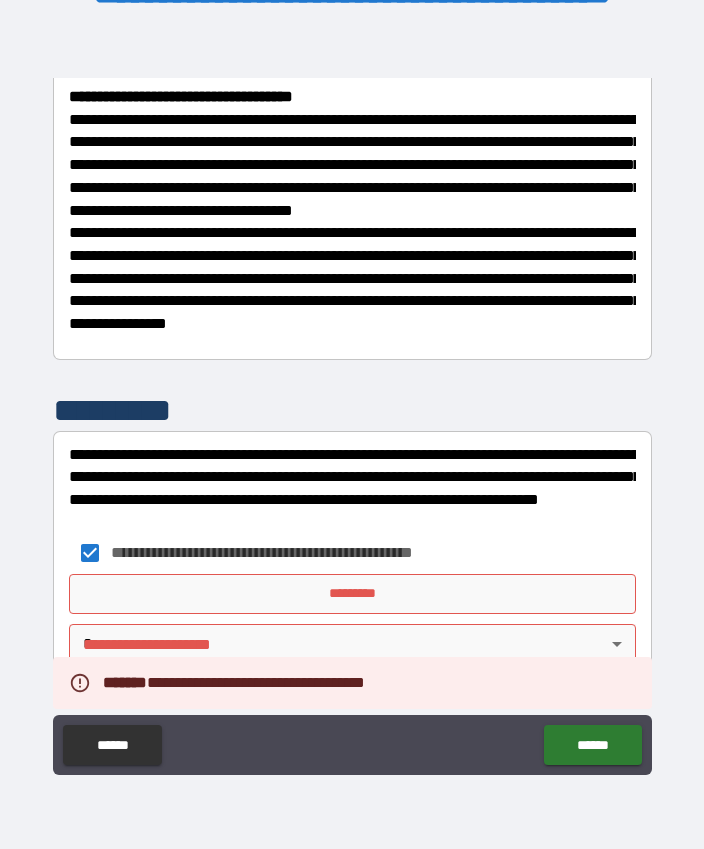 click on "*********" at bounding box center [352, 594] 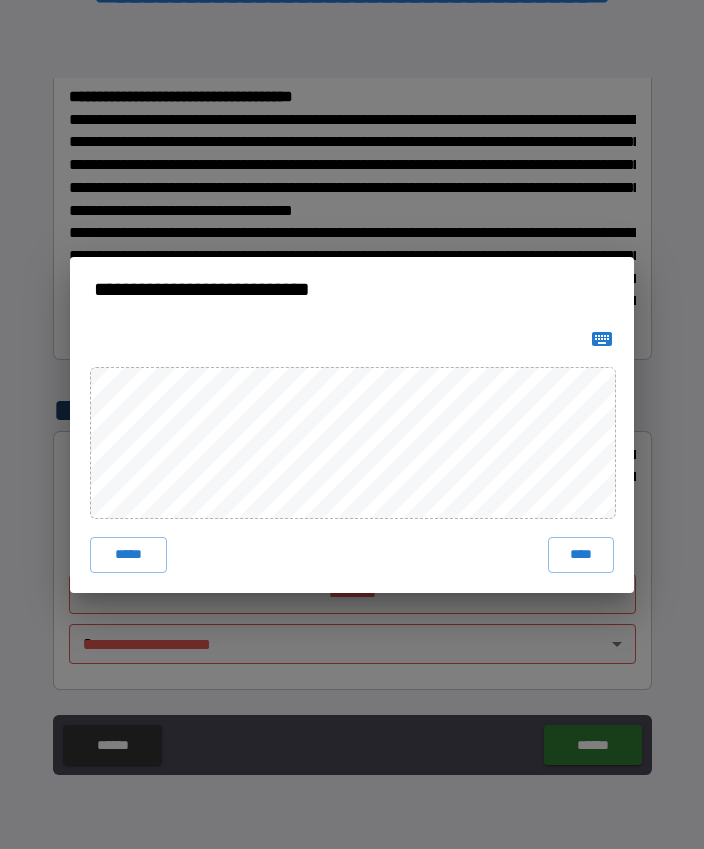 click on "****" at bounding box center (581, 555) 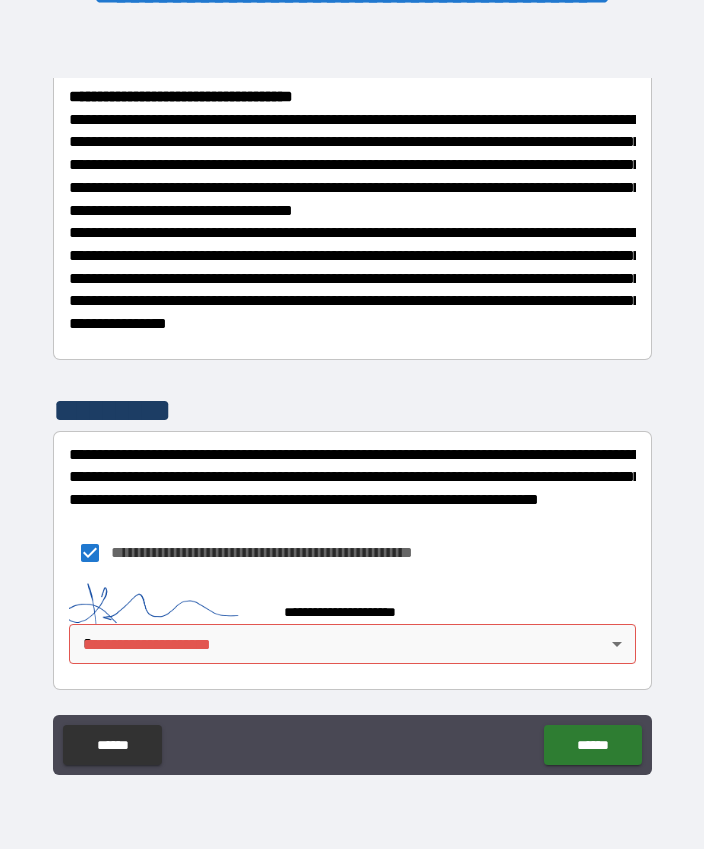 scroll, scrollTop: 573, scrollLeft: 0, axis: vertical 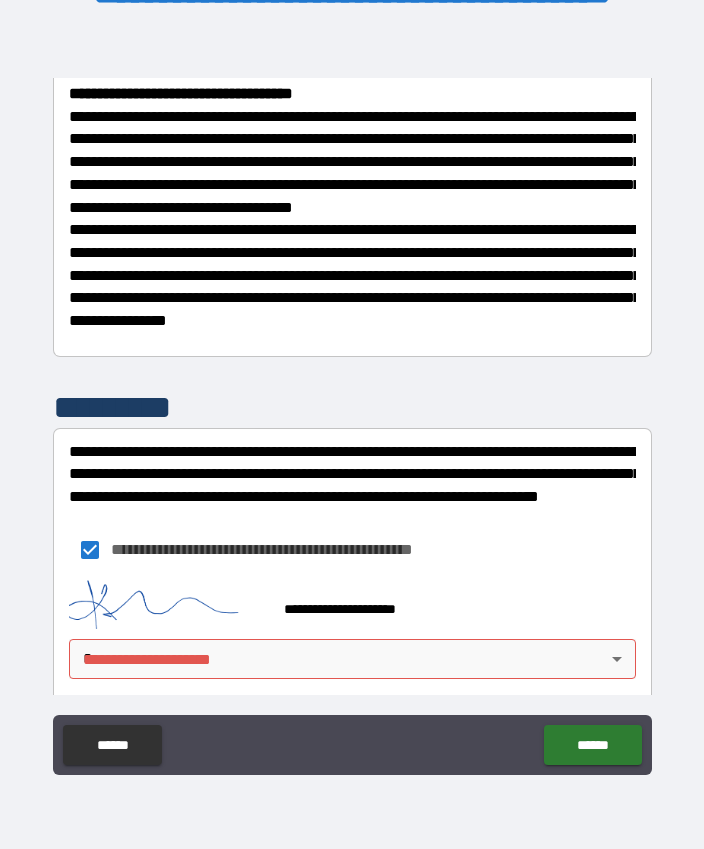 click on "******" at bounding box center (592, 745) 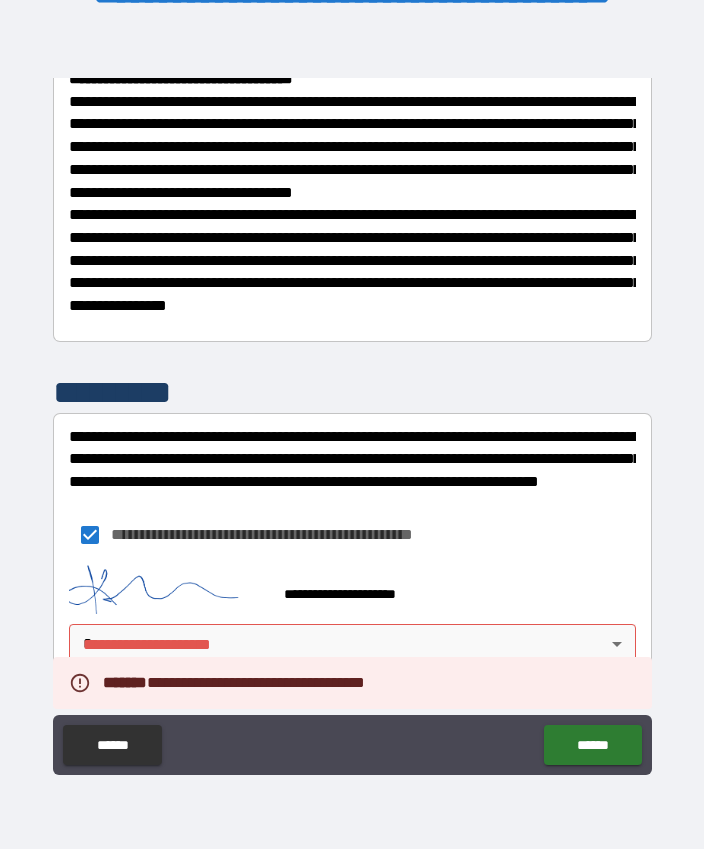 scroll, scrollTop: 601, scrollLeft: 0, axis: vertical 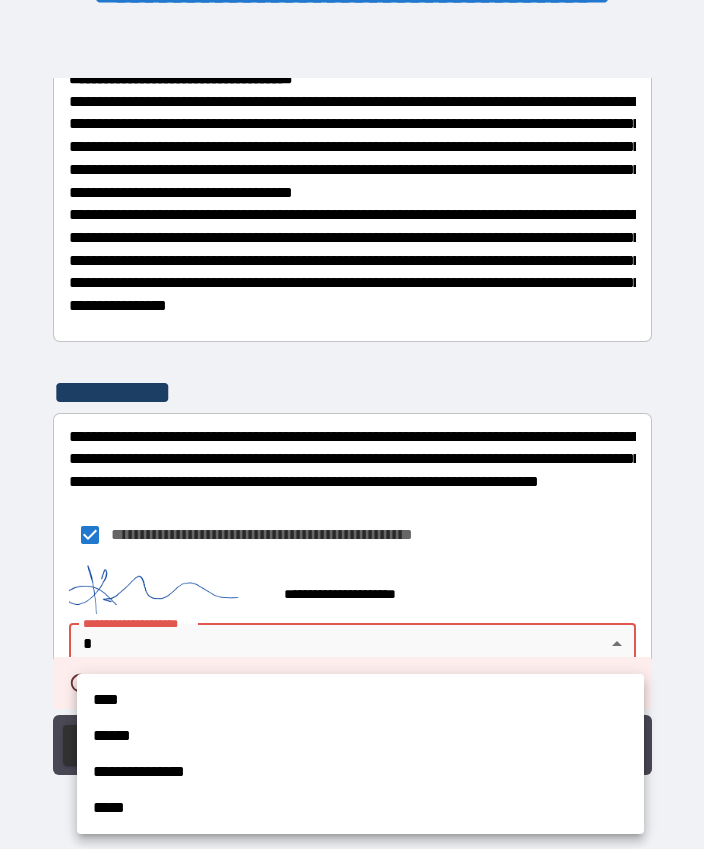 click on "**********" at bounding box center [360, 772] 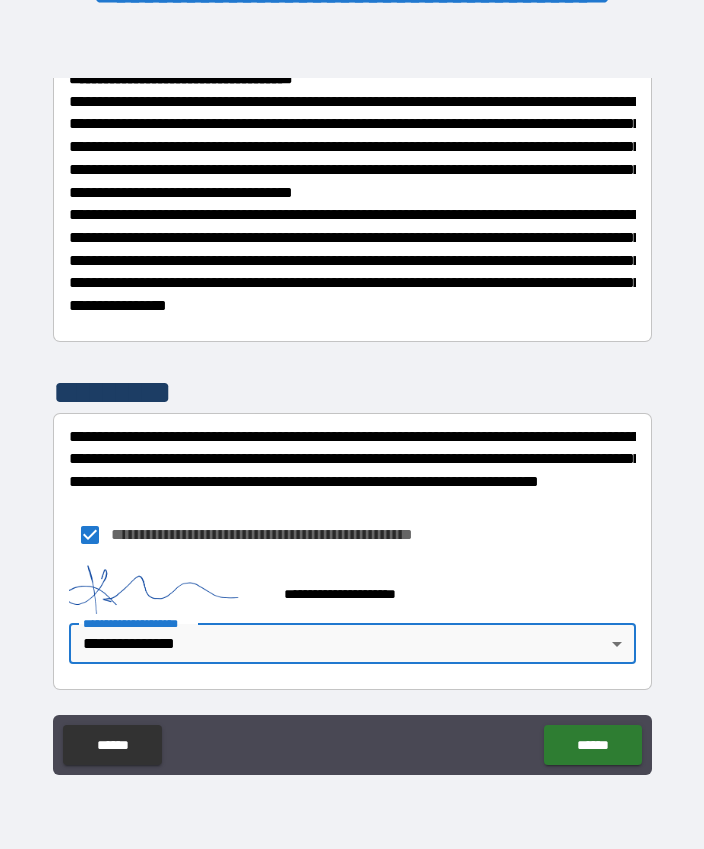click on "******" at bounding box center [592, 745] 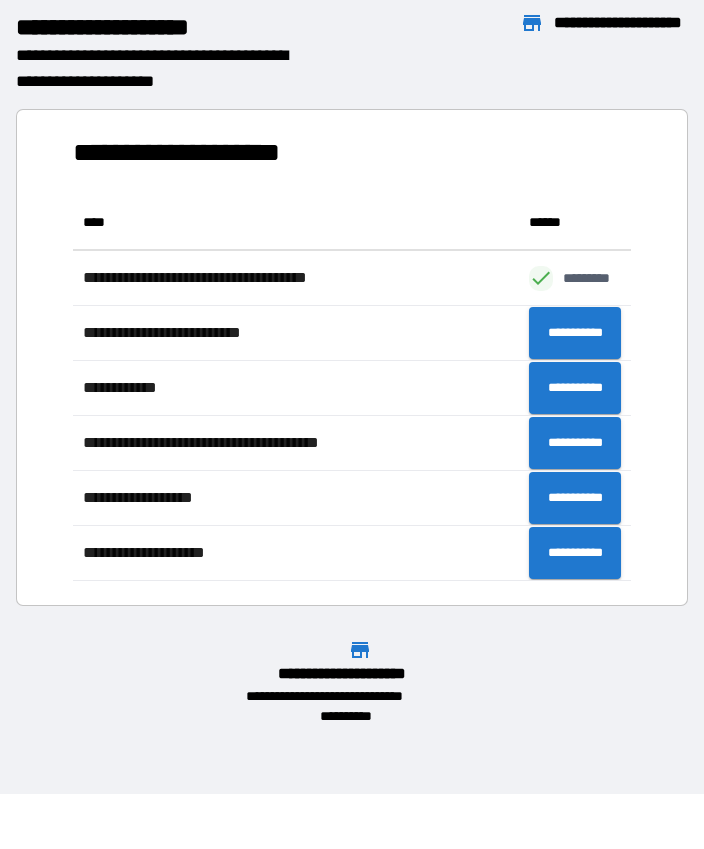 scroll, scrollTop: 386, scrollLeft: 559, axis: both 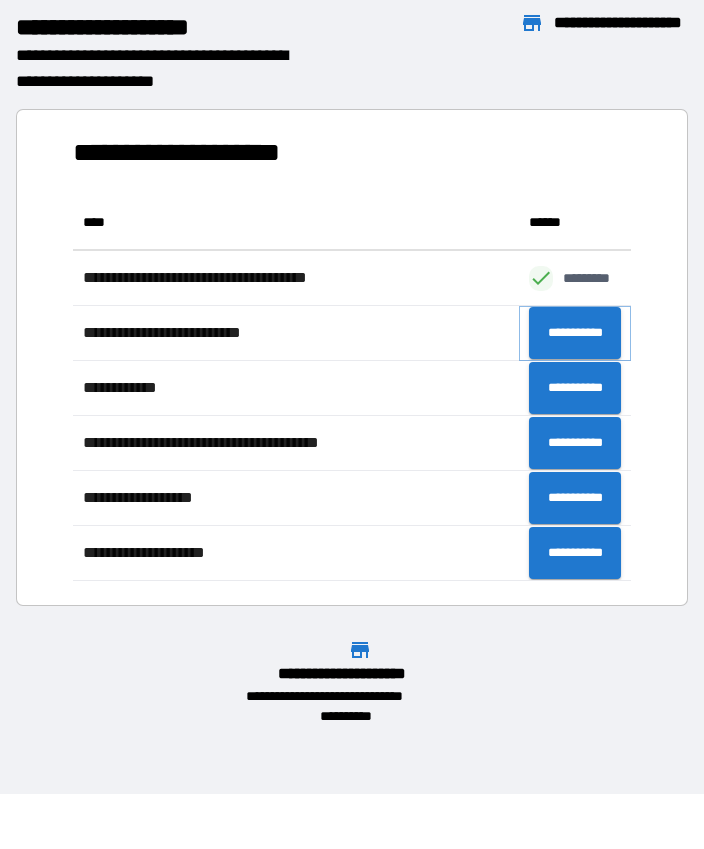 click on "**********" at bounding box center (575, 333) 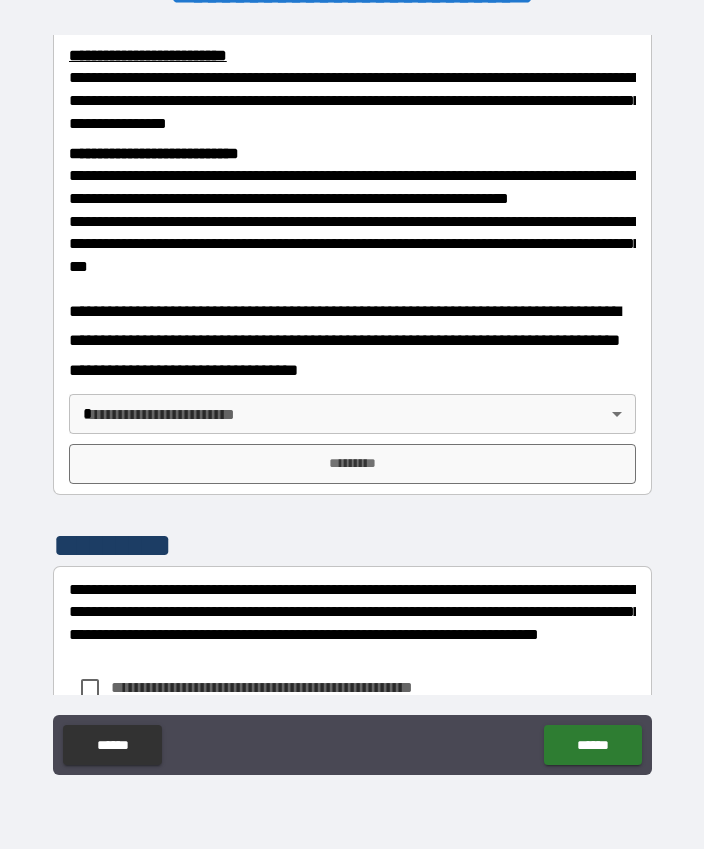scroll, scrollTop: 746, scrollLeft: 0, axis: vertical 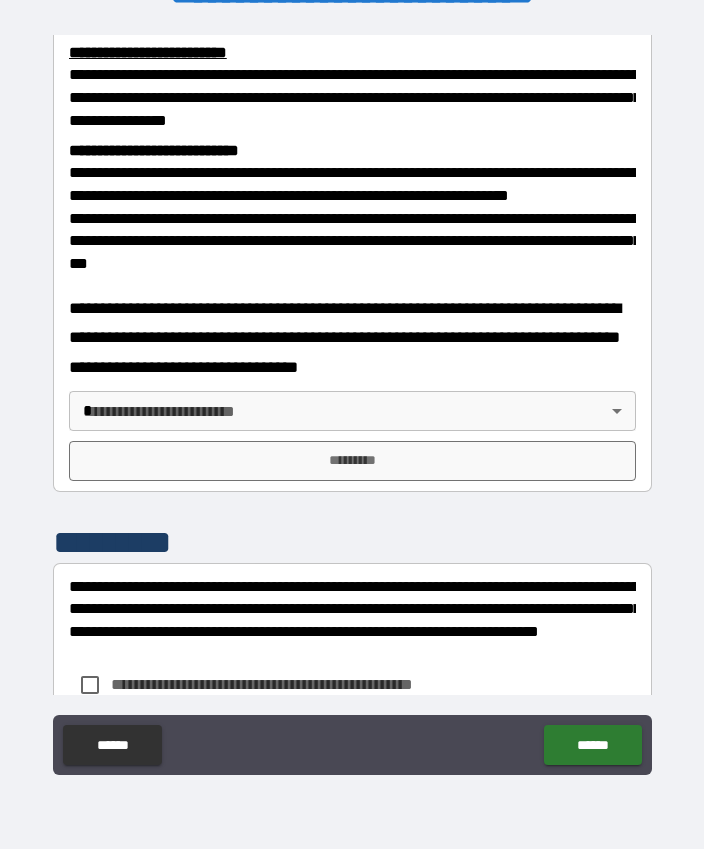 click on "**********" at bounding box center [352, 397] 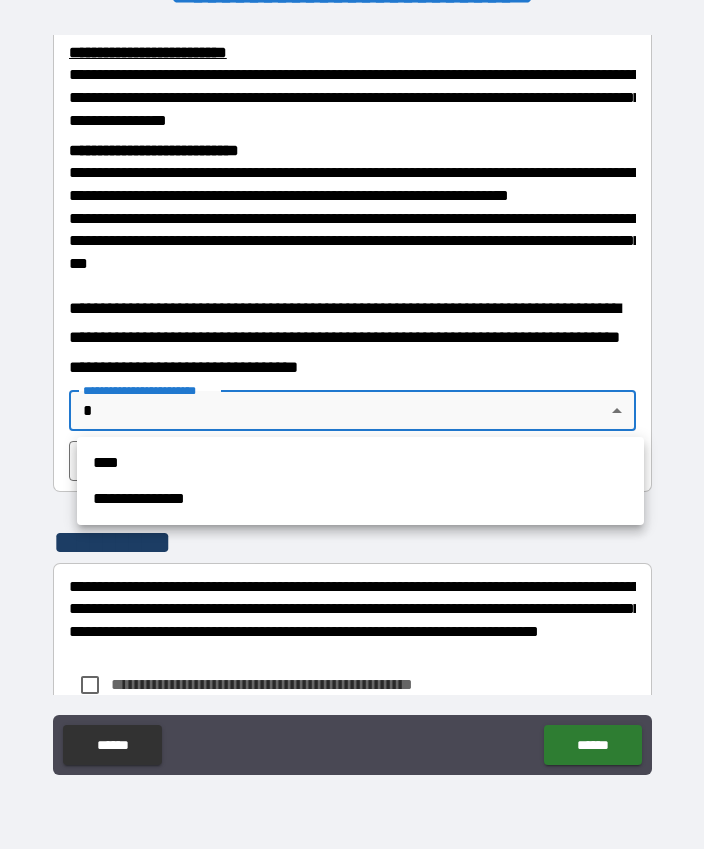 click on "**********" at bounding box center [360, 499] 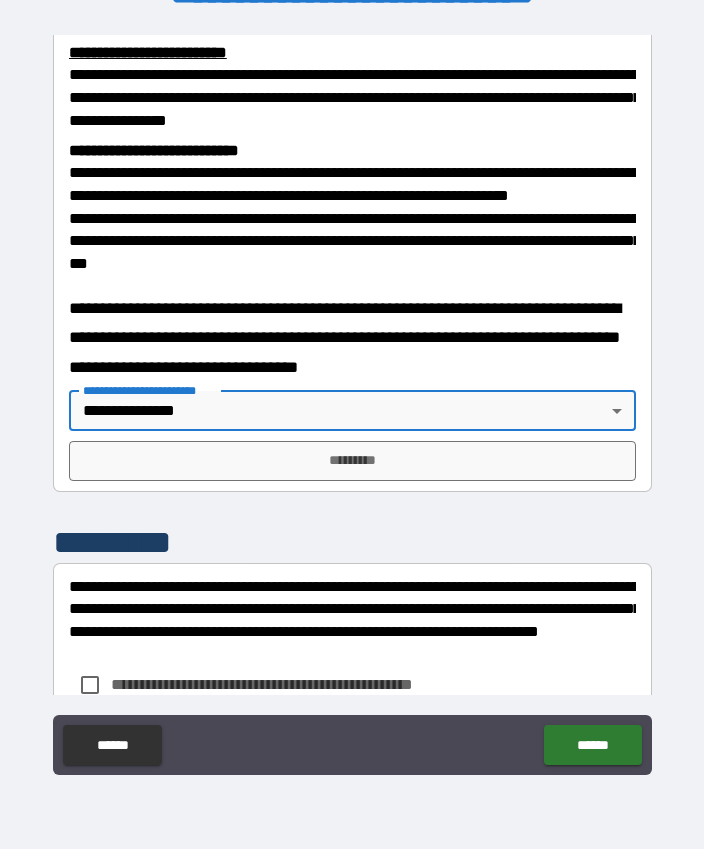 click on "*********" at bounding box center [352, 461] 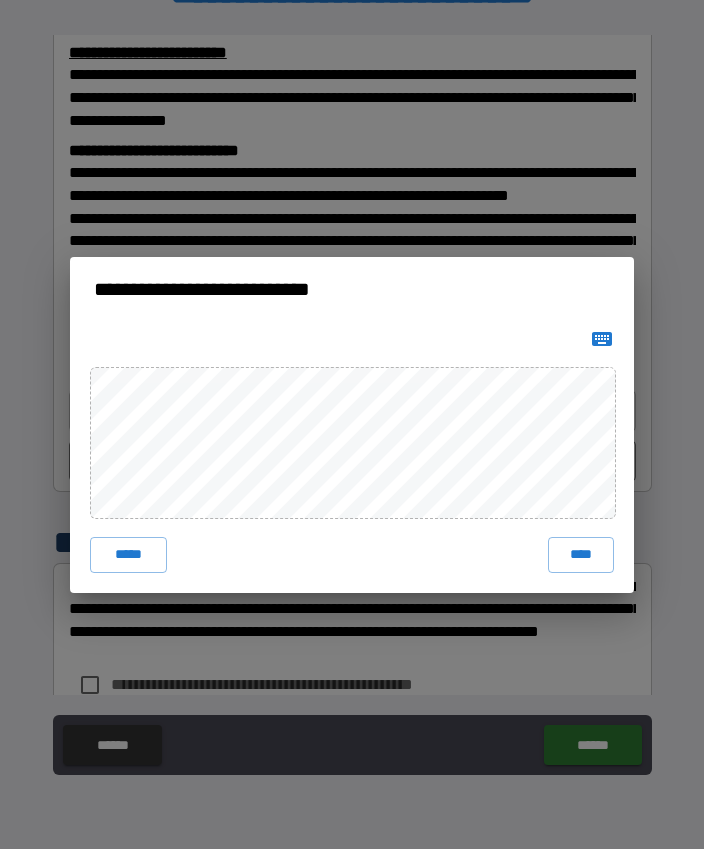 click on "****" at bounding box center [581, 555] 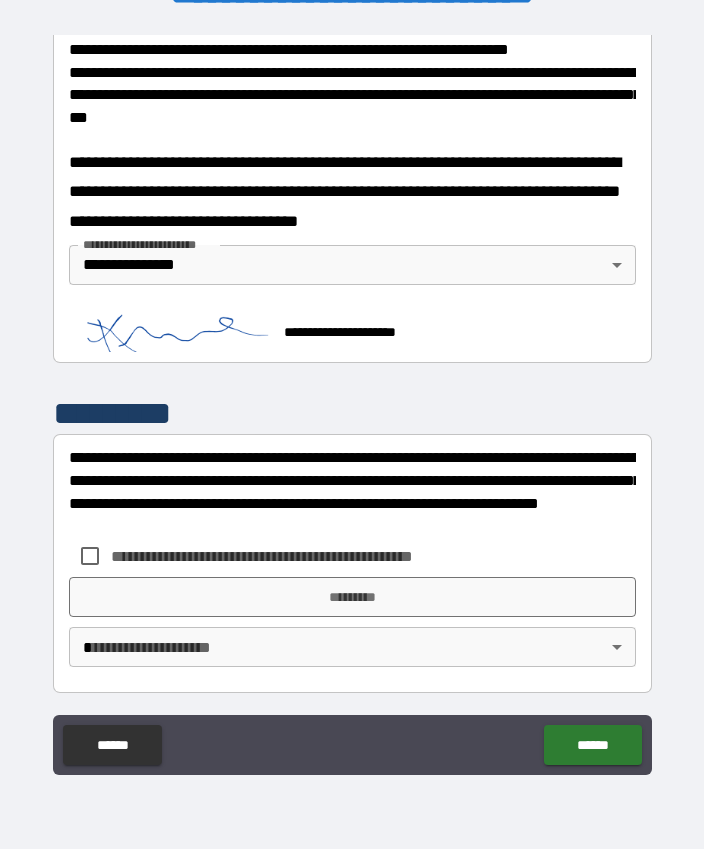 scroll, scrollTop: 892, scrollLeft: 0, axis: vertical 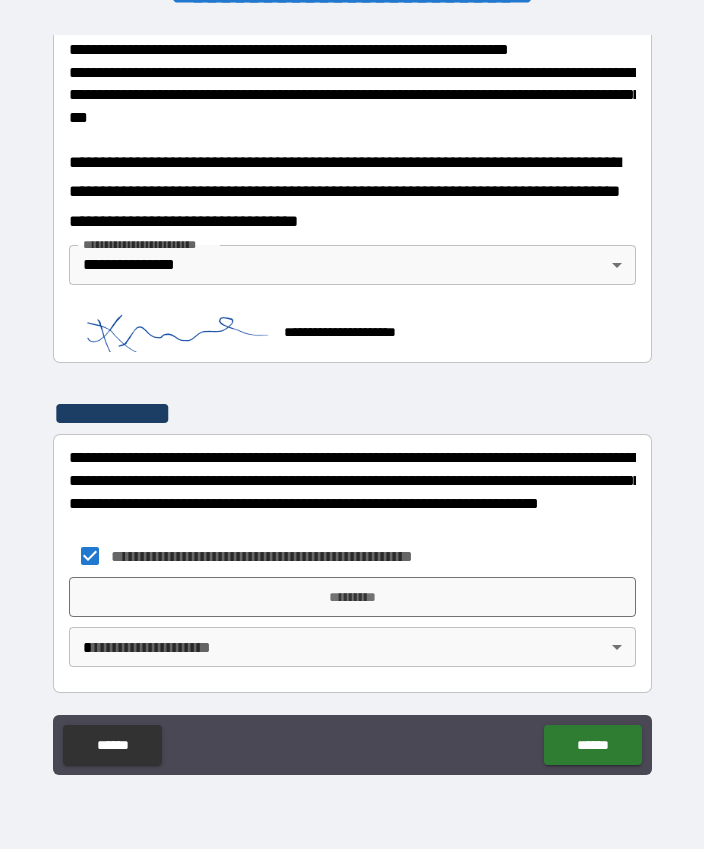 click on "*********" at bounding box center [352, 597] 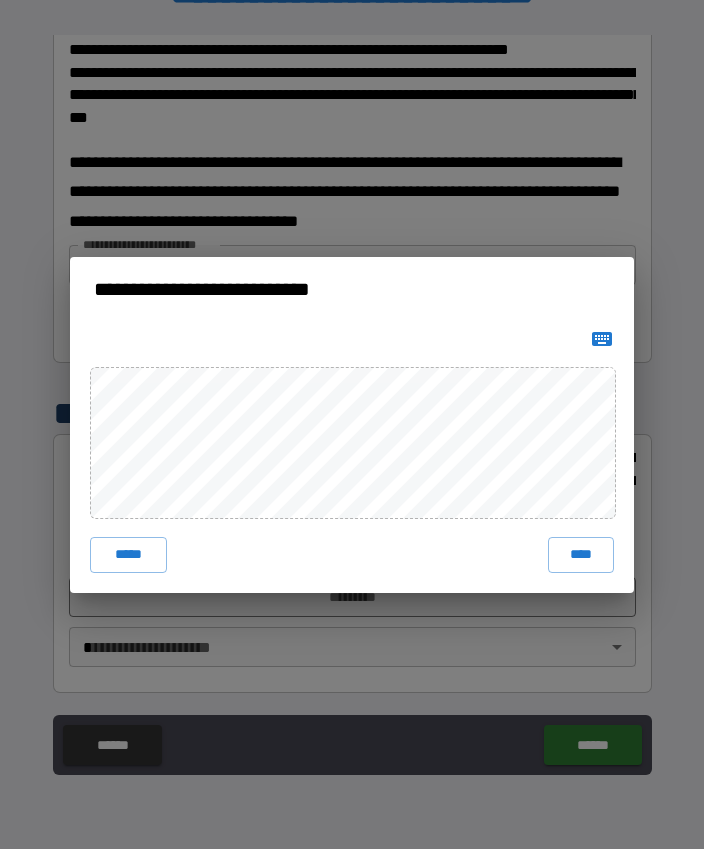 click on "****" at bounding box center [581, 555] 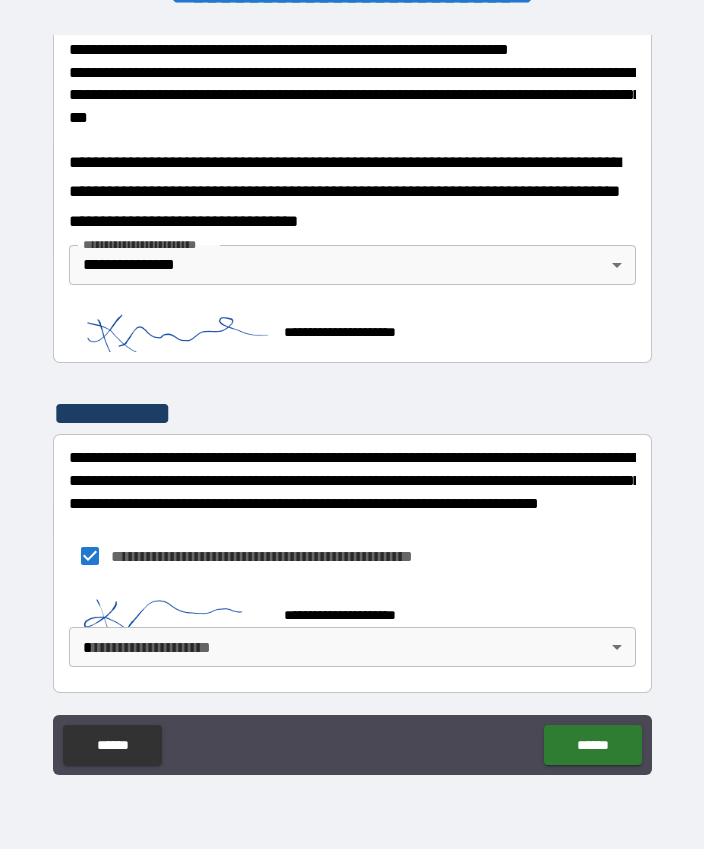 scroll, scrollTop: 882, scrollLeft: 0, axis: vertical 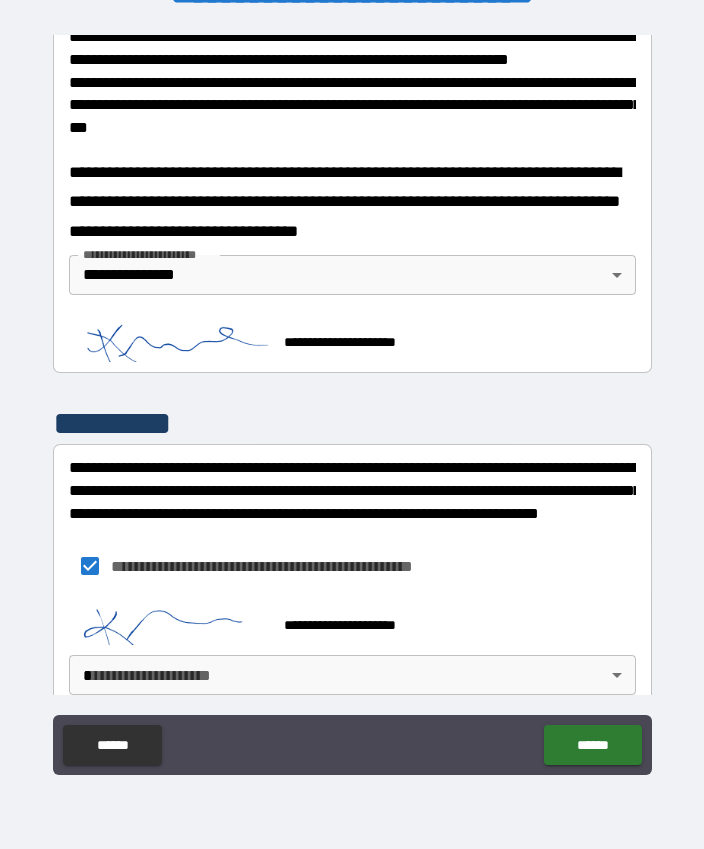 click on "**********" at bounding box center (352, 397) 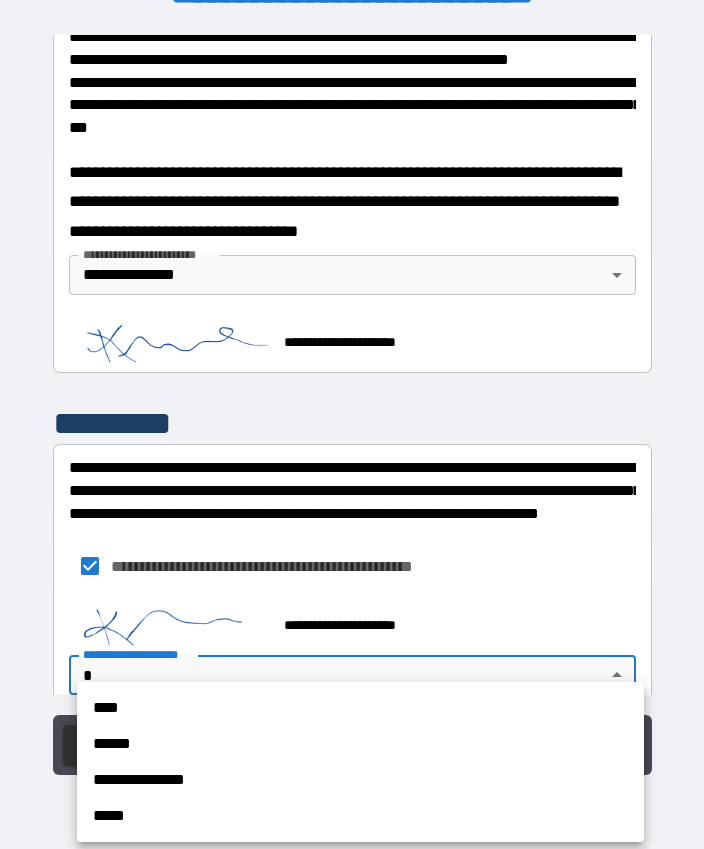 click on "**********" at bounding box center (360, 780) 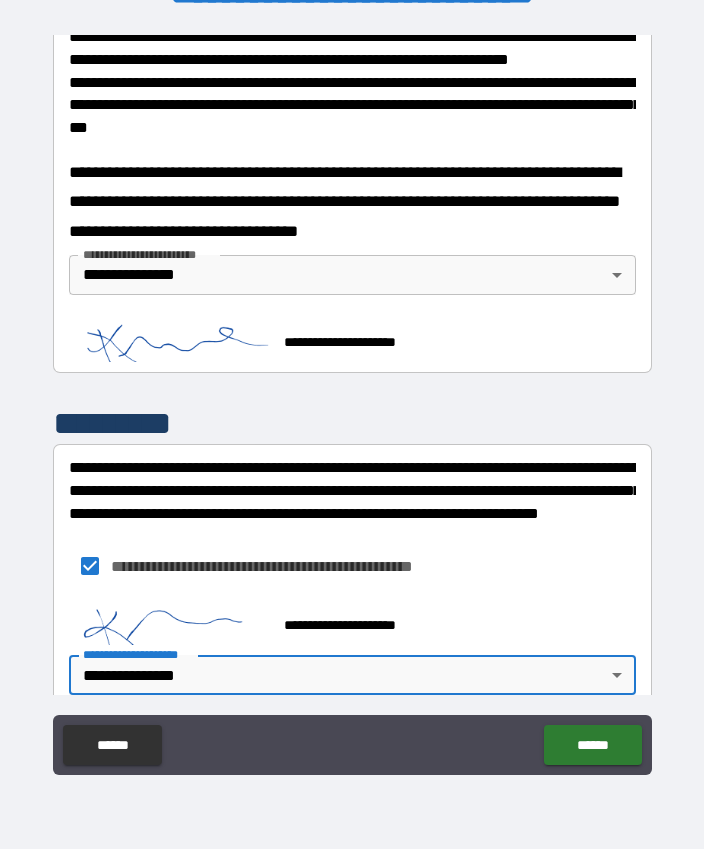 click on "******" at bounding box center (592, 745) 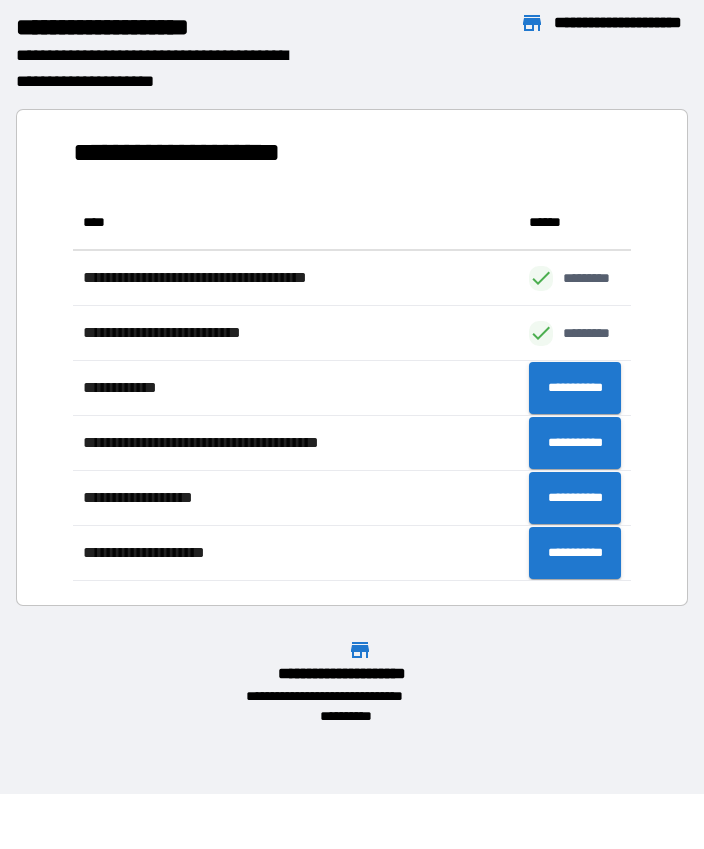 scroll, scrollTop: 1, scrollLeft: 1, axis: both 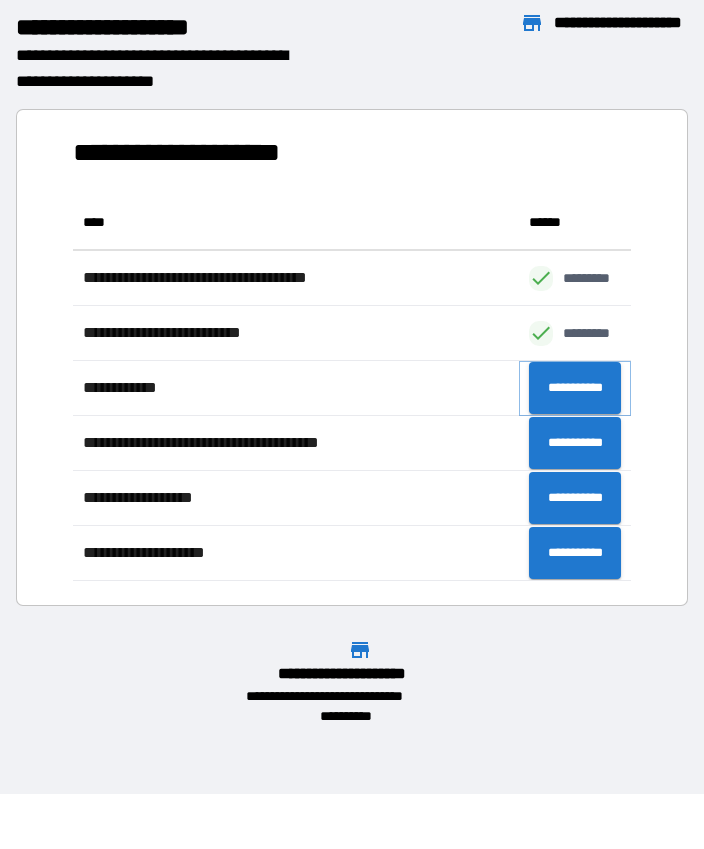 click on "**********" at bounding box center (575, 388) 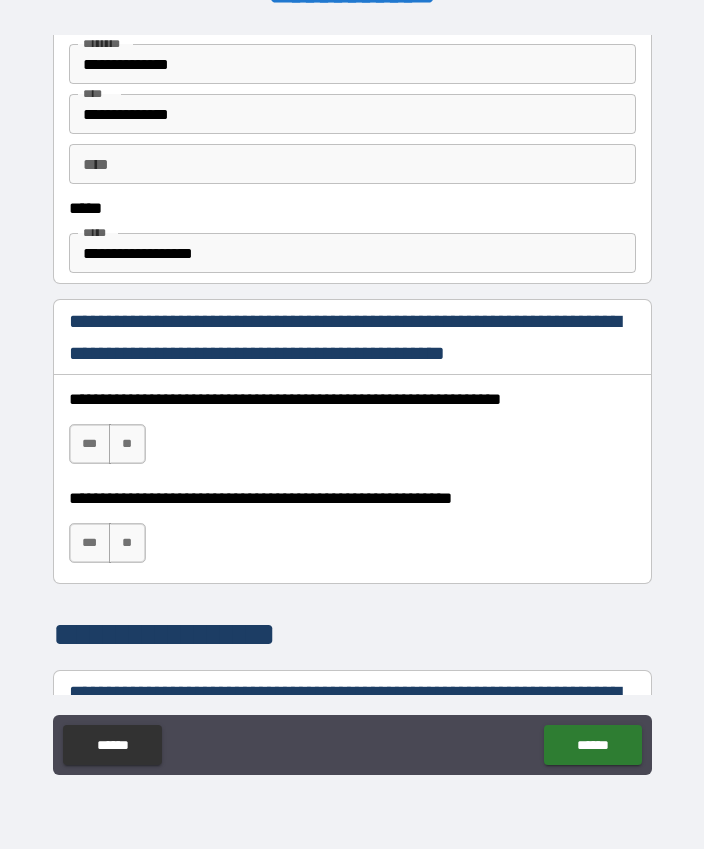 scroll, scrollTop: 1097, scrollLeft: 0, axis: vertical 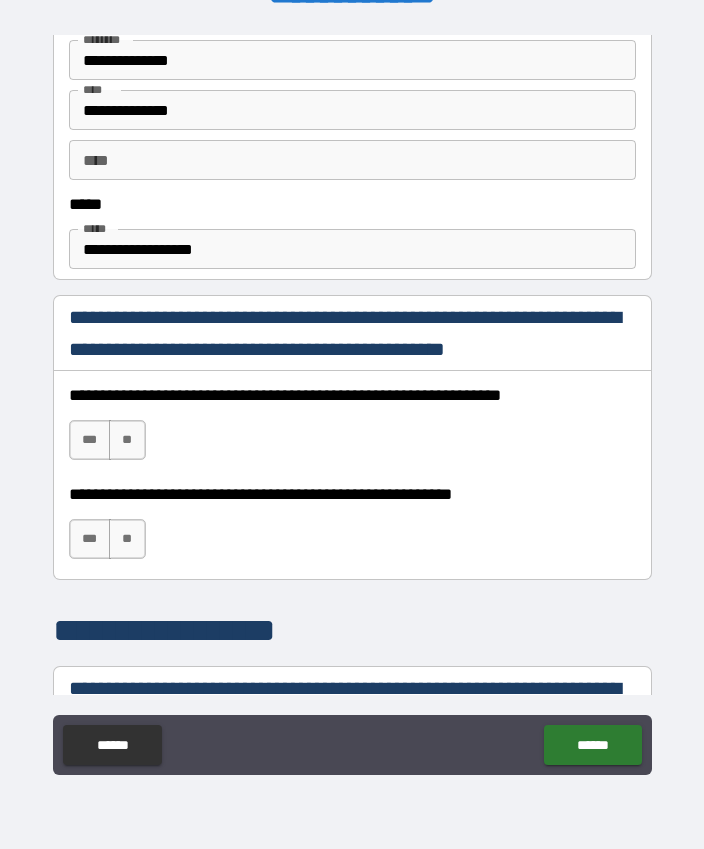 click on "***" at bounding box center (90, 440) 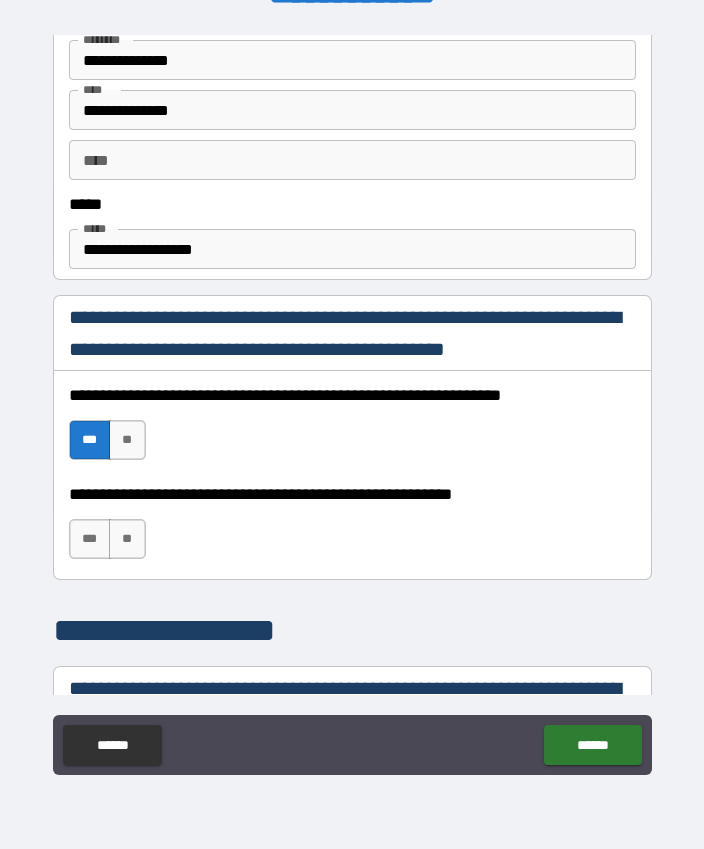 click on "***" at bounding box center [90, 539] 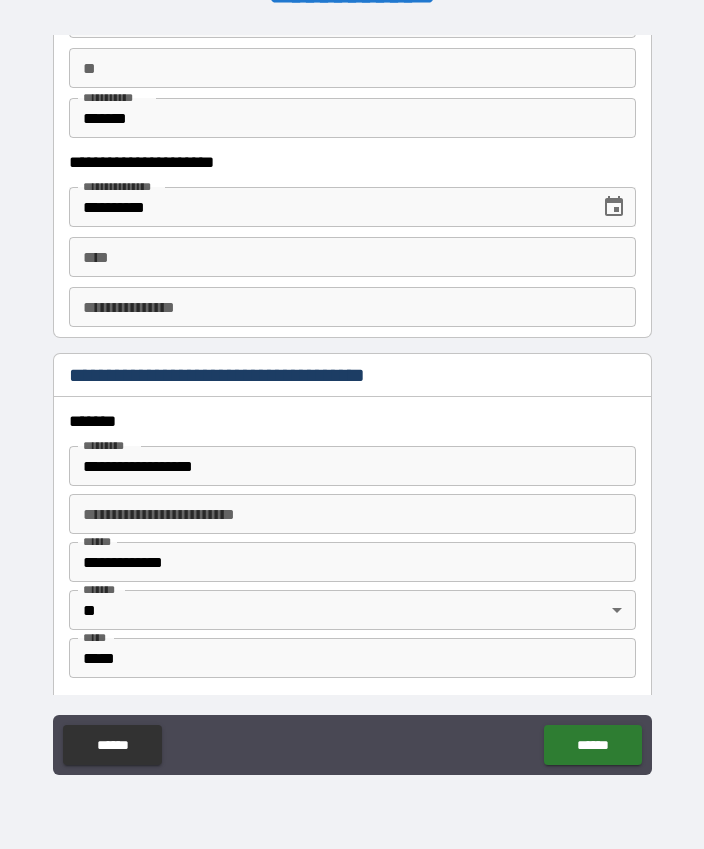 scroll, scrollTop: 2049, scrollLeft: 0, axis: vertical 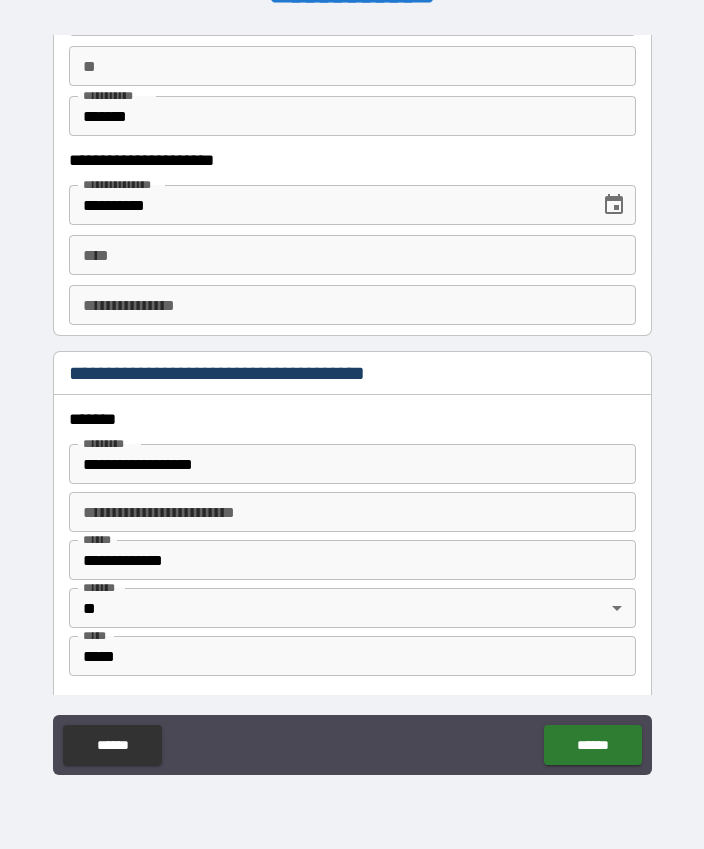 click on "****" at bounding box center (352, 255) 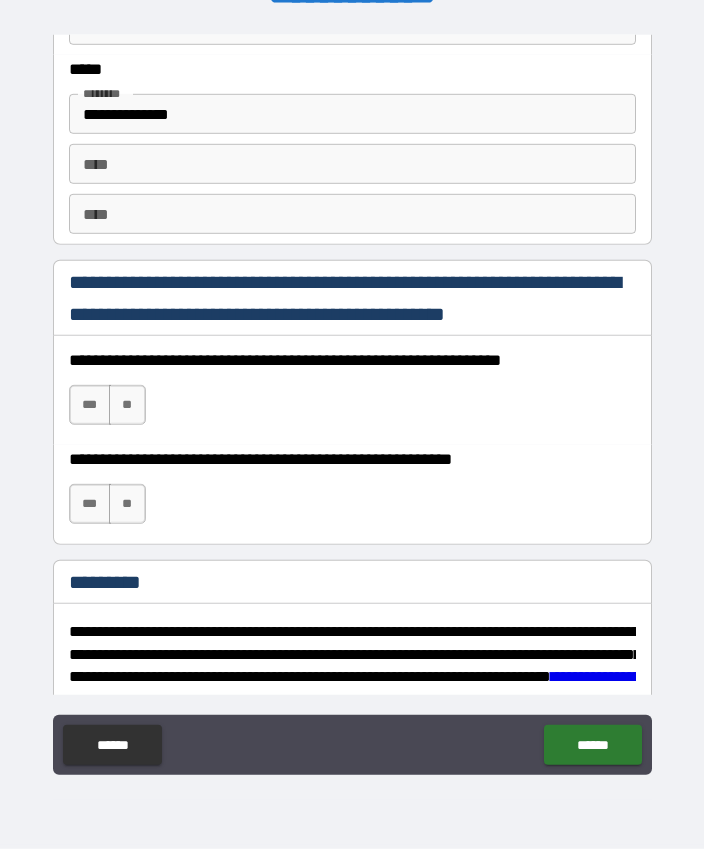scroll, scrollTop: 2770, scrollLeft: 0, axis: vertical 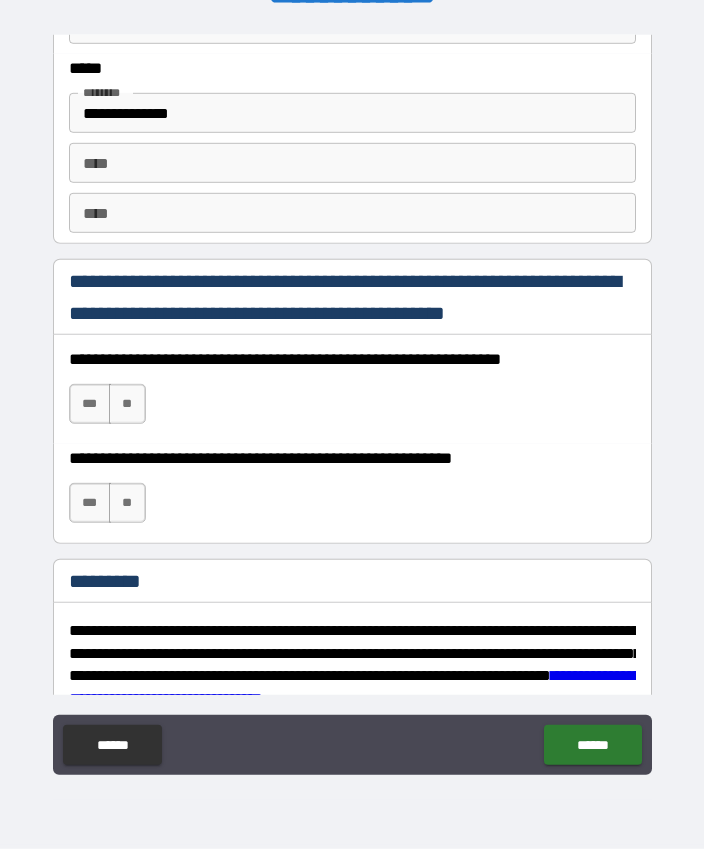 click on "**********" at bounding box center (352, 389) 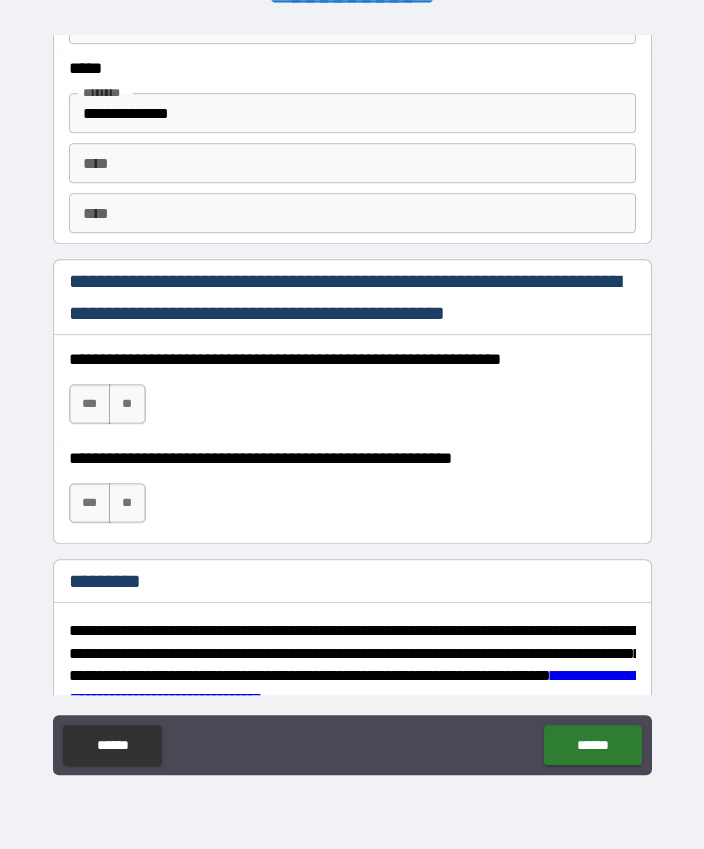 click on "***" at bounding box center [90, 404] 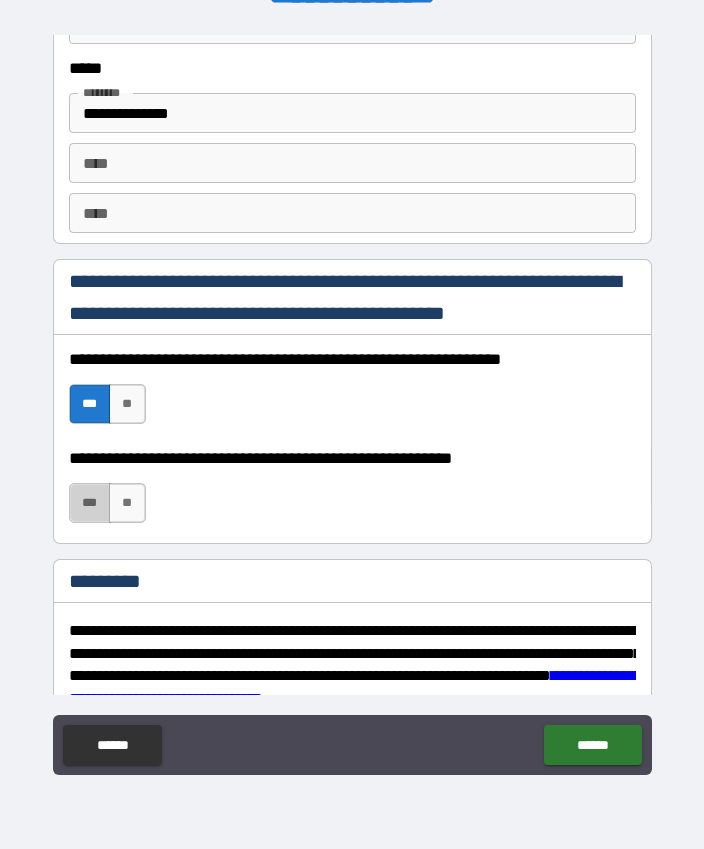 click on "***" at bounding box center [90, 503] 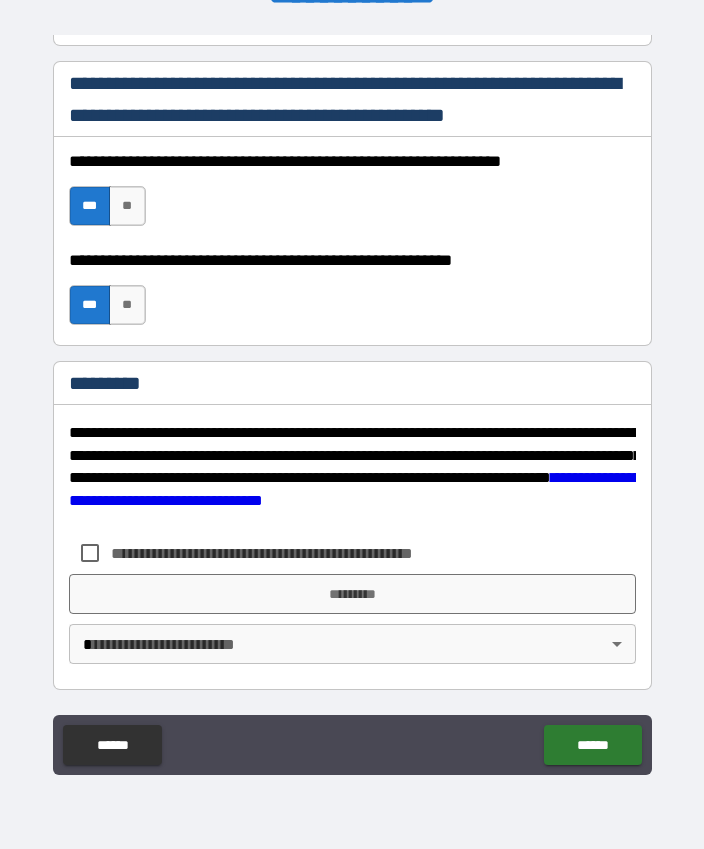 scroll, scrollTop: 2968, scrollLeft: 0, axis: vertical 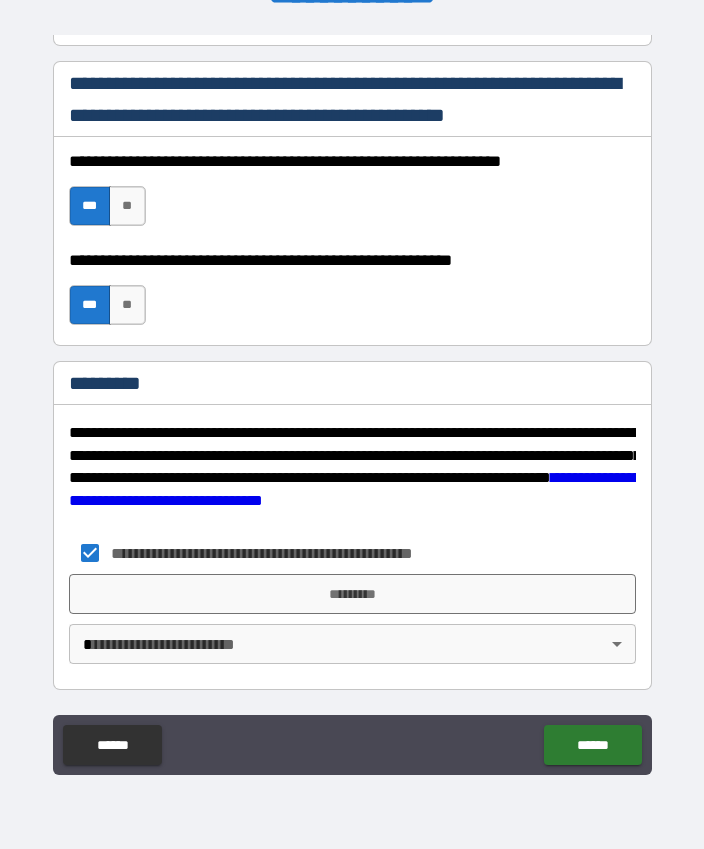 click on "*********" at bounding box center [352, 594] 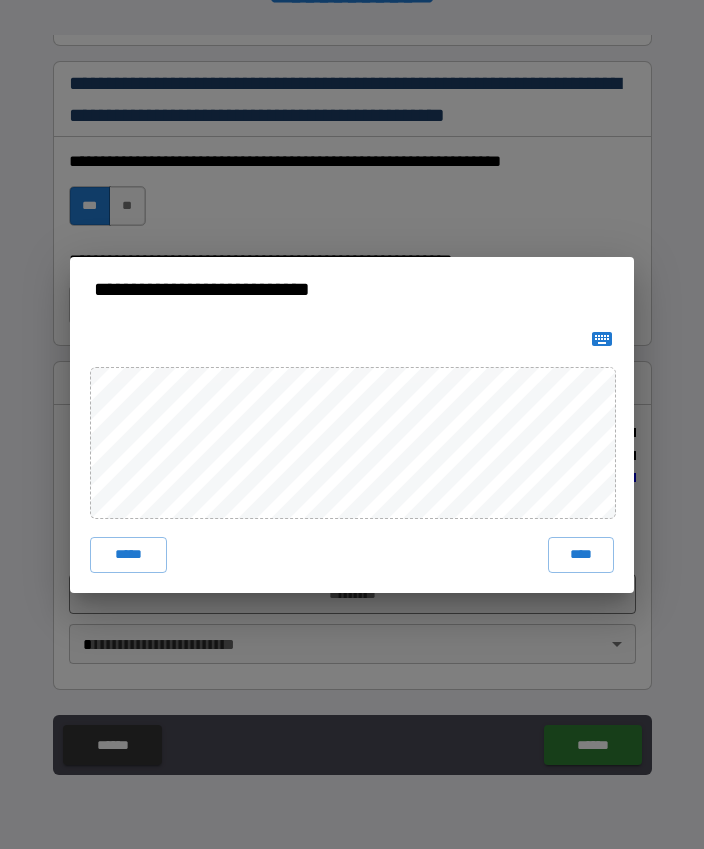 click on "****" at bounding box center [581, 555] 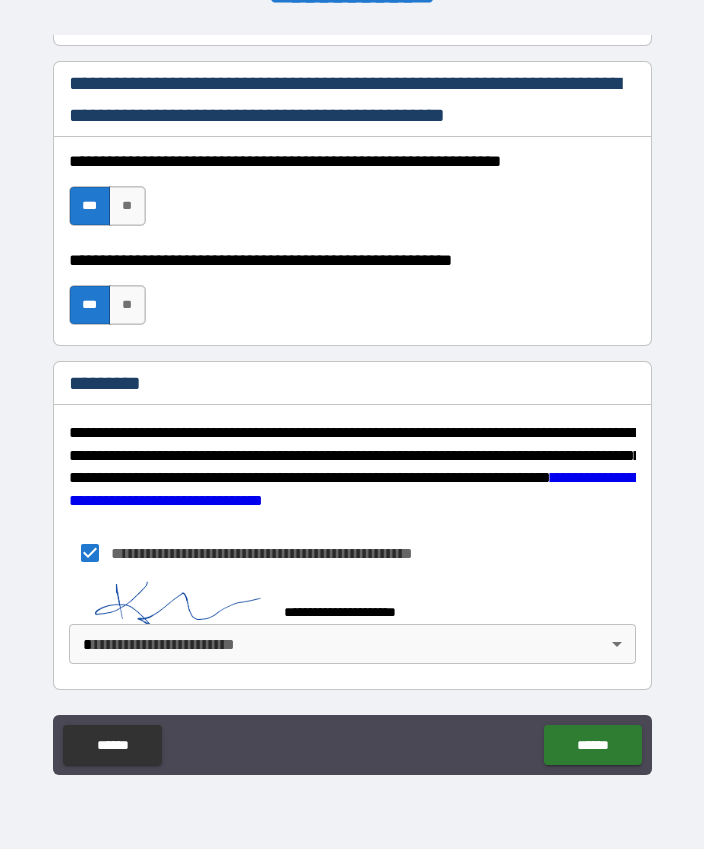 scroll, scrollTop: 2958, scrollLeft: 0, axis: vertical 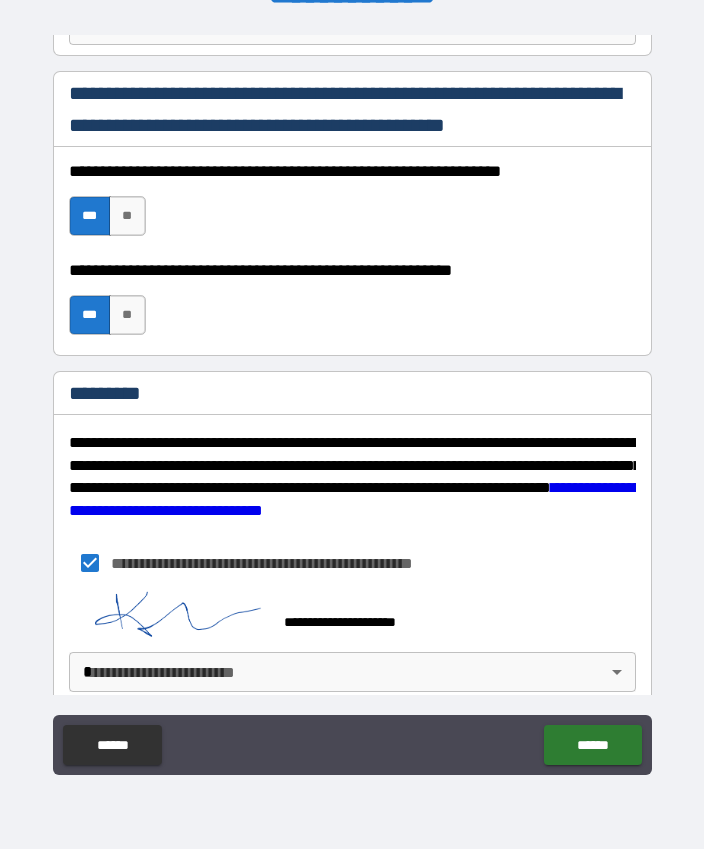 click on "**********" at bounding box center (352, 397) 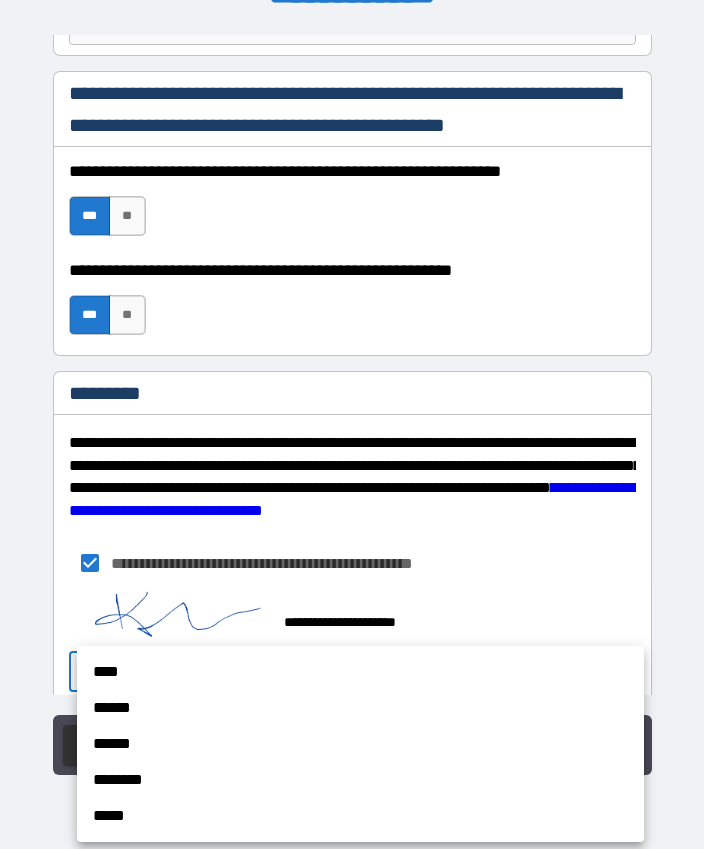 click on "******" at bounding box center [360, 708] 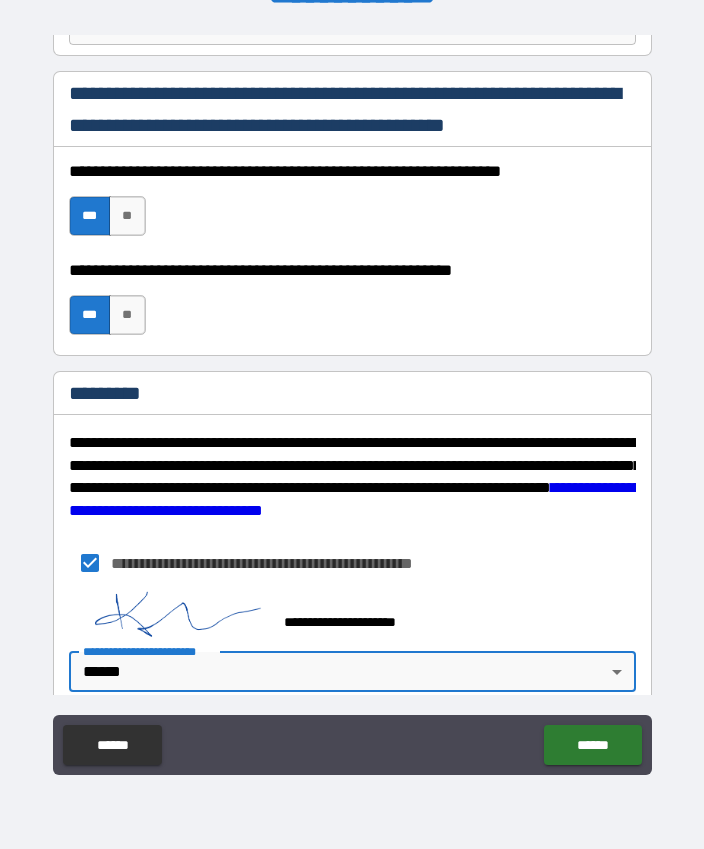 click on "******" at bounding box center (592, 745) 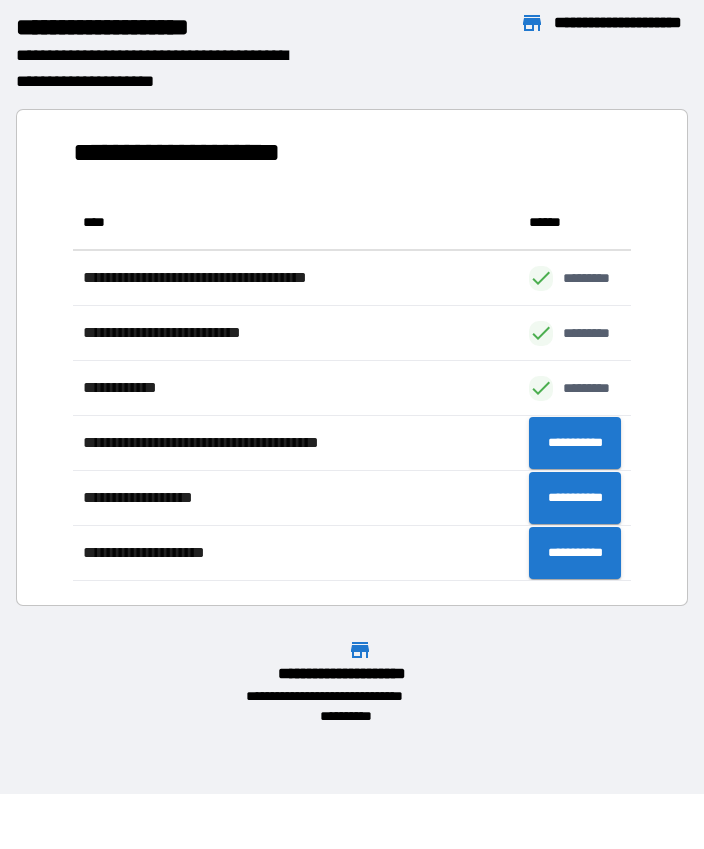 scroll, scrollTop: 1, scrollLeft: 1, axis: both 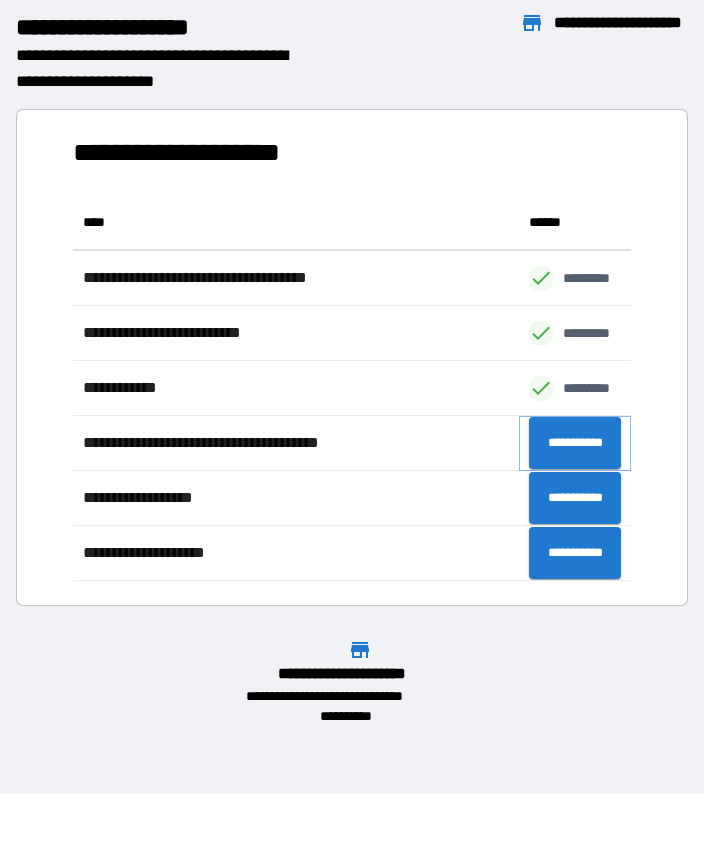 click on "**********" at bounding box center (575, 443) 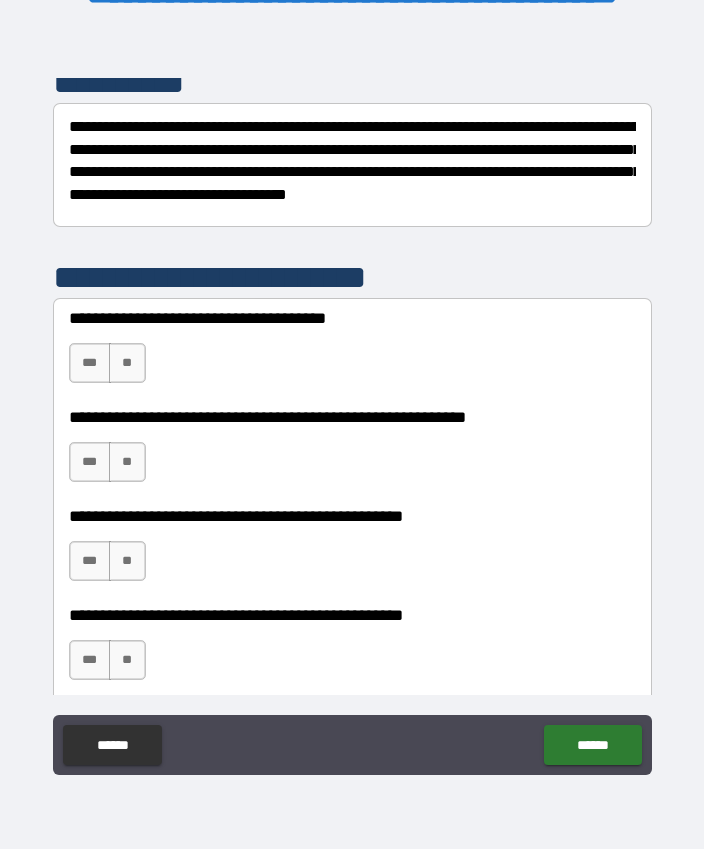 scroll, scrollTop: 289, scrollLeft: 0, axis: vertical 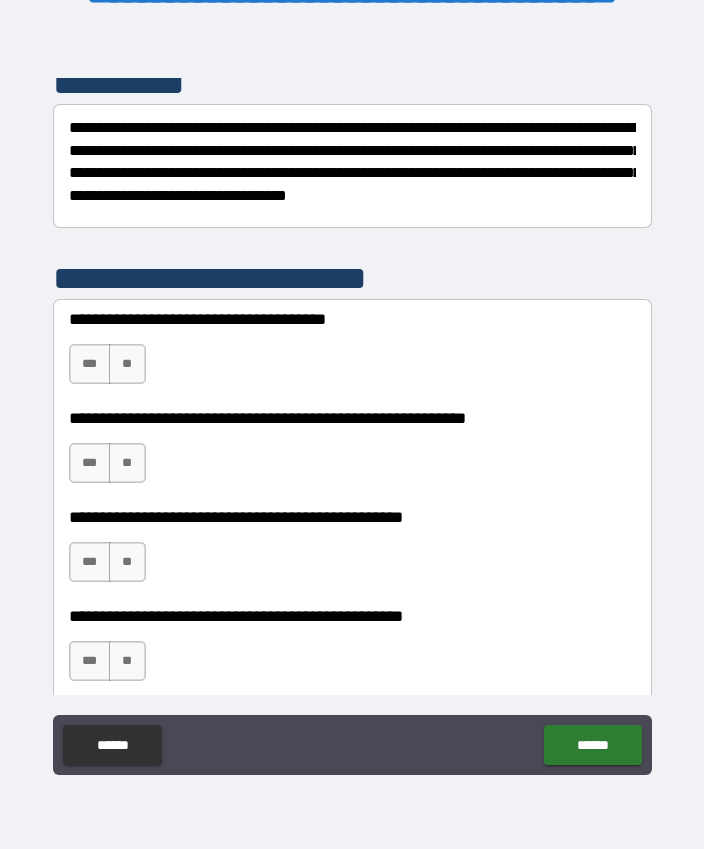 click on "**" at bounding box center (127, 364) 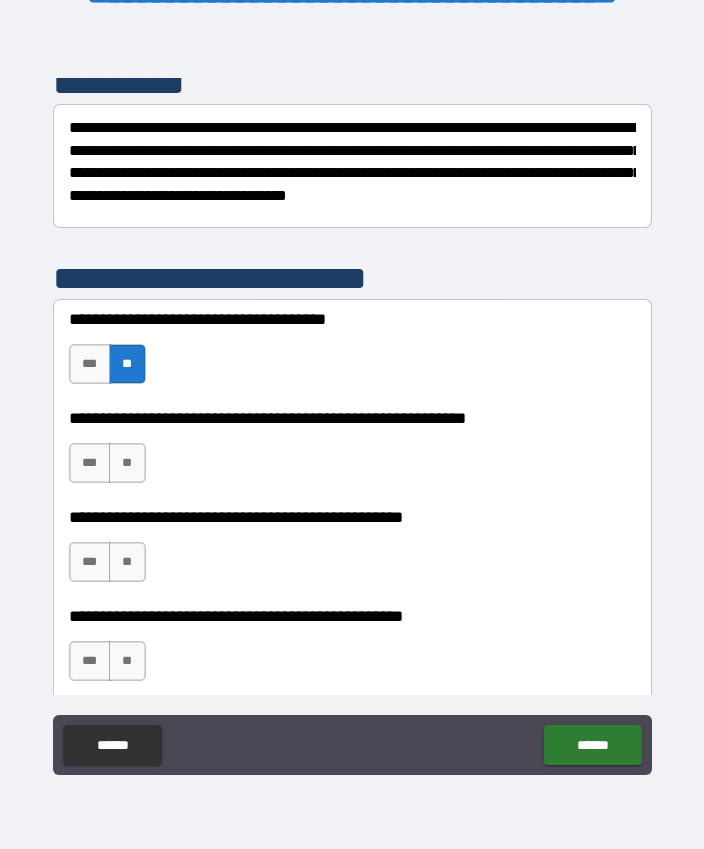 click on "***" at bounding box center (90, 463) 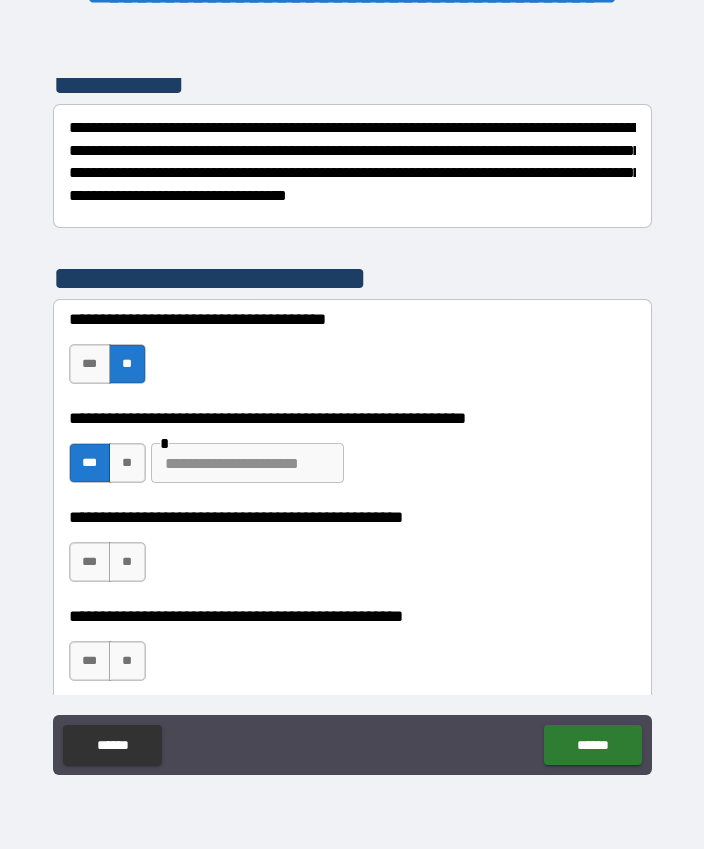 click at bounding box center [247, 463] 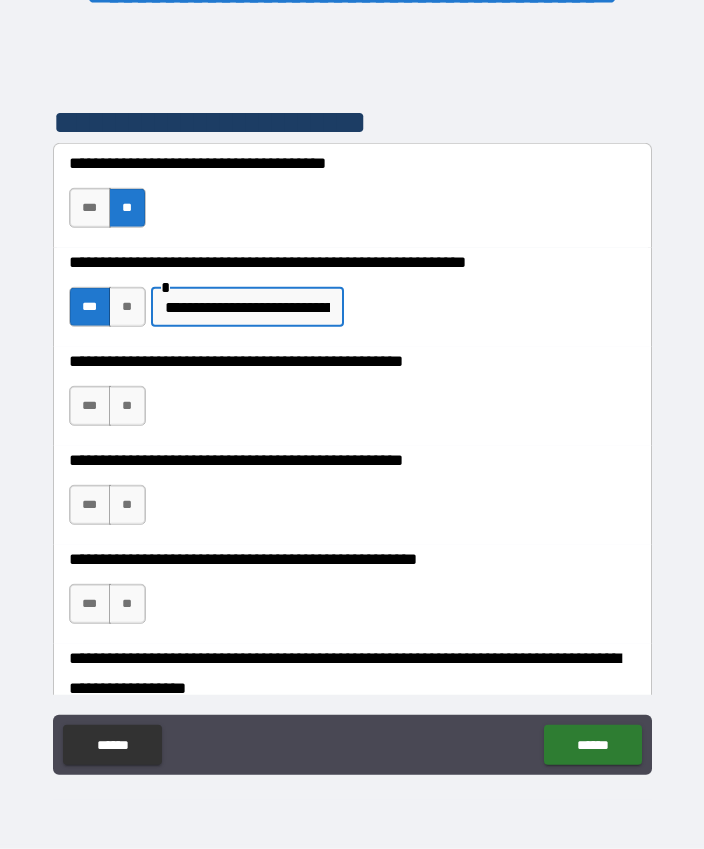 scroll, scrollTop: 479, scrollLeft: 0, axis: vertical 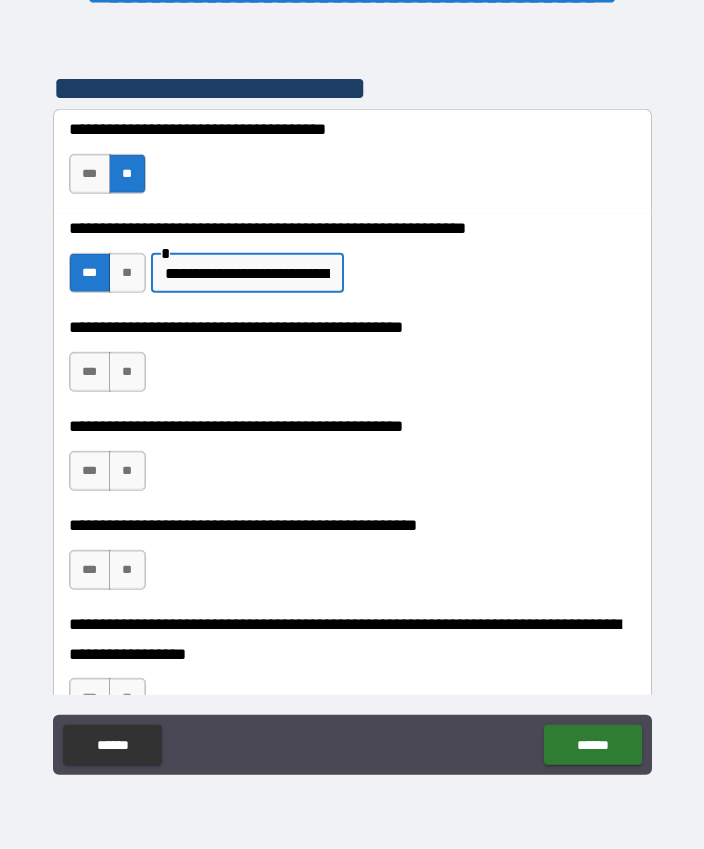 click on "**" at bounding box center (127, 372) 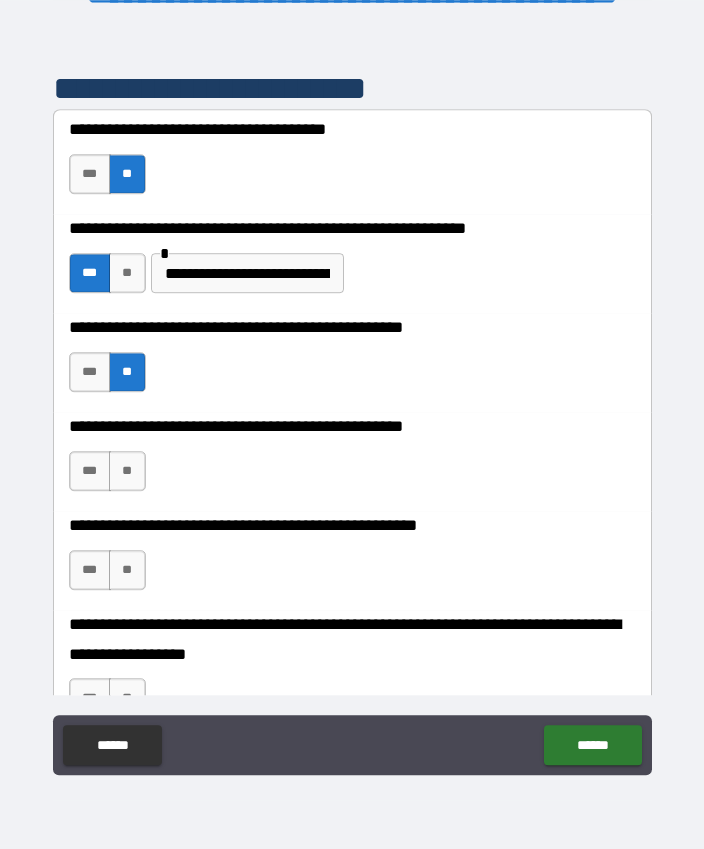 scroll, scrollTop: 55, scrollLeft: 0, axis: vertical 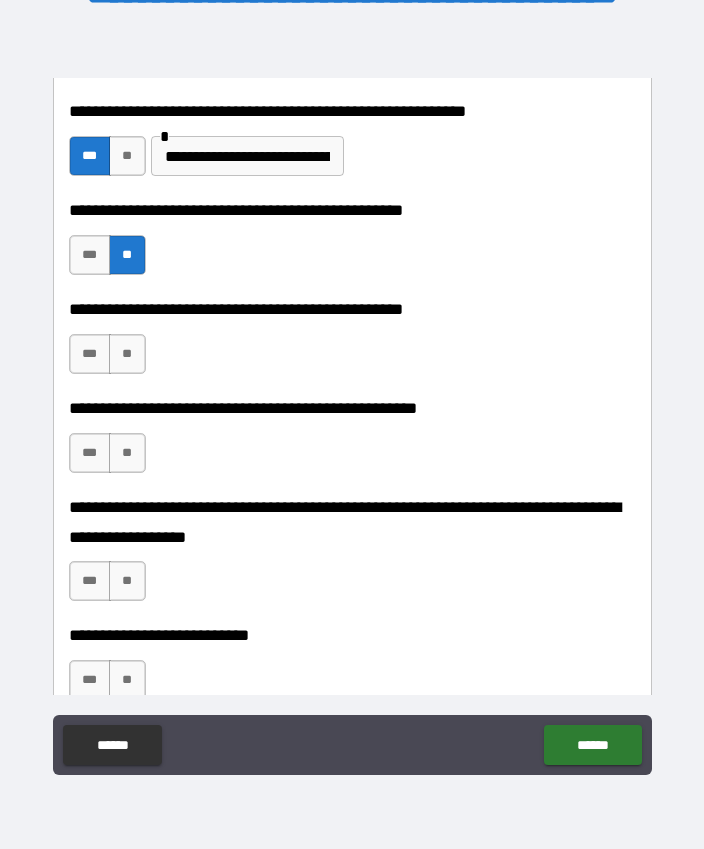 click on "**" at bounding box center (127, 354) 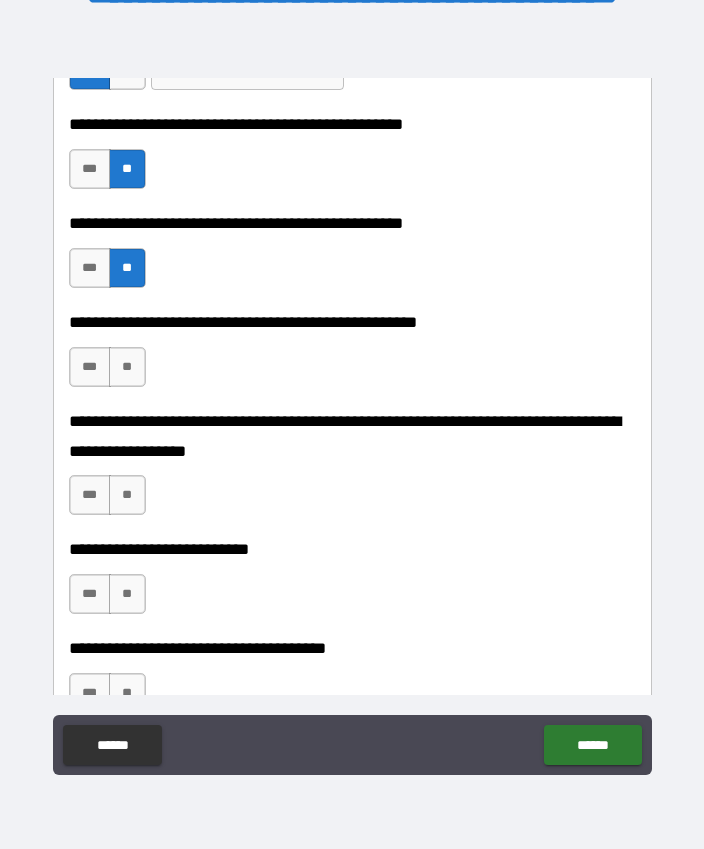 scroll, scrollTop: 681, scrollLeft: 0, axis: vertical 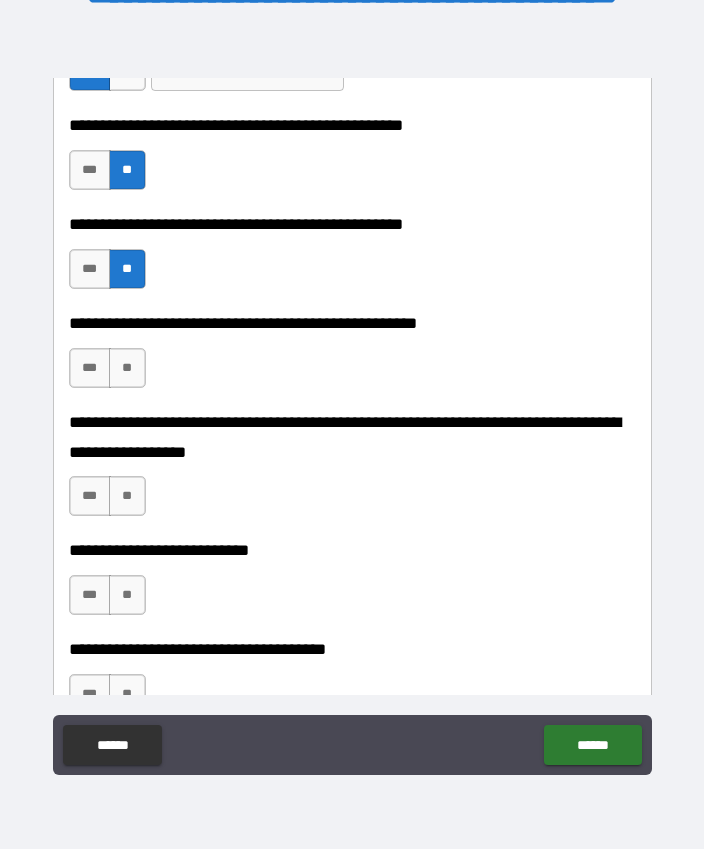 click on "**" at bounding box center (127, 368) 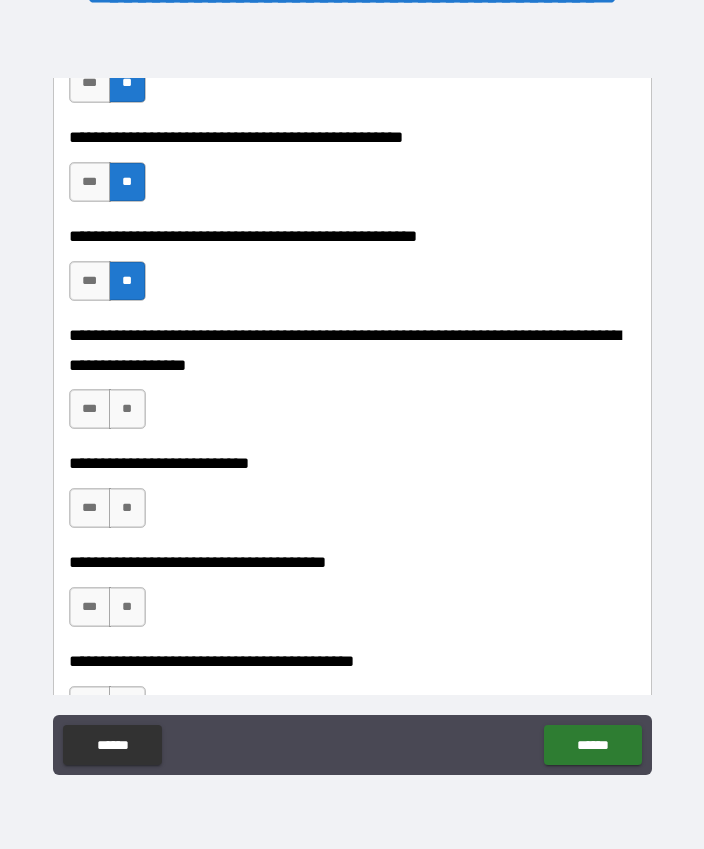 scroll, scrollTop: 769, scrollLeft: 0, axis: vertical 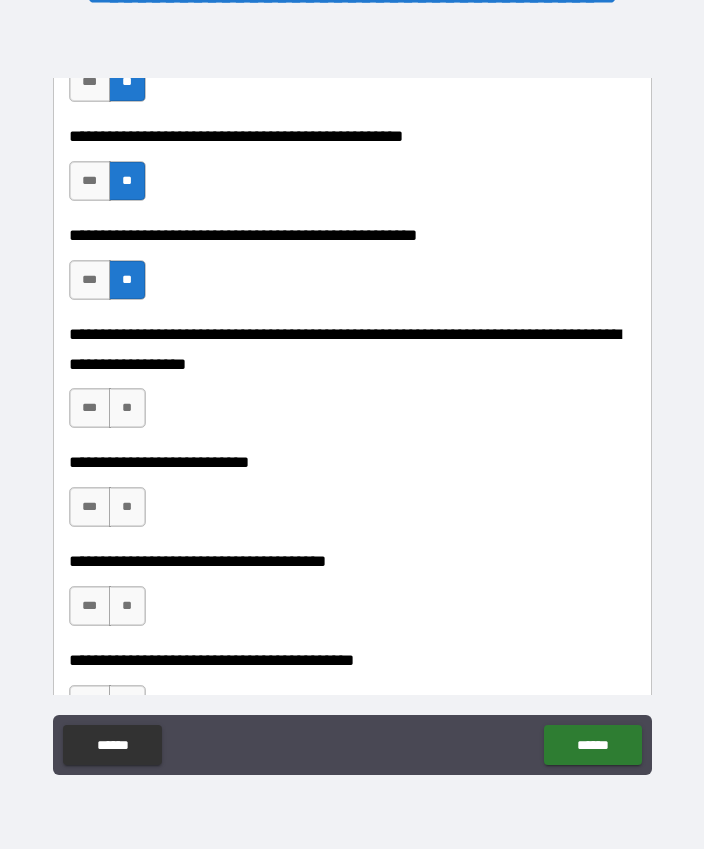click on "**" at bounding box center (127, 408) 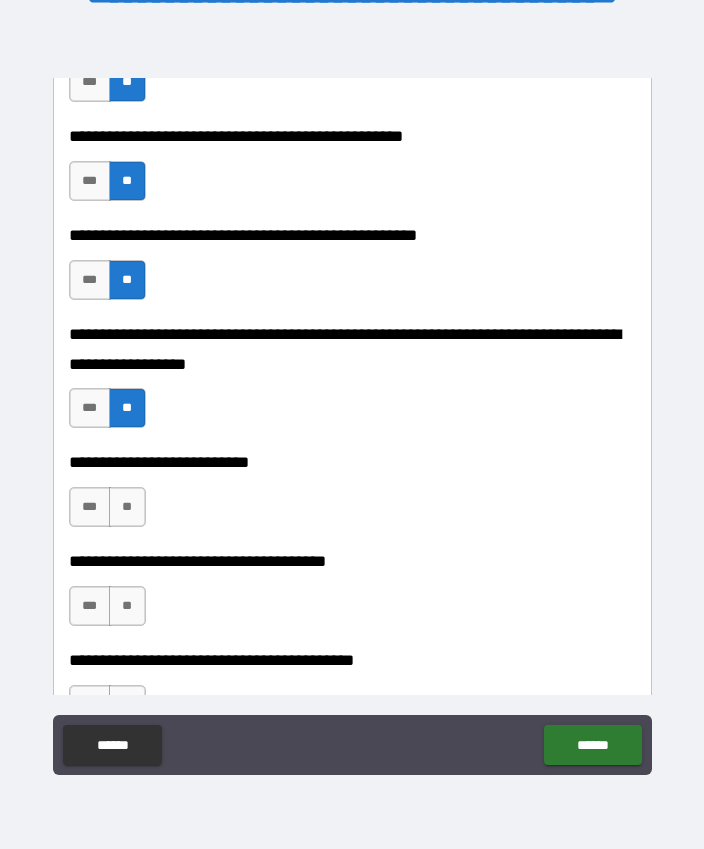 scroll, scrollTop: 798, scrollLeft: 0, axis: vertical 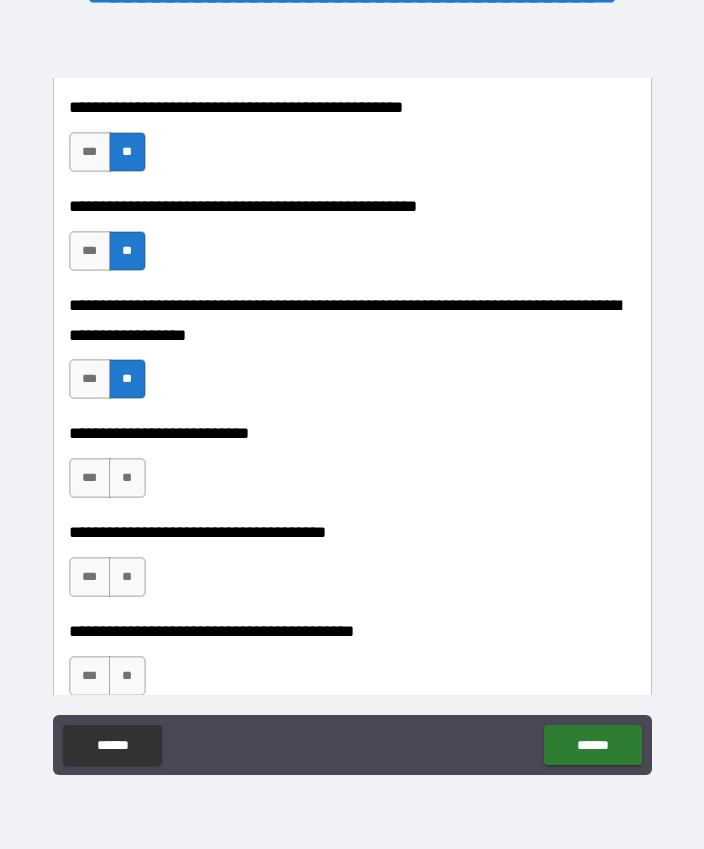 click on "**" at bounding box center [127, 478] 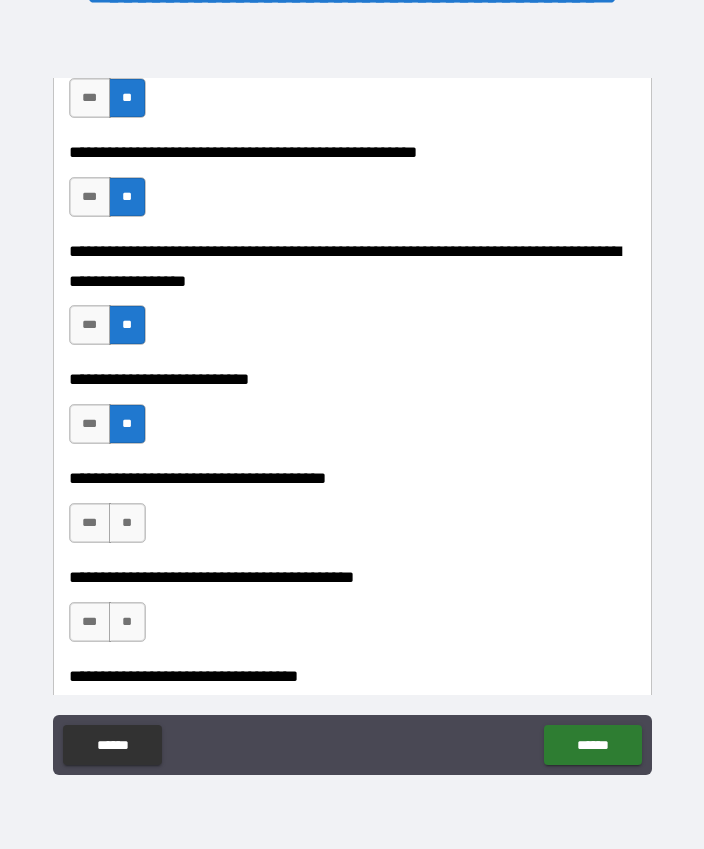 scroll, scrollTop: 853, scrollLeft: 0, axis: vertical 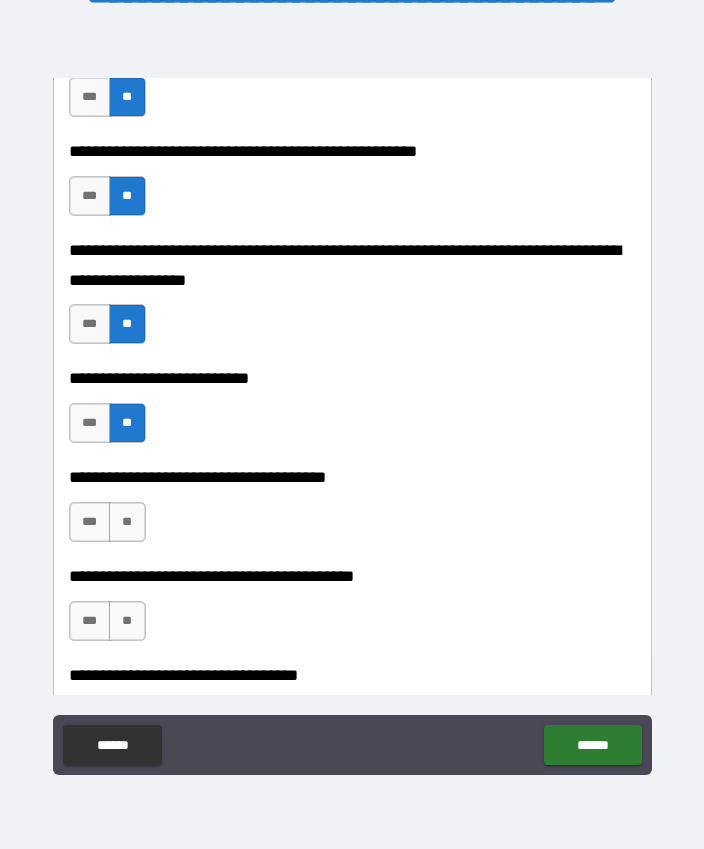 click on "**" at bounding box center (127, 522) 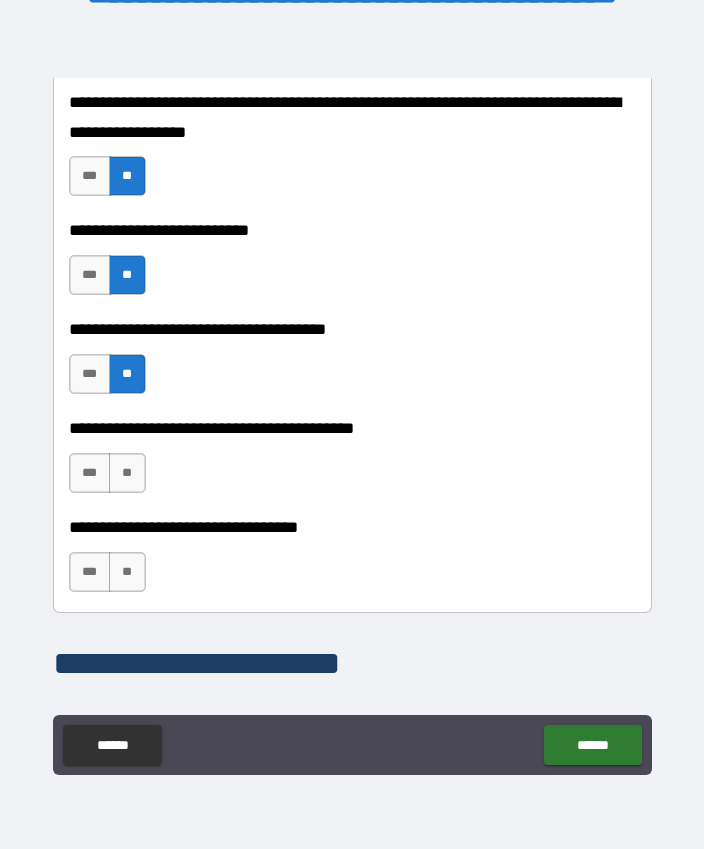 scroll, scrollTop: 1000, scrollLeft: 0, axis: vertical 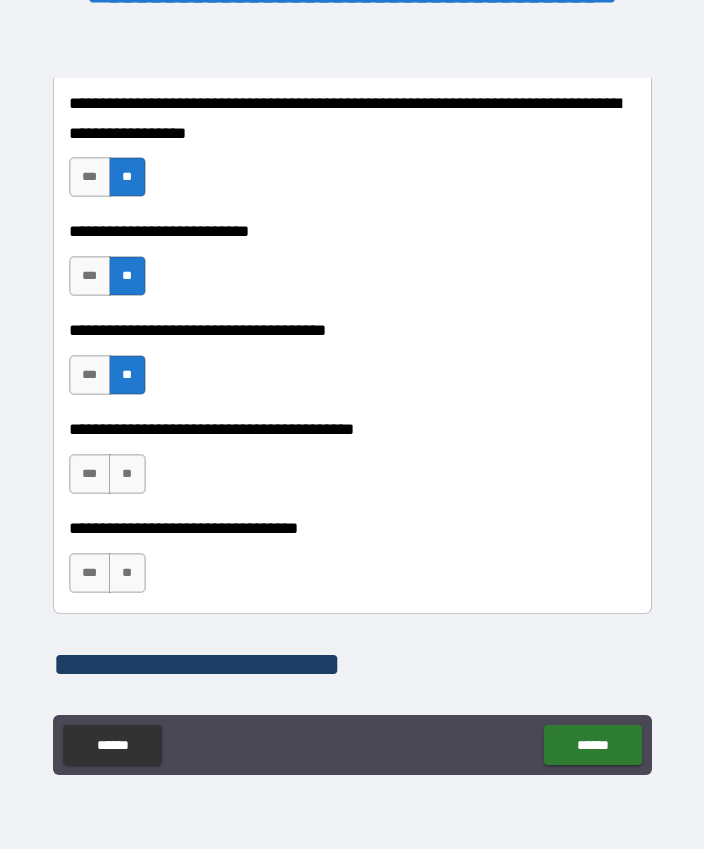 click on "**" at bounding box center [127, 474] 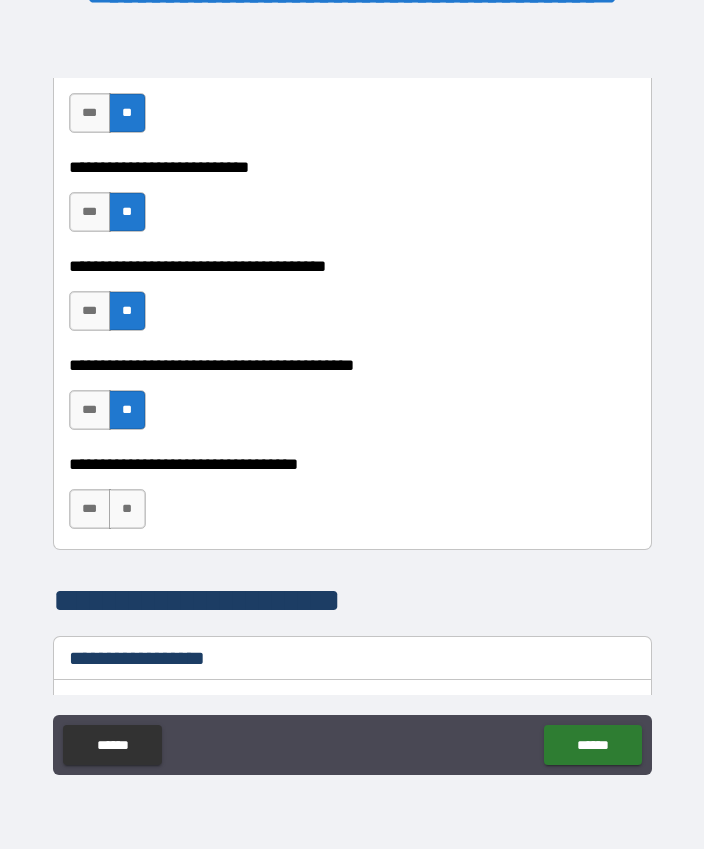 scroll, scrollTop: 1065, scrollLeft: 0, axis: vertical 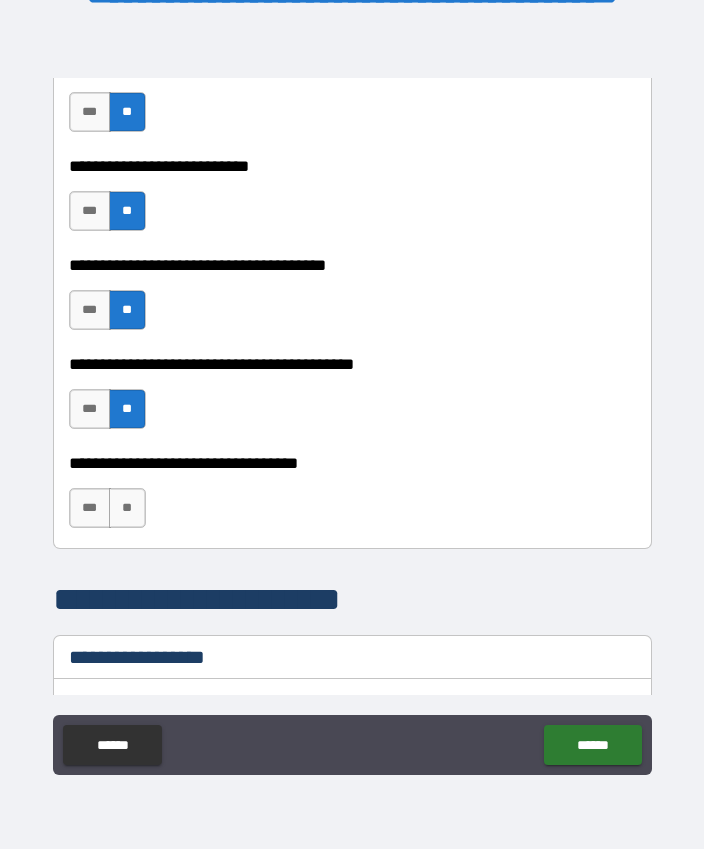 click on "**" at bounding box center [127, 508] 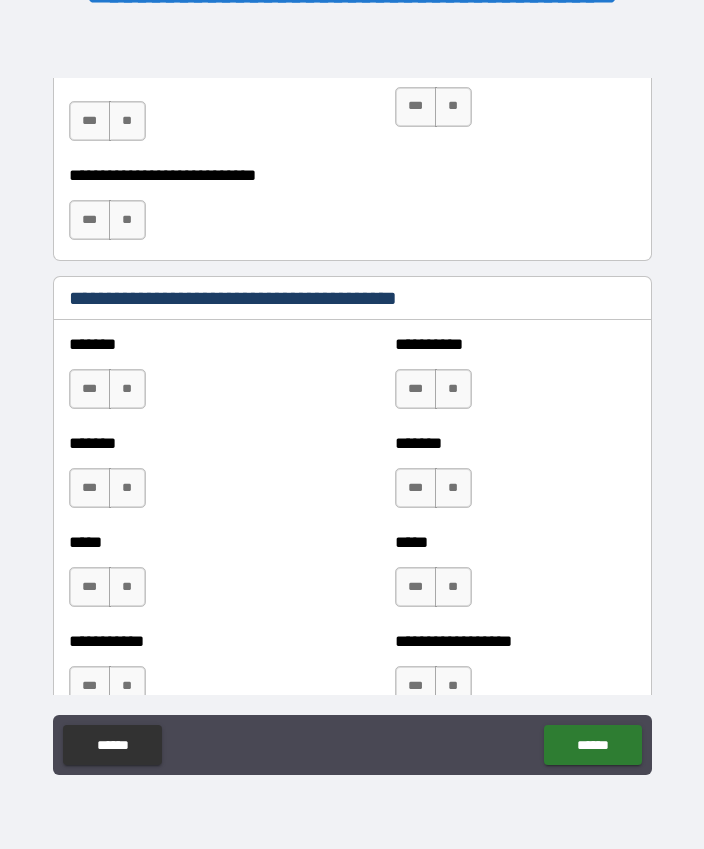 scroll, scrollTop: 1723, scrollLeft: 0, axis: vertical 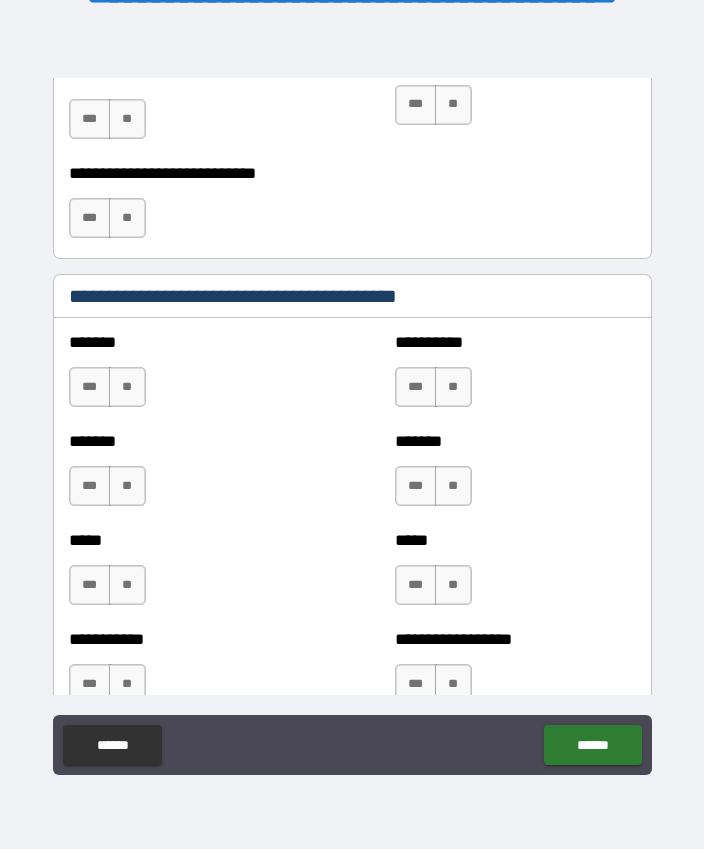 click on "**" at bounding box center (127, 387) 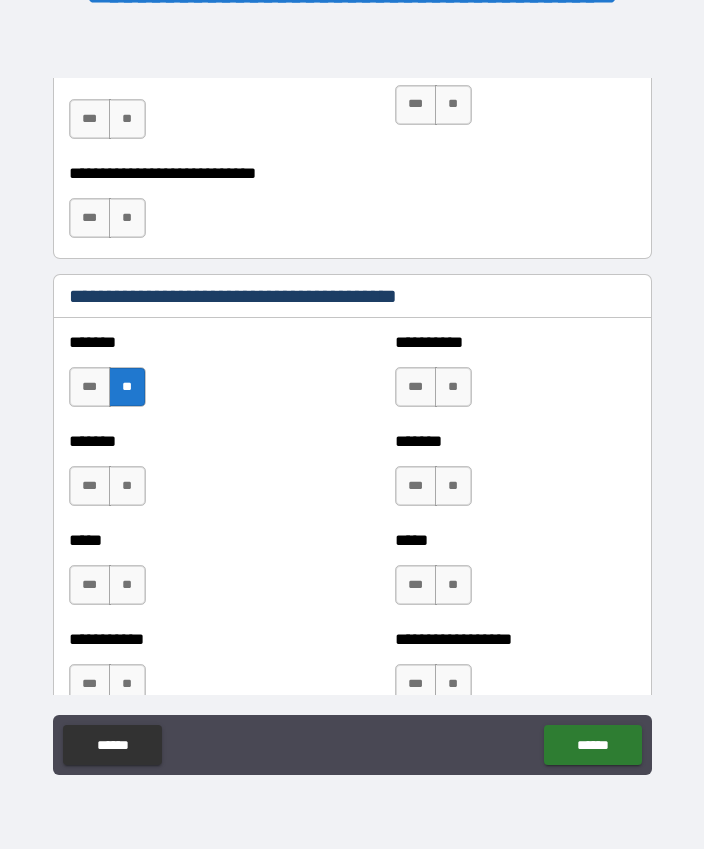 click on "**" at bounding box center [453, 387] 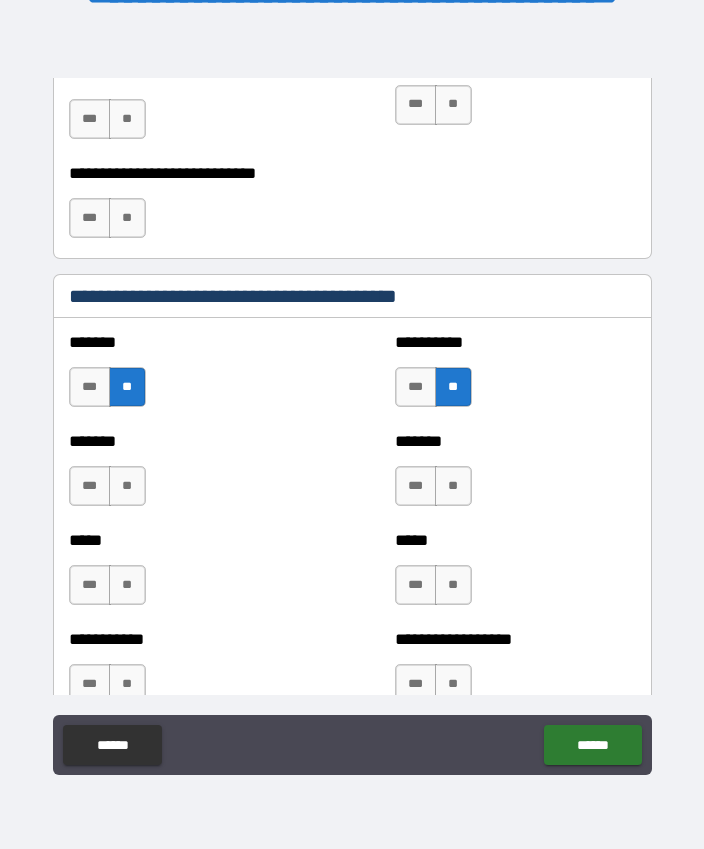 click on "**" at bounding box center [127, 486] 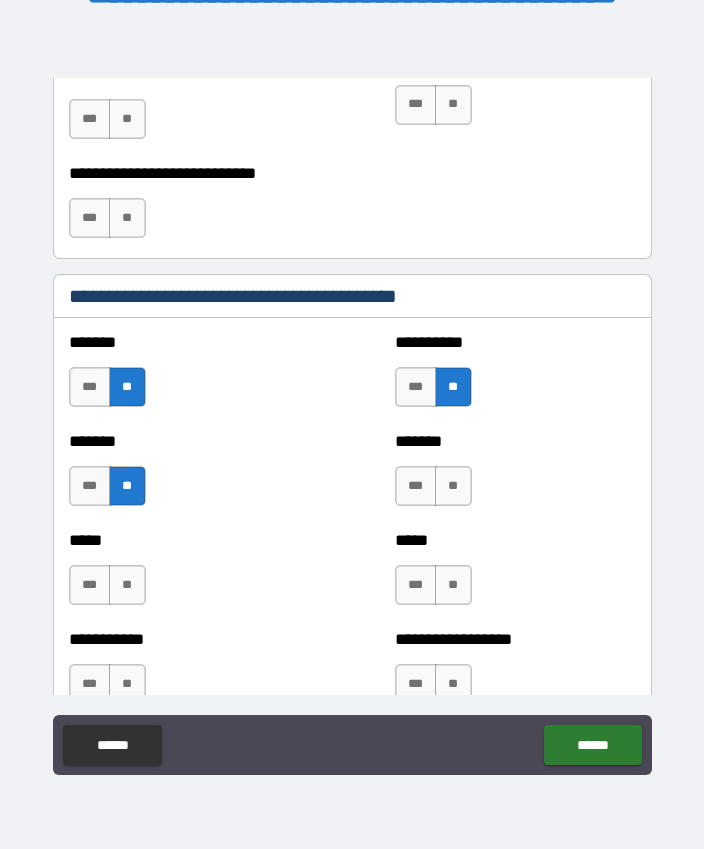 click on "**" at bounding box center (453, 486) 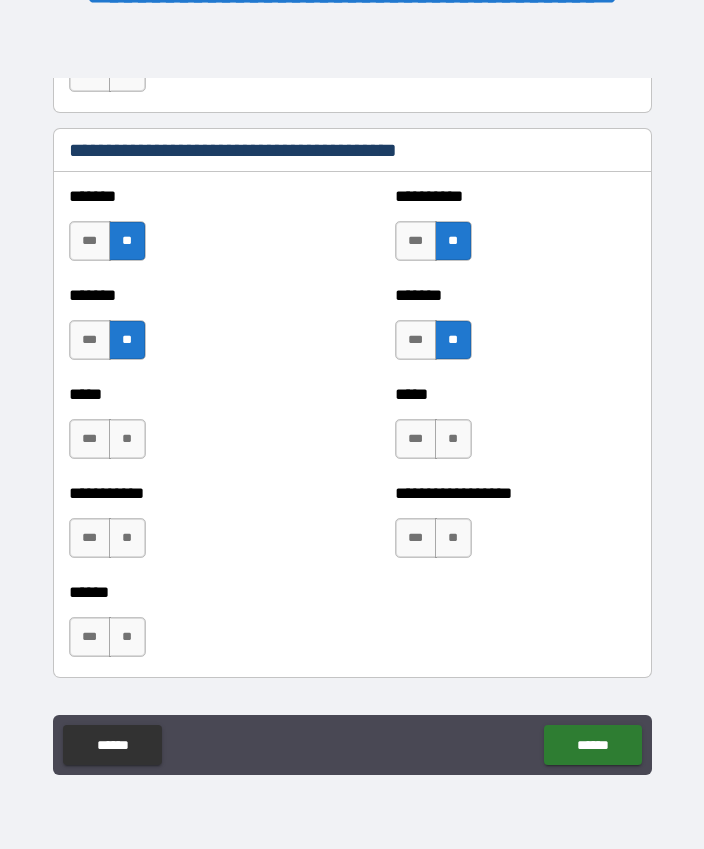 scroll, scrollTop: 1899, scrollLeft: 0, axis: vertical 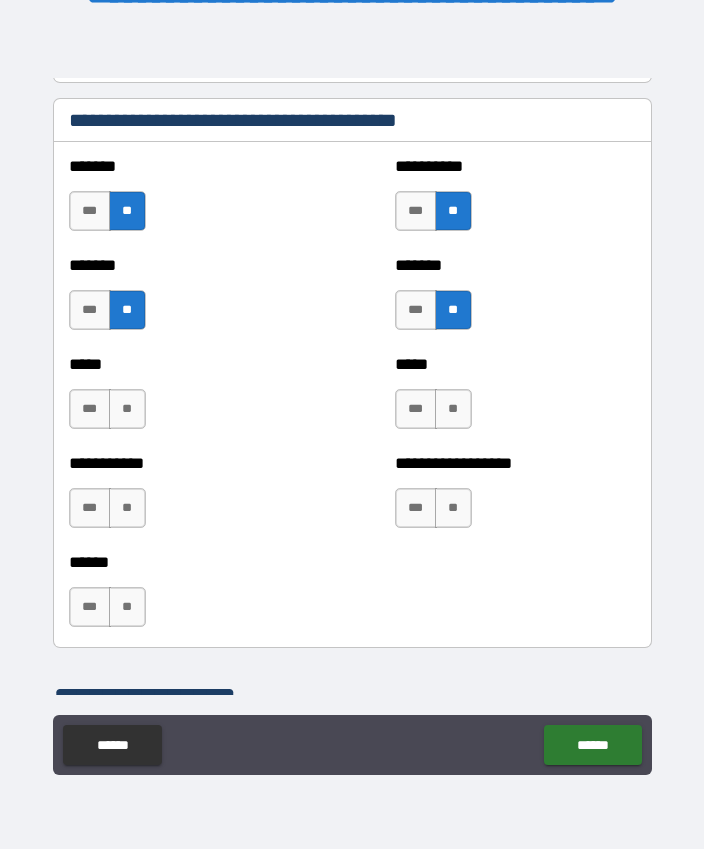 click on "**" at bounding box center [127, 409] 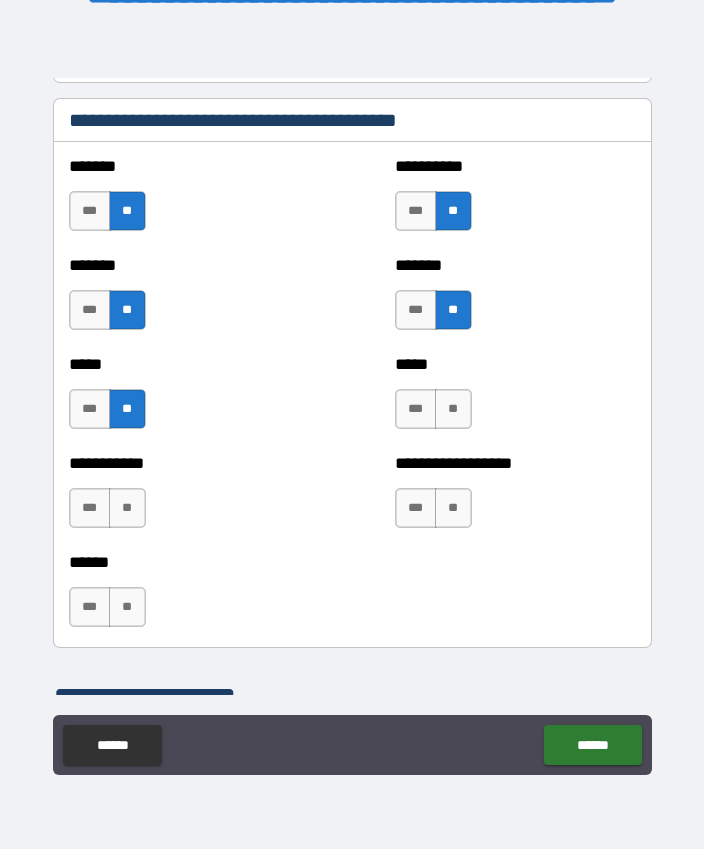 click on "**" at bounding box center [453, 409] 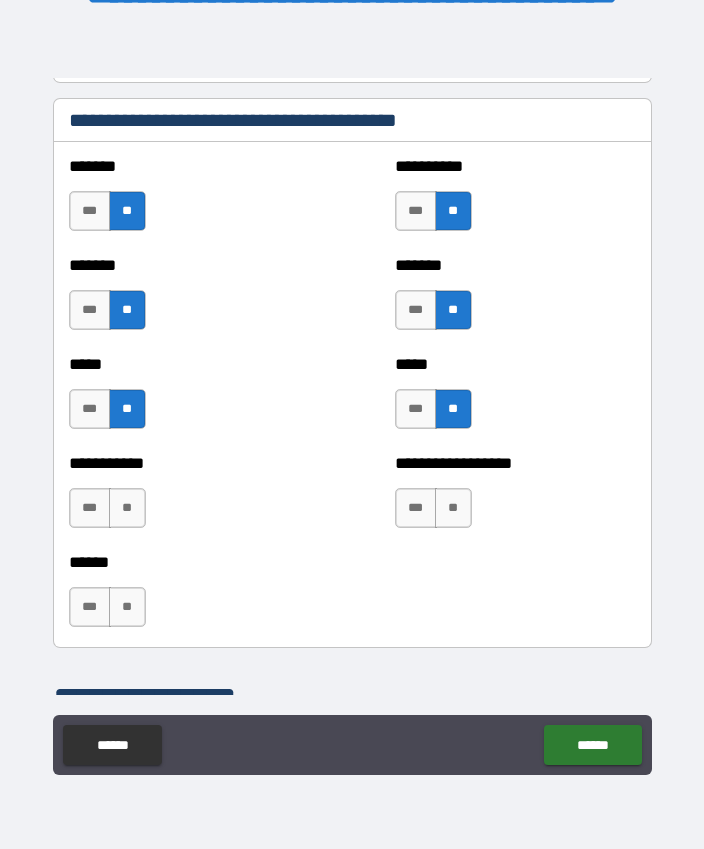 click on "**" at bounding box center (127, 508) 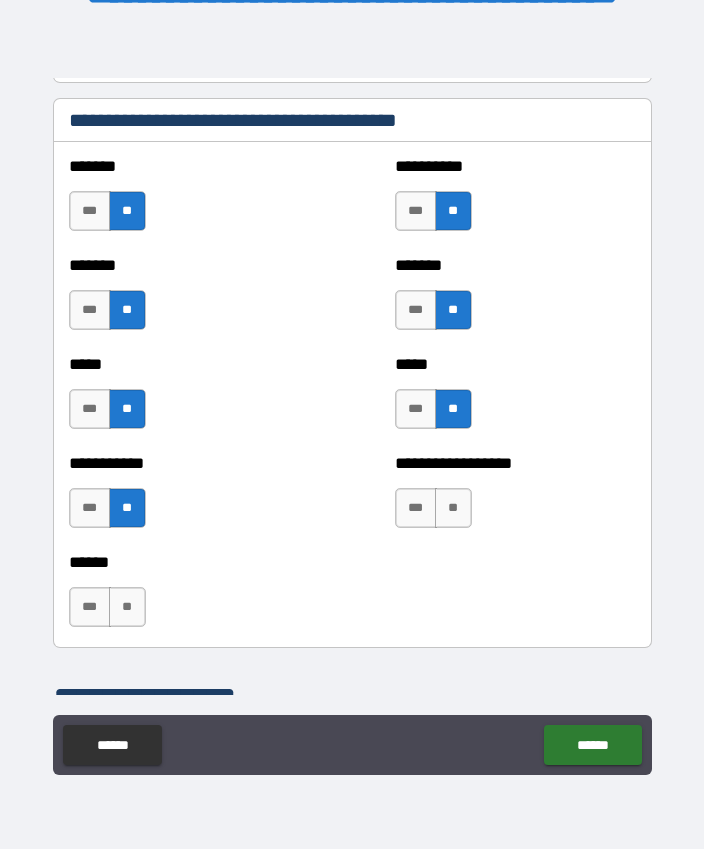click on "**" at bounding box center (453, 508) 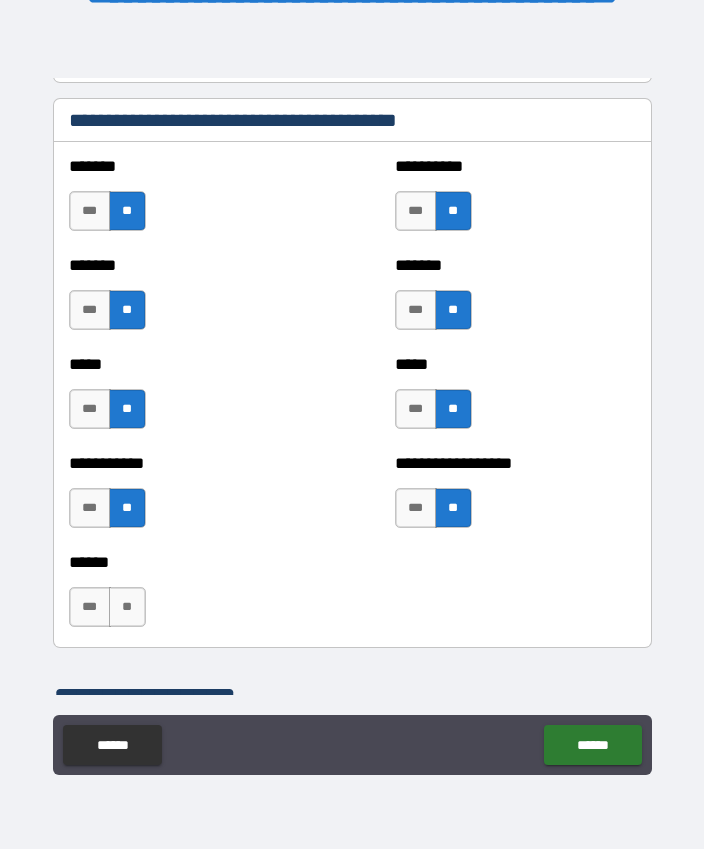 click on "**" at bounding box center (127, 607) 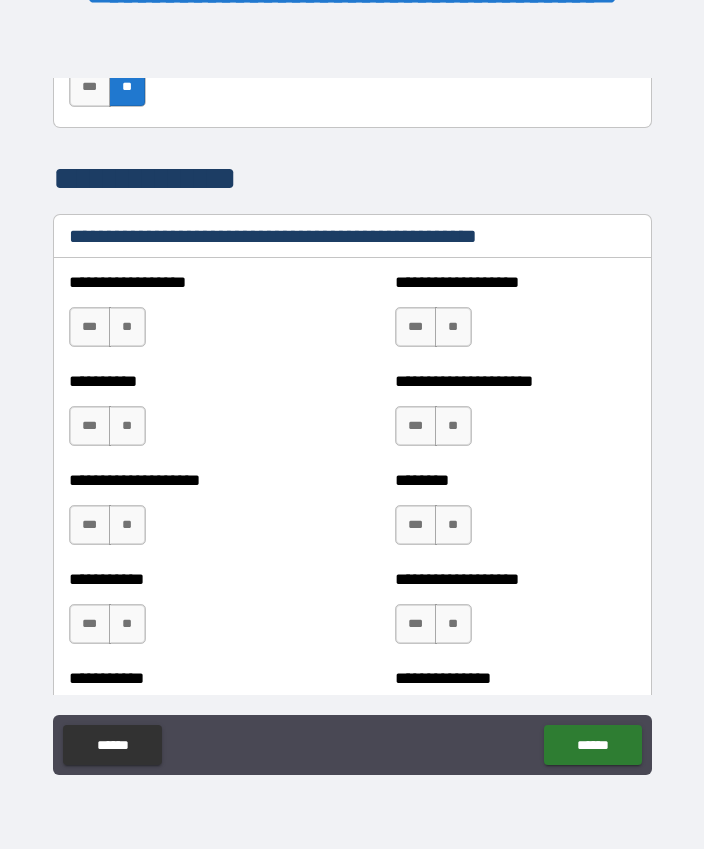 scroll, scrollTop: 2420, scrollLeft: 0, axis: vertical 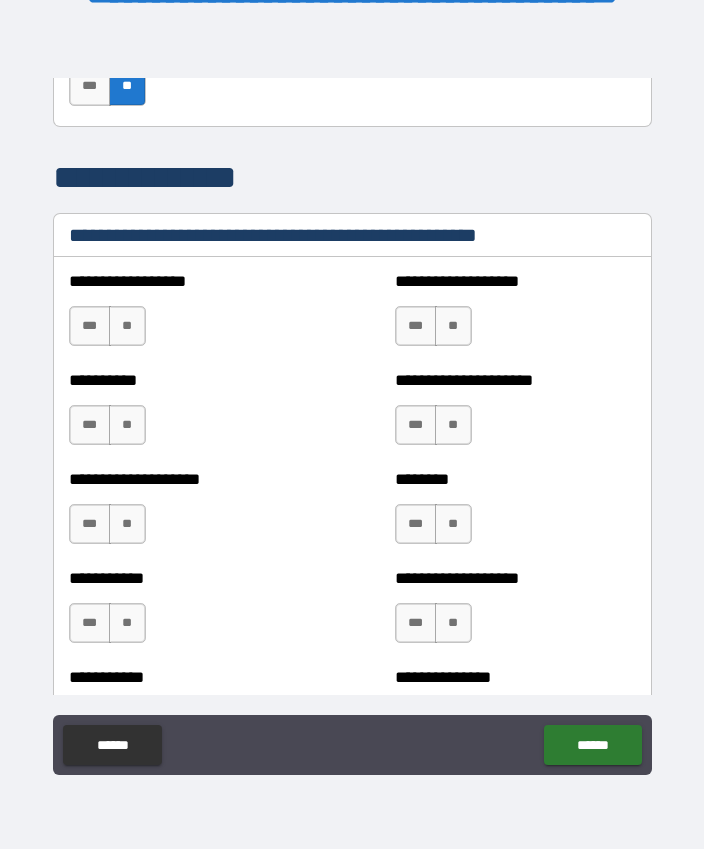 click on "**" at bounding box center [127, 326] 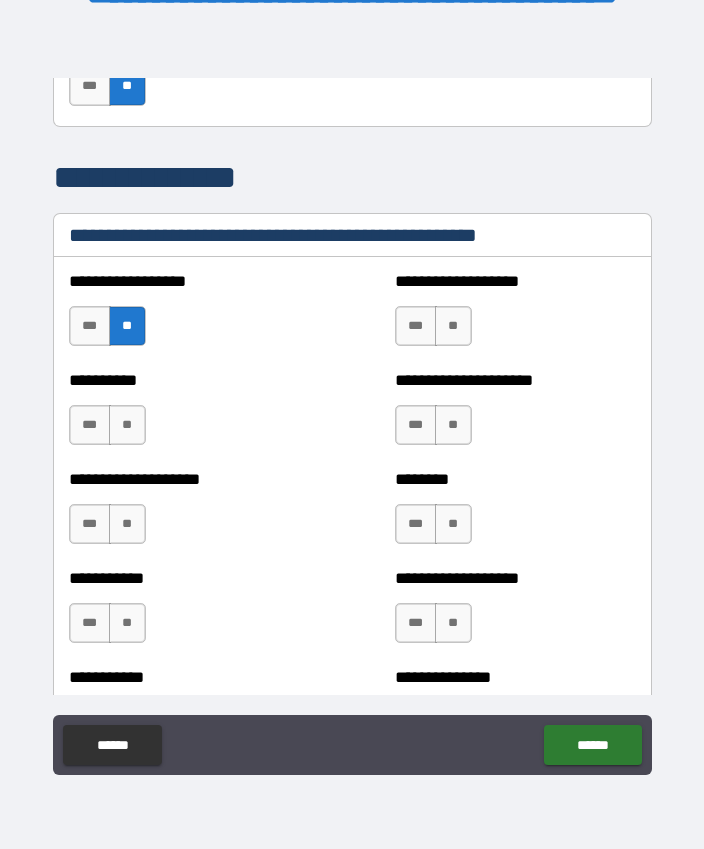 click on "**" at bounding box center [453, 326] 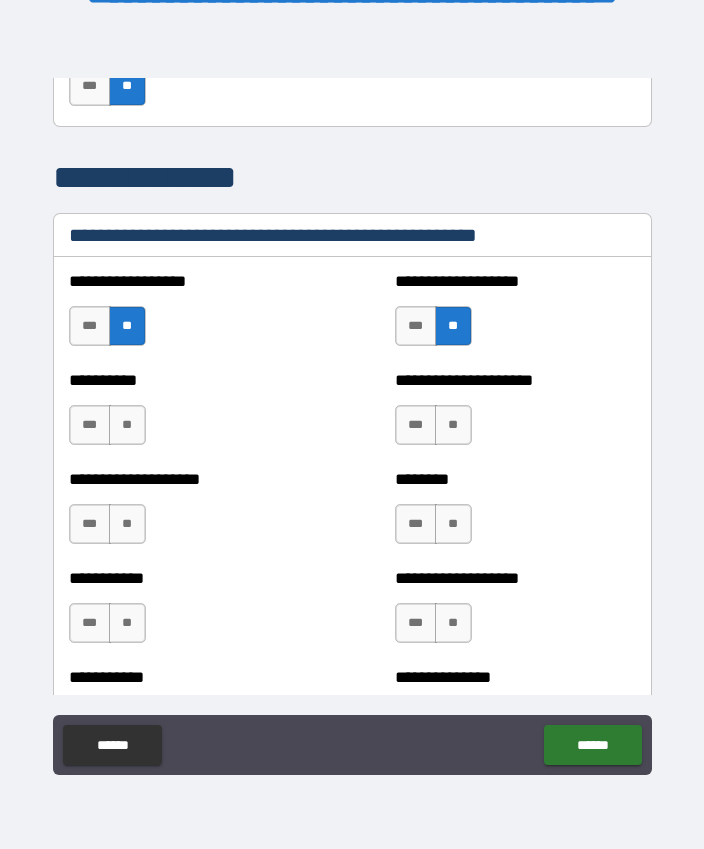 click on "**" at bounding box center [453, 425] 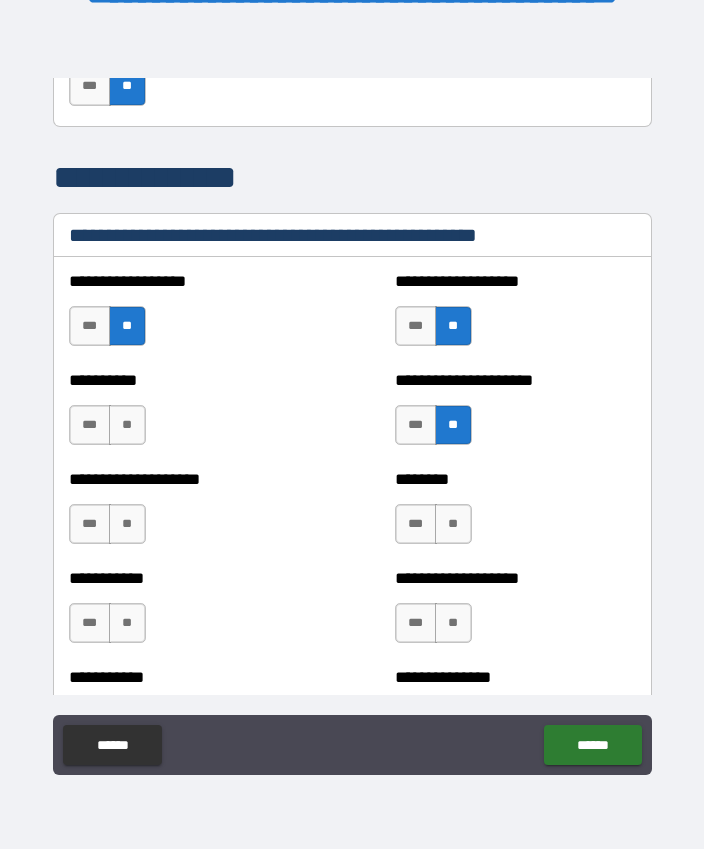 click on "**" at bounding box center [127, 425] 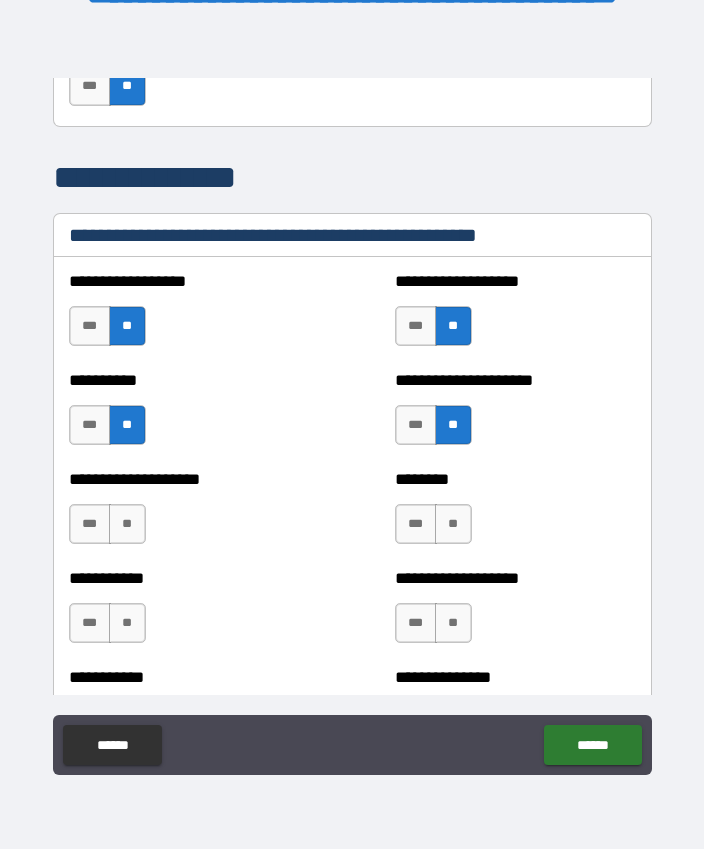 click on "**" at bounding box center [127, 524] 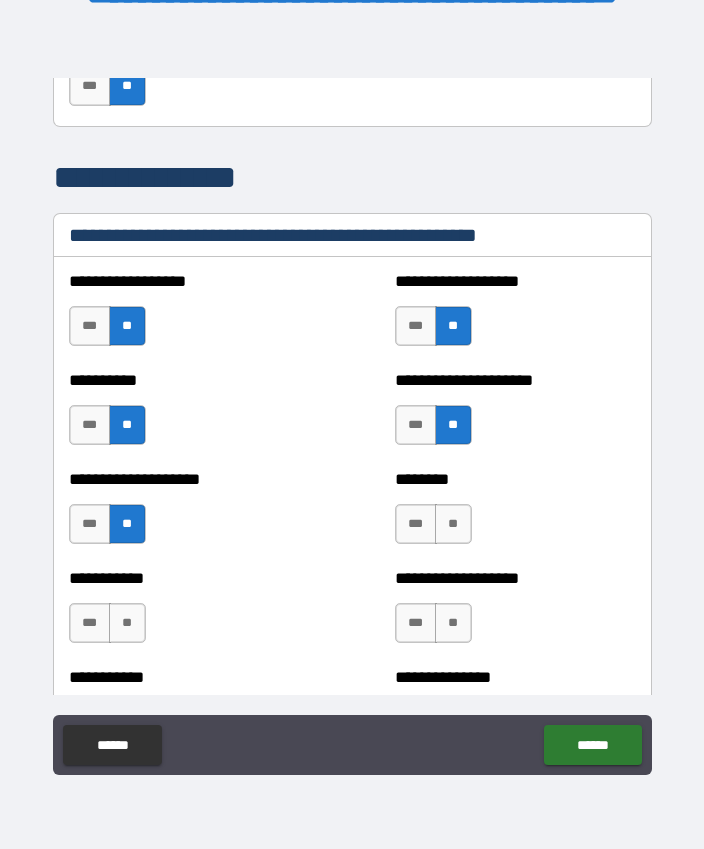 click on "**" at bounding box center [453, 524] 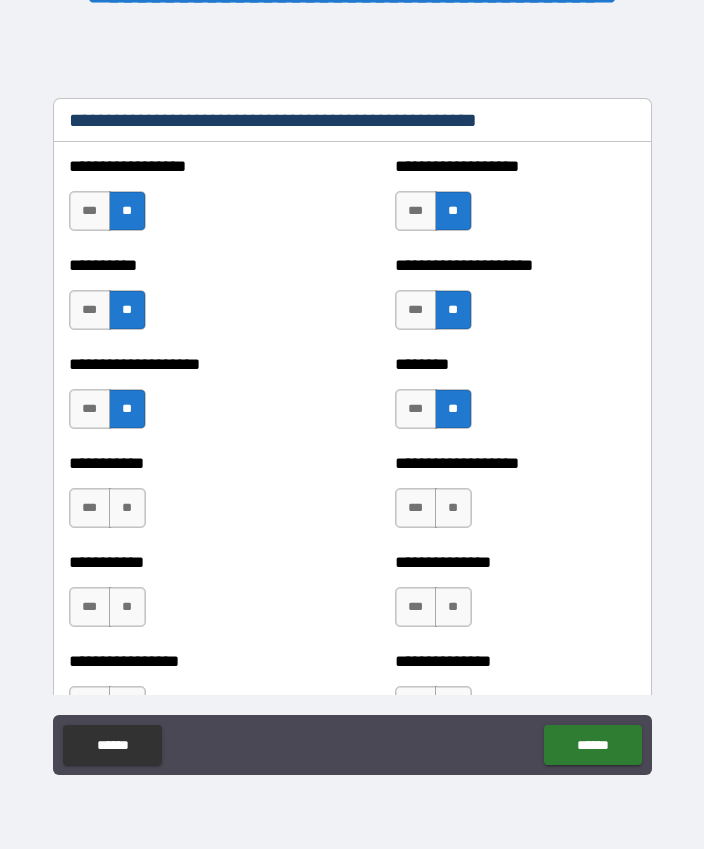 scroll, scrollTop: 2537, scrollLeft: 0, axis: vertical 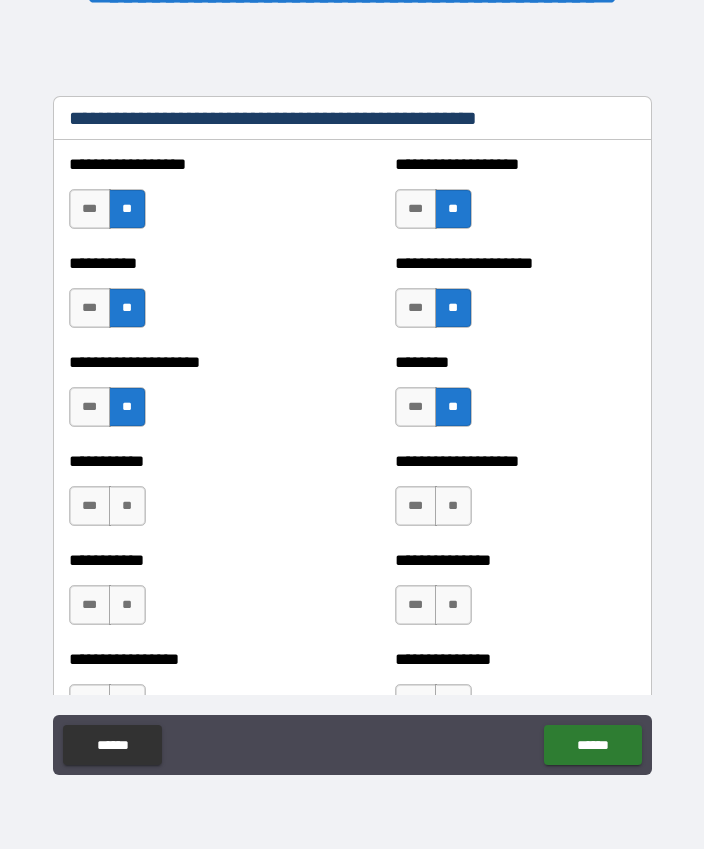 click on "**" at bounding box center (127, 506) 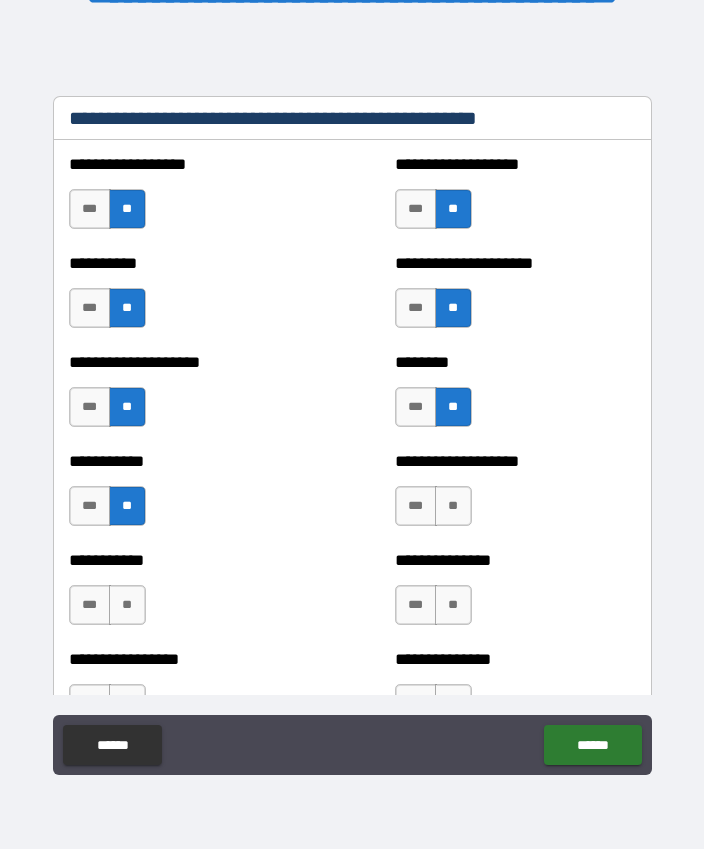 click on "**" at bounding box center [453, 506] 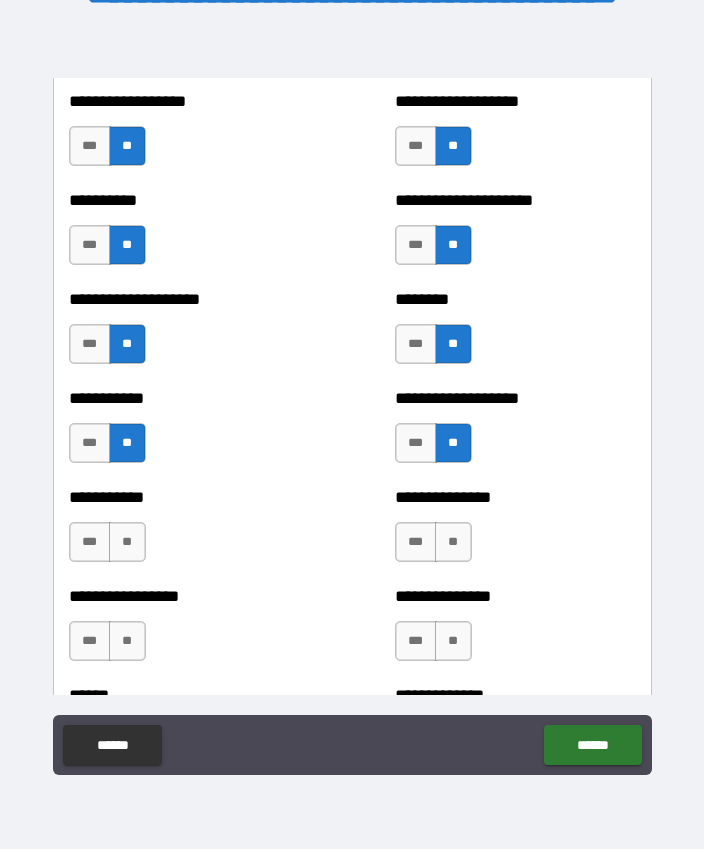scroll, scrollTop: 2605, scrollLeft: 0, axis: vertical 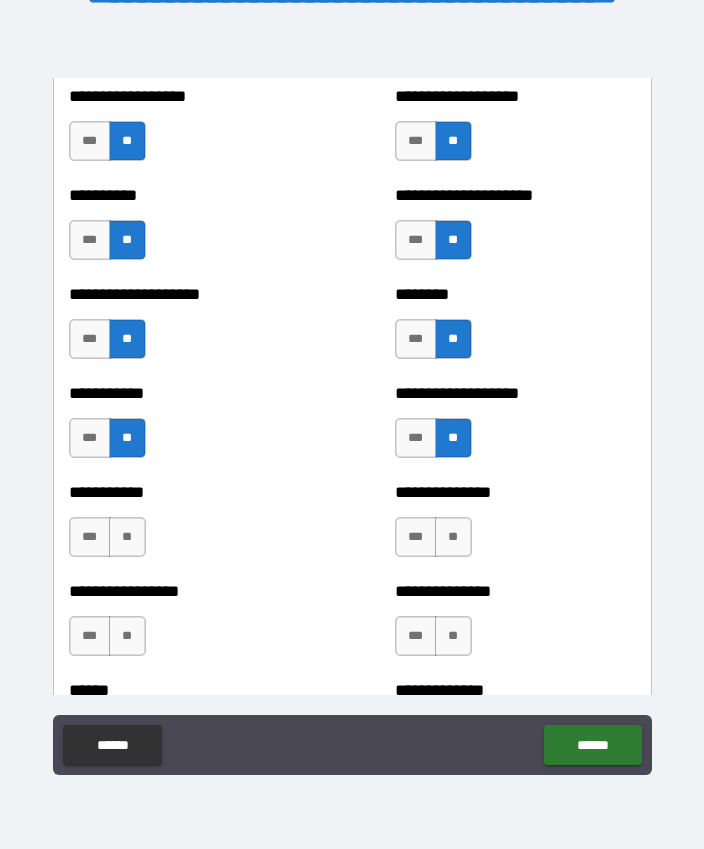 click on "**" at bounding box center [127, 537] 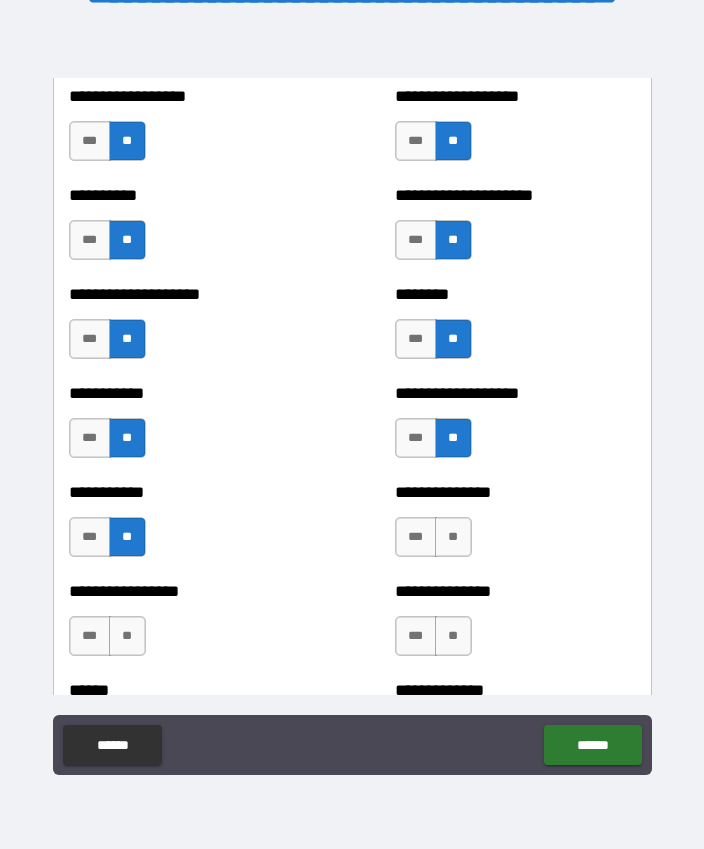 click on "**" at bounding box center [453, 537] 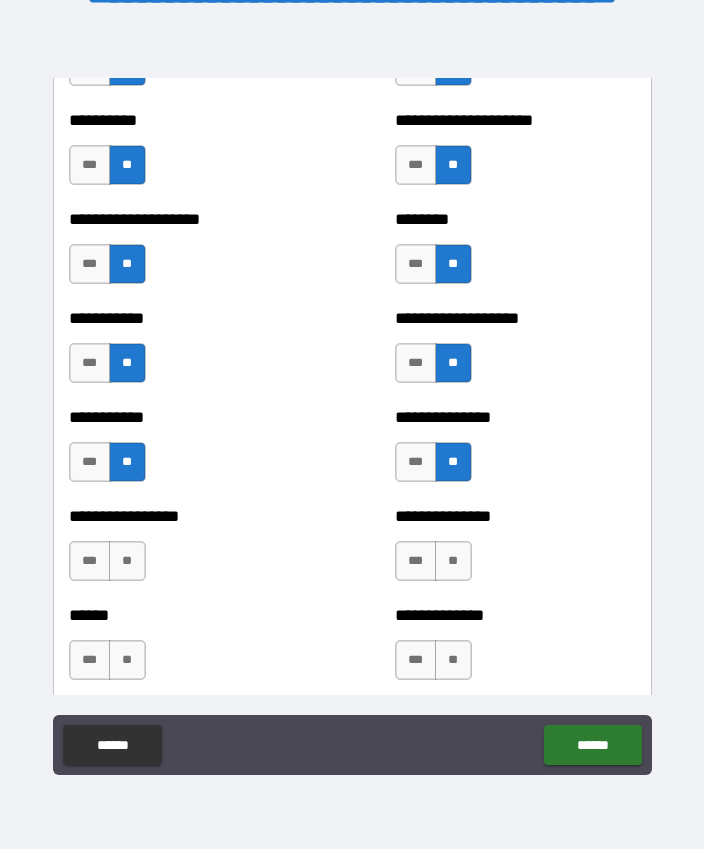 scroll, scrollTop: 2683, scrollLeft: 0, axis: vertical 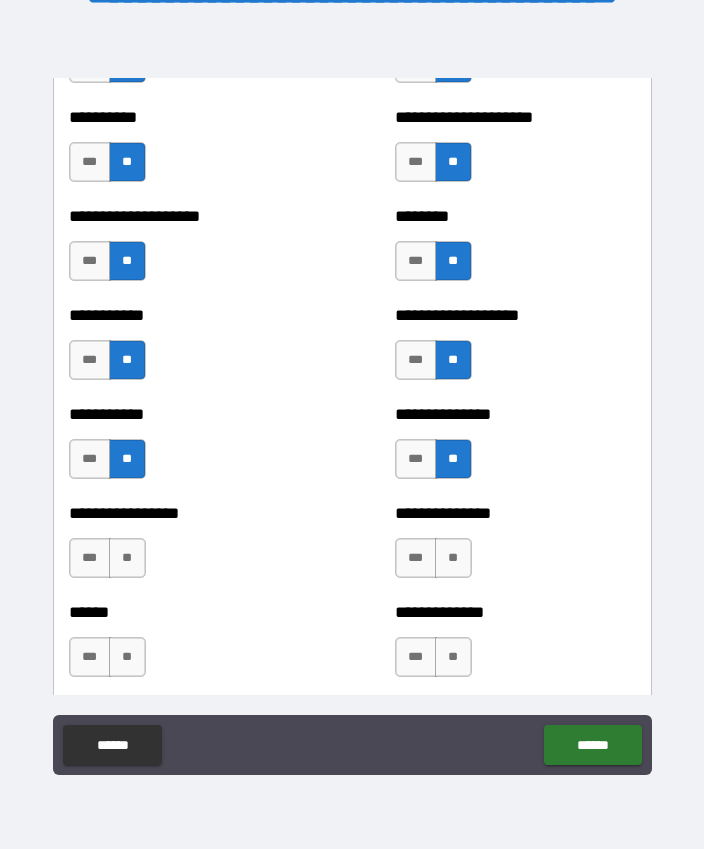 click on "**" at bounding box center (127, 558) 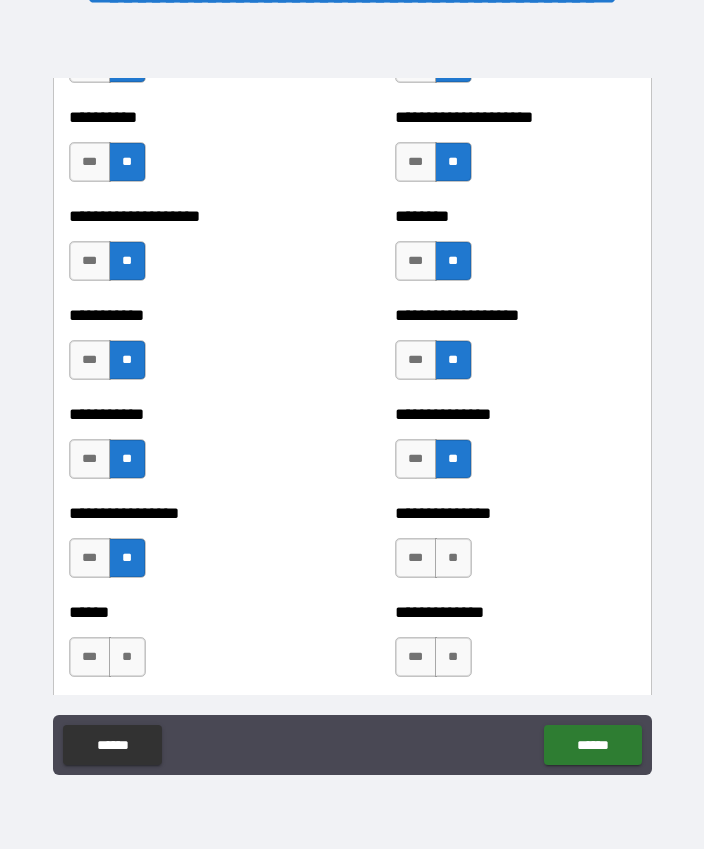click on "**" at bounding box center (453, 558) 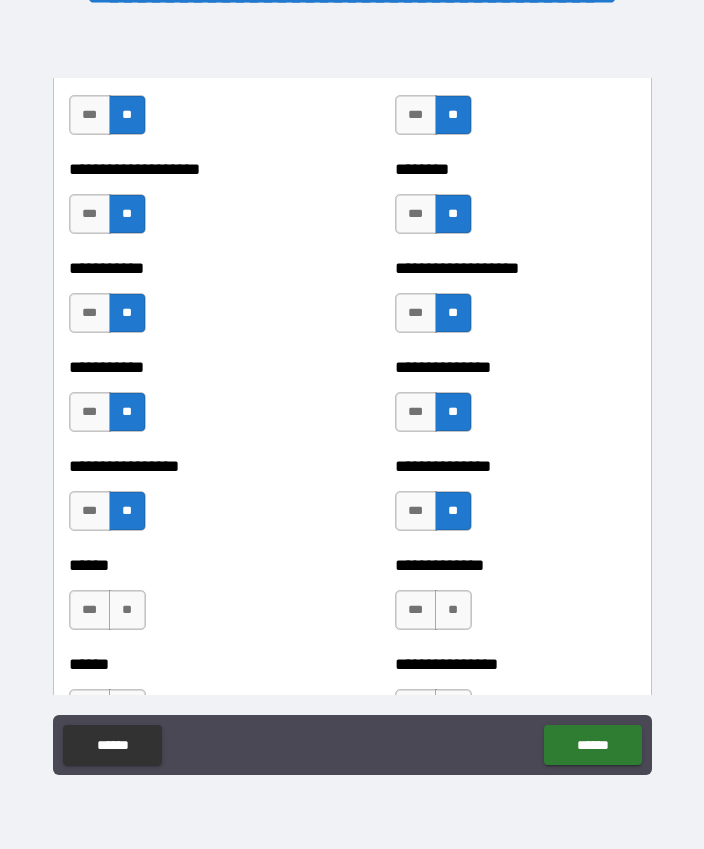 scroll, scrollTop: 2831, scrollLeft: 0, axis: vertical 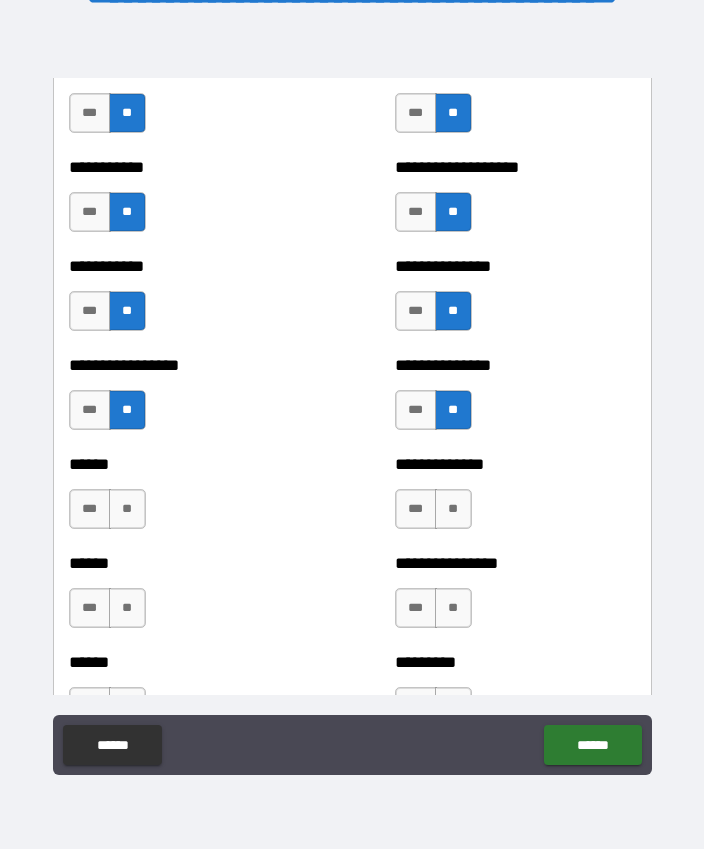 click on "**" at bounding box center (127, 509) 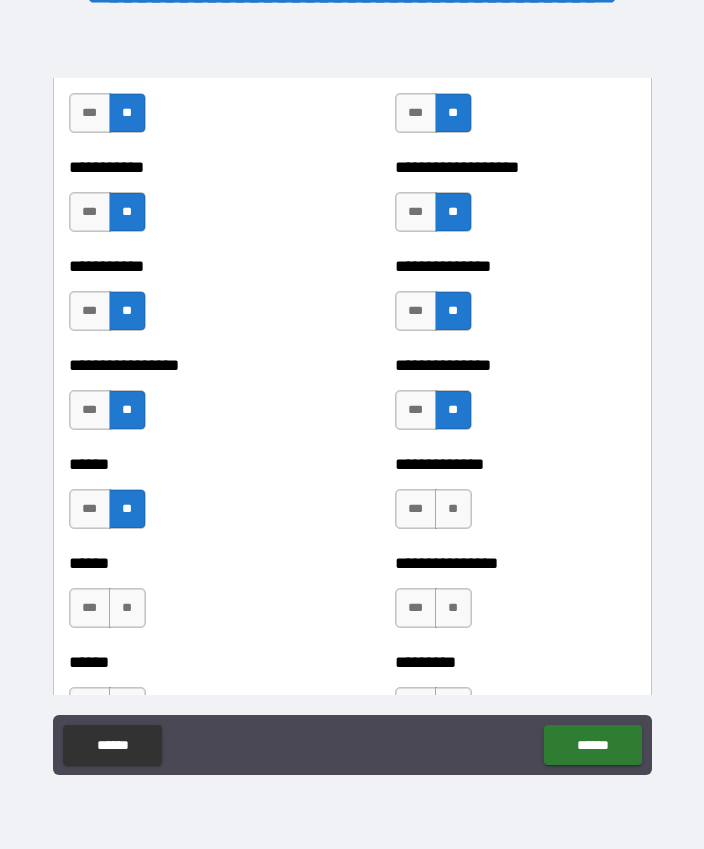 click on "**" at bounding box center (453, 509) 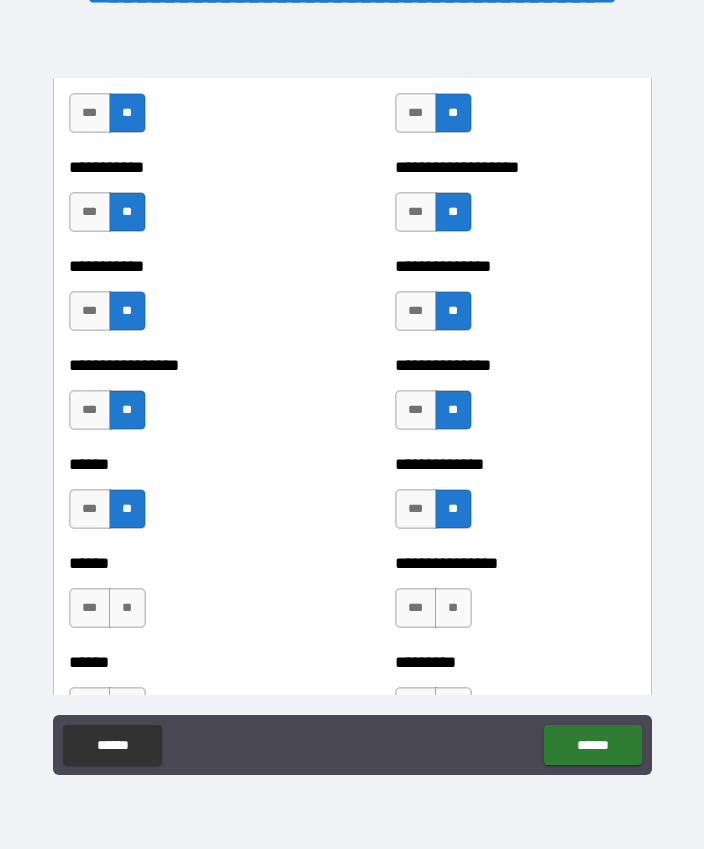 click on "**" at bounding box center (127, 608) 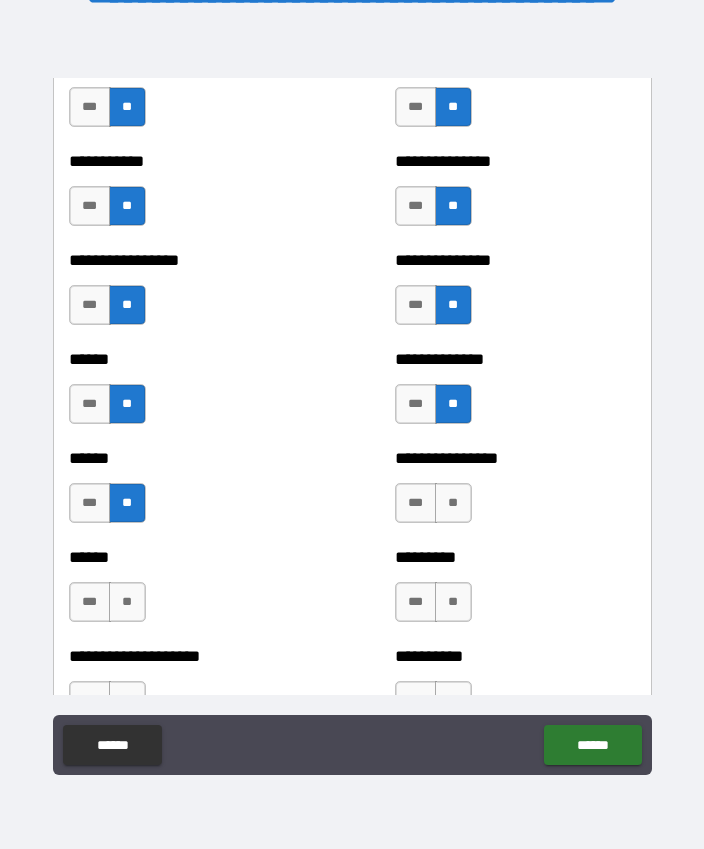 scroll, scrollTop: 2934, scrollLeft: 0, axis: vertical 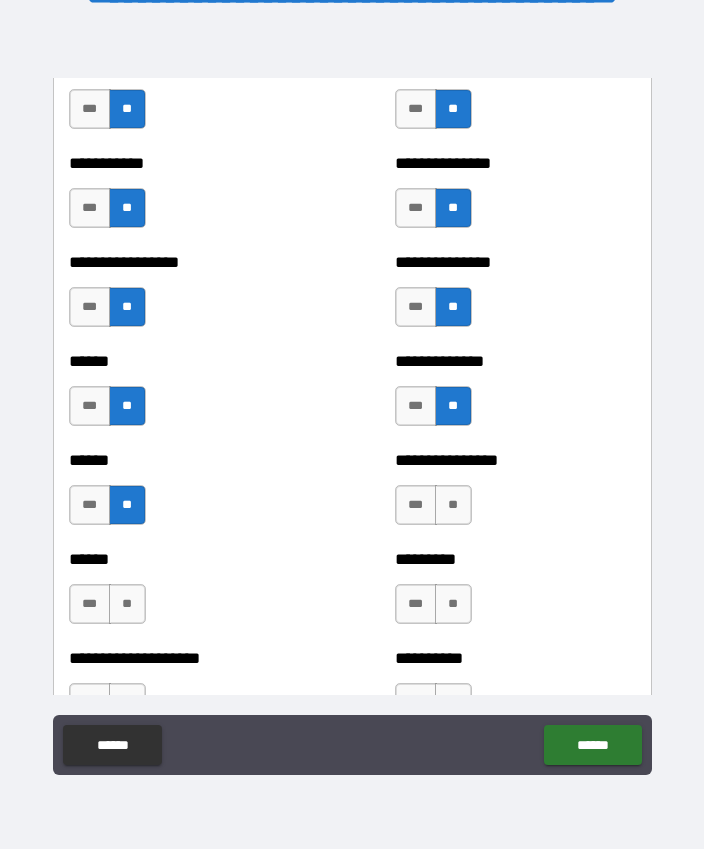 click on "**" at bounding box center (453, 505) 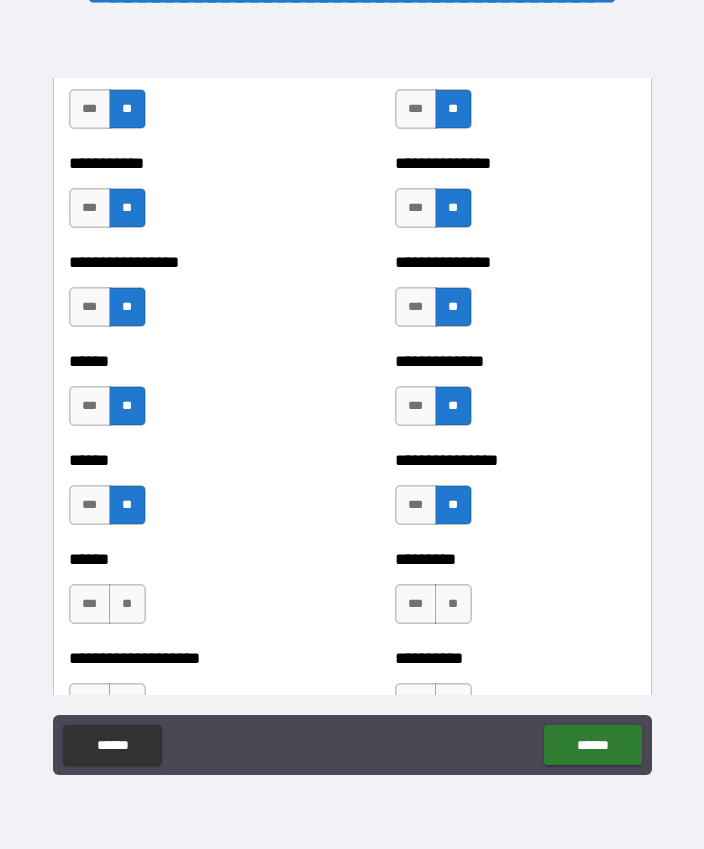 click on "**" at bounding box center (453, 505) 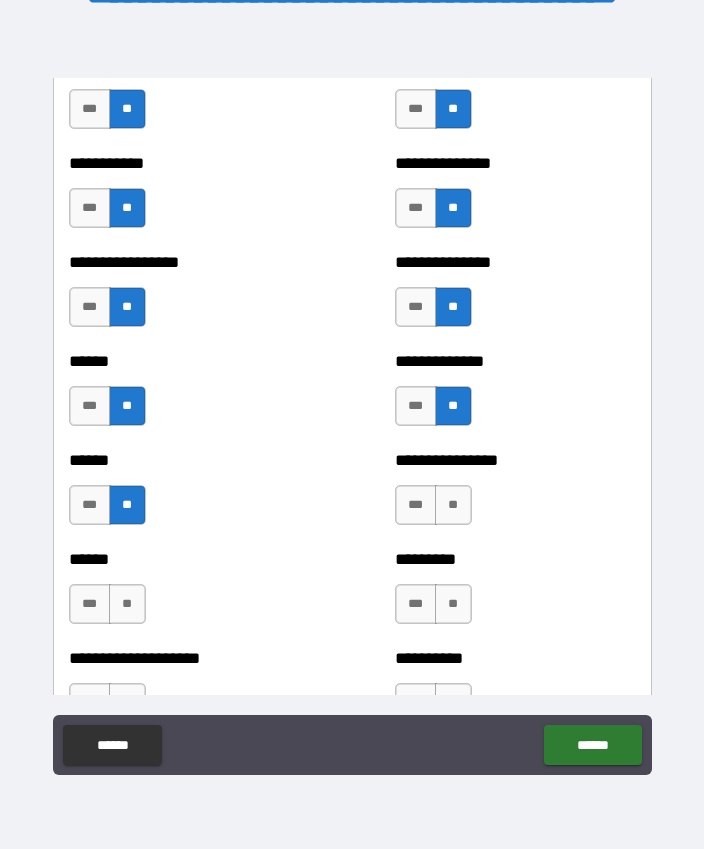 click on "**" at bounding box center (453, 505) 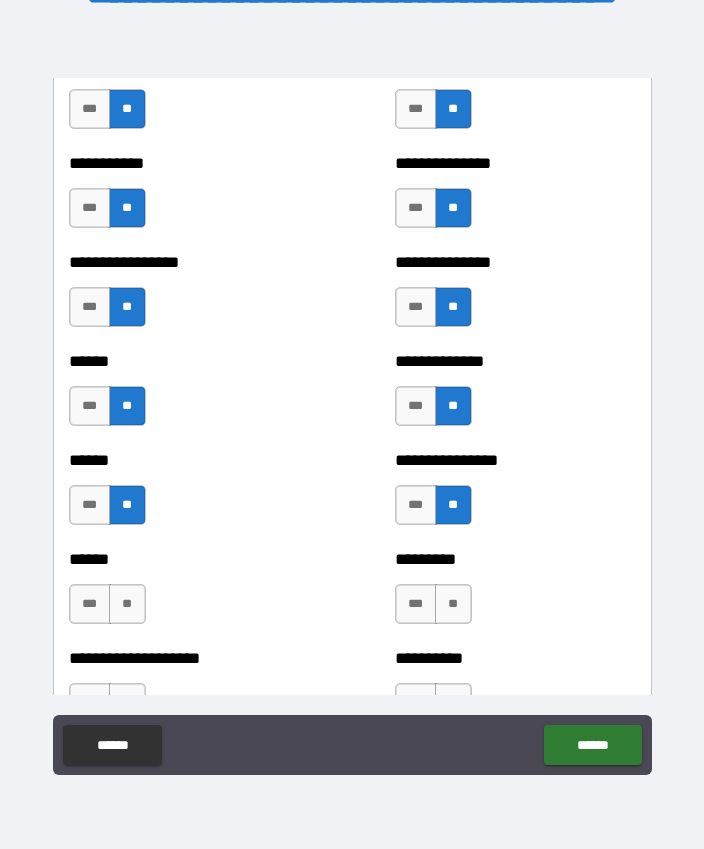 click on "**" at bounding box center [453, 604] 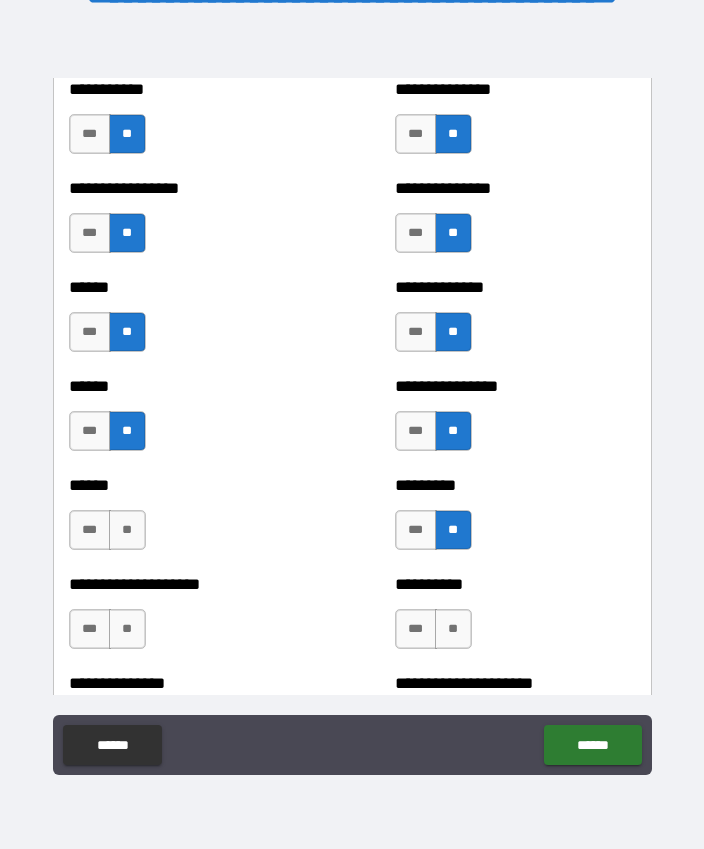 scroll, scrollTop: 3031, scrollLeft: 0, axis: vertical 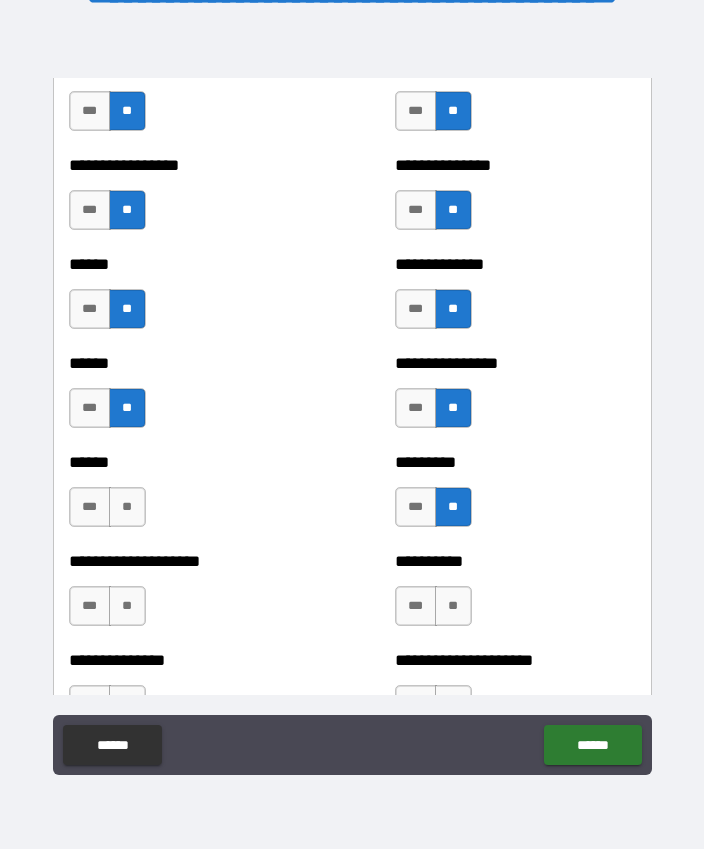 click on "**" at bounding box center [127, 507] 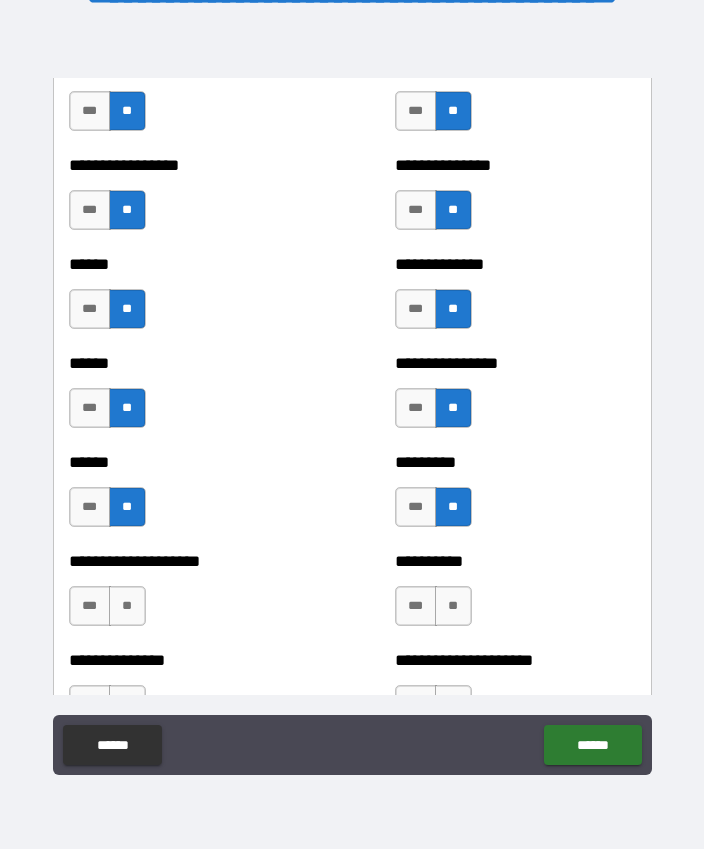 click on "**" at bounding box center (127, 606) 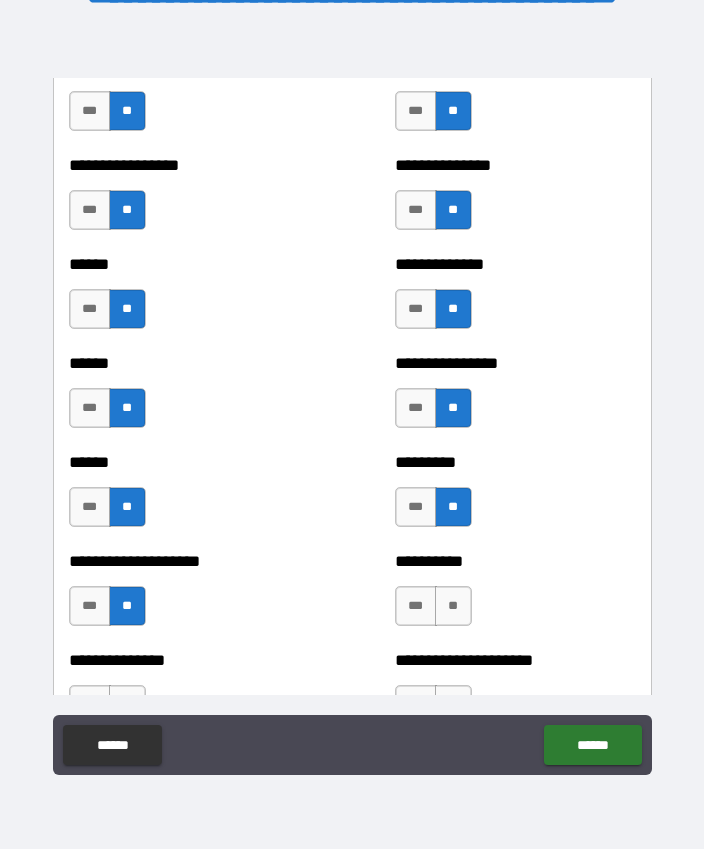 click on "**" at bounding box center [453, 606] 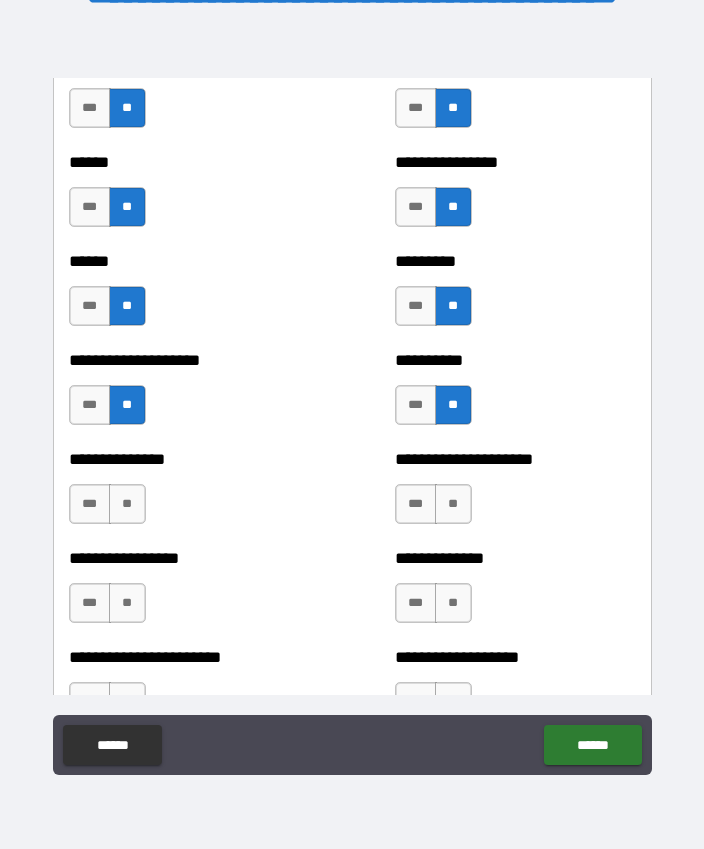 scroll, scrollTop: 3231, scrollLeft: 0, axis: vertical 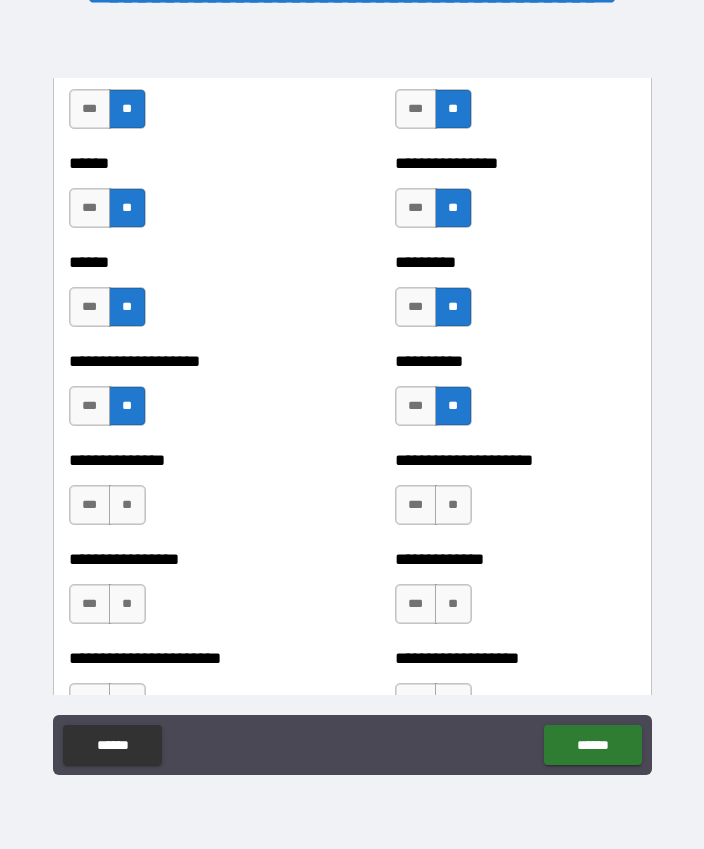 click on "**" at bounding box center (127, 505) 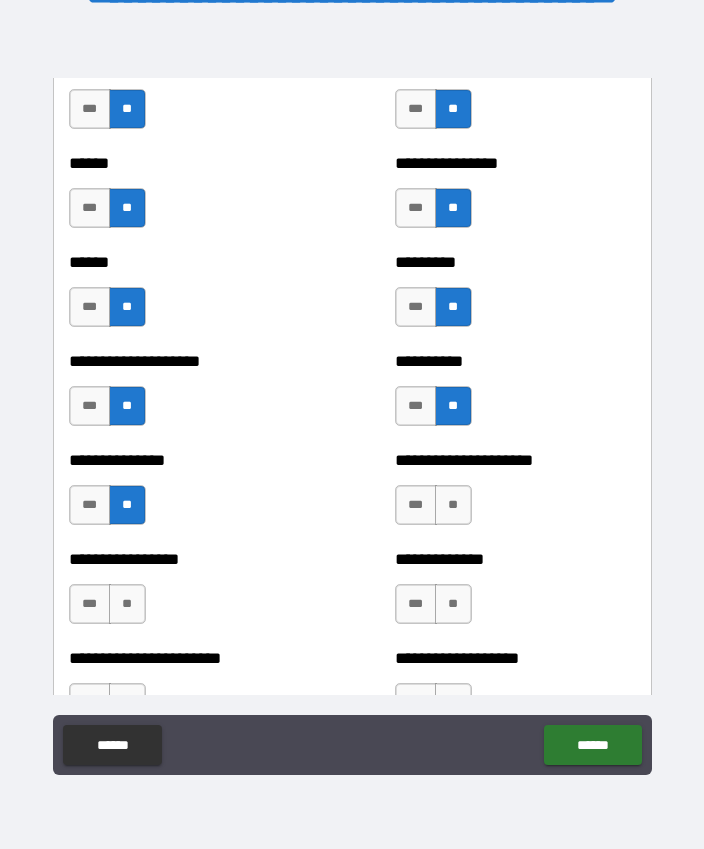 click on "**" at bounding box center [453, 505] 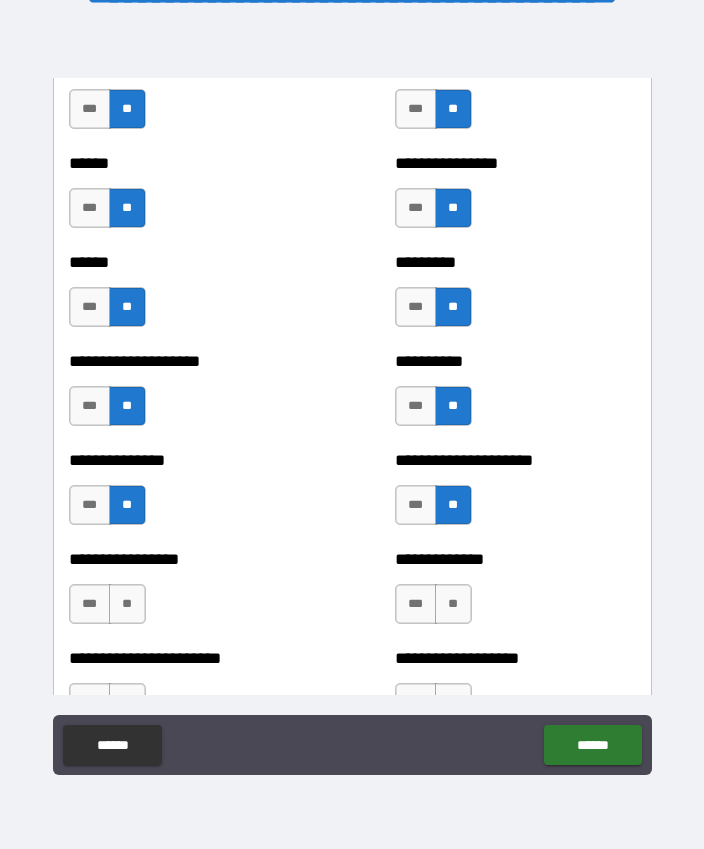 click on "**" at bounding box center [127, 604] 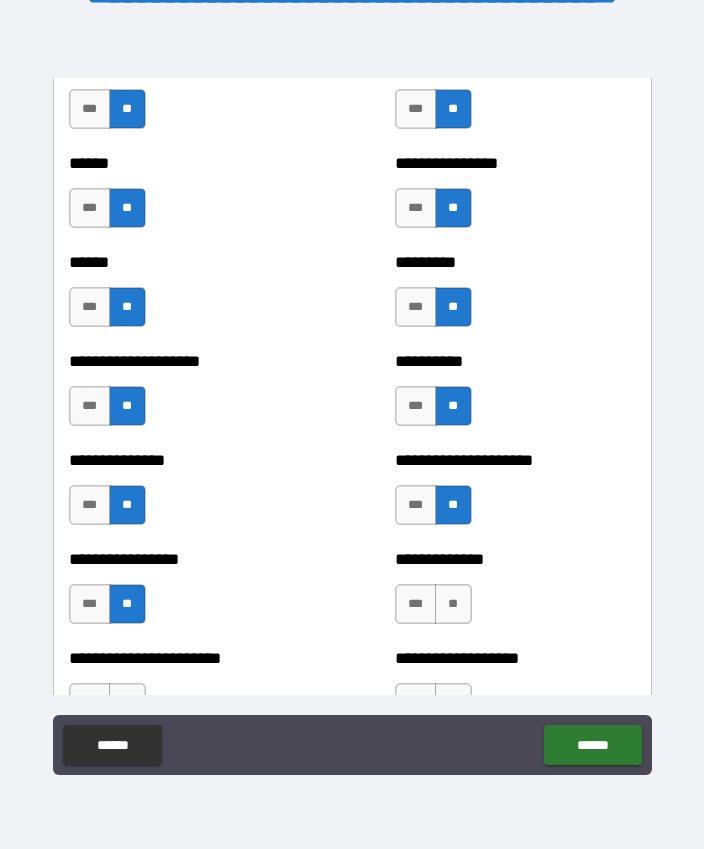 click on "**" at bounding box center (453, 604) 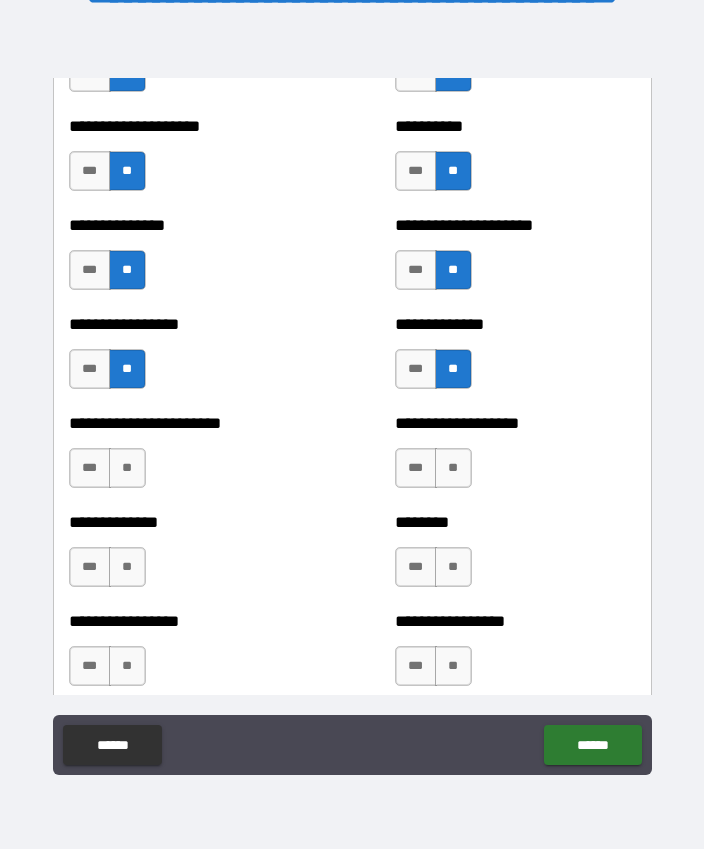 scroll, scrollTop: 3465, scrollLeft: 0, axis: vertical 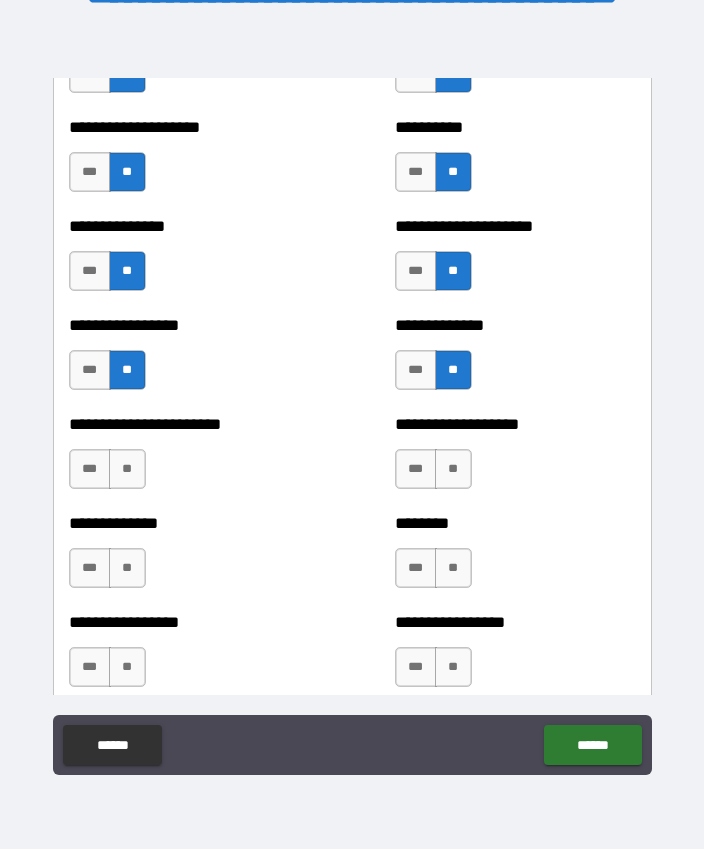 click on "**" at bounding box center (127, 469) 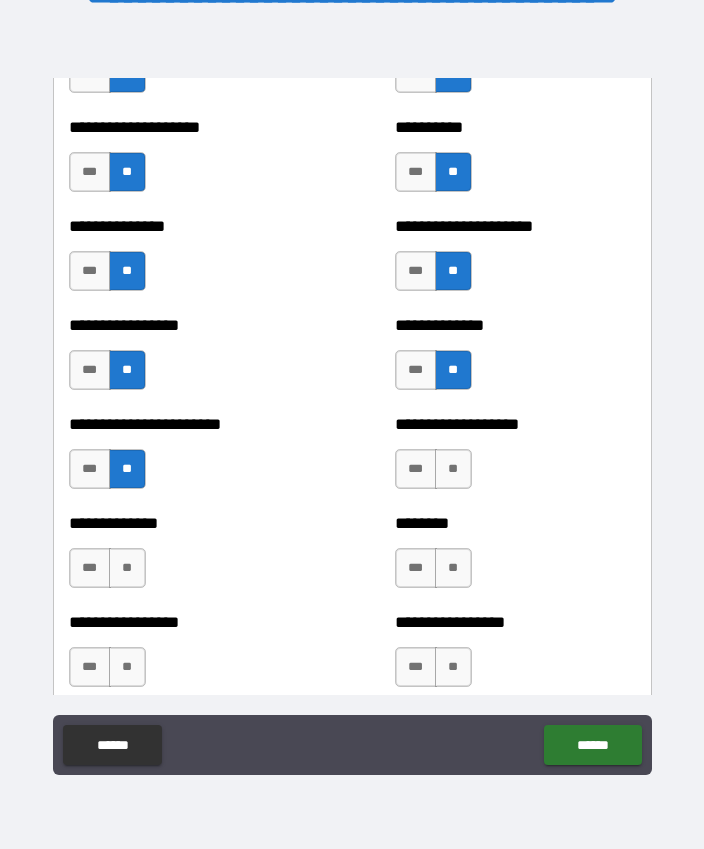 click on "**" at bounding box center (453, 469) 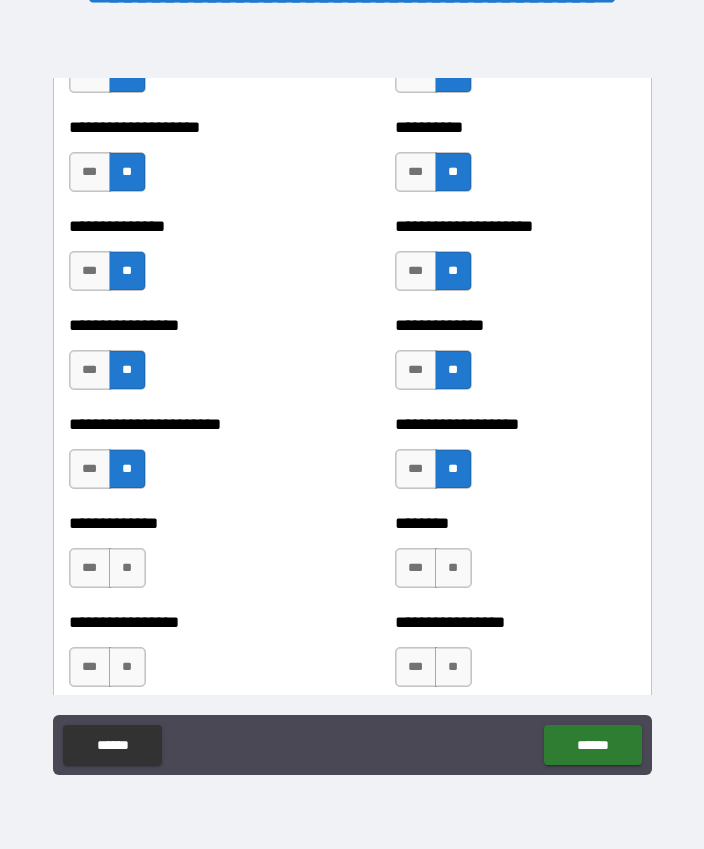 click on "**" at bounding box center [127, 568] 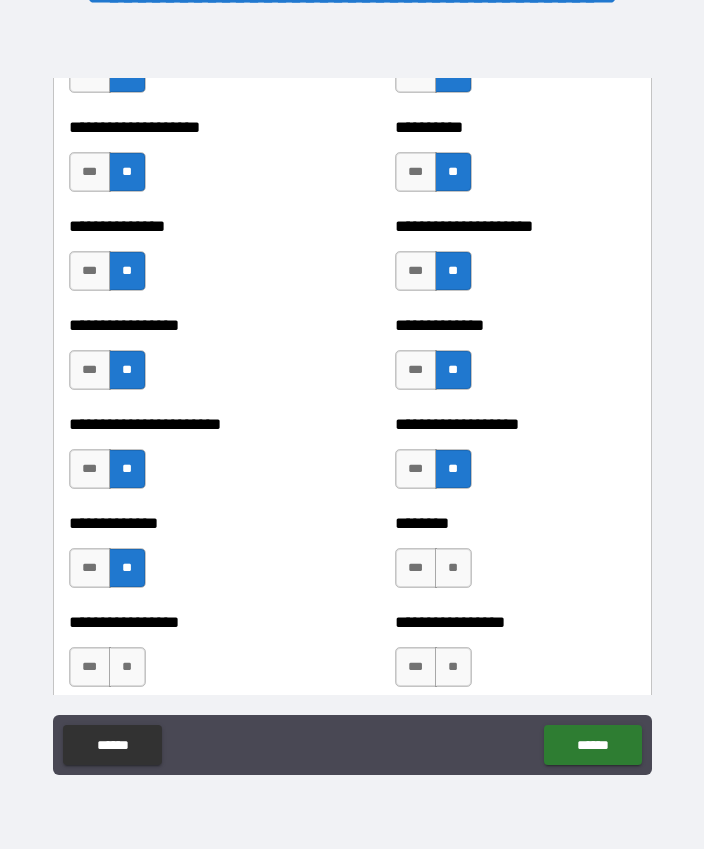 click on "**" at bounding box center [453, 568] 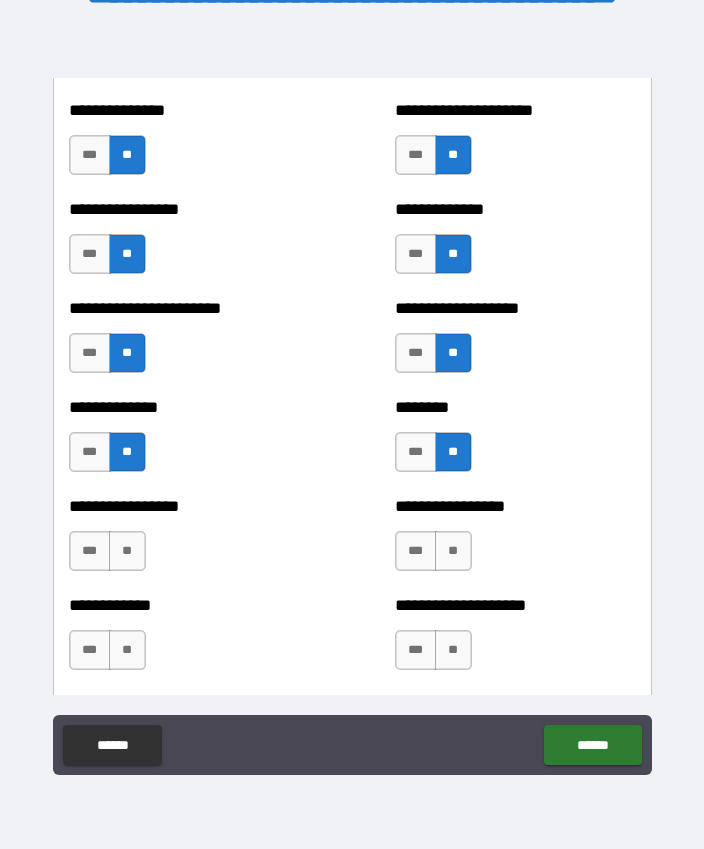scroll, scrollTop: 3616, scrollLeft: 0, axis: vertical 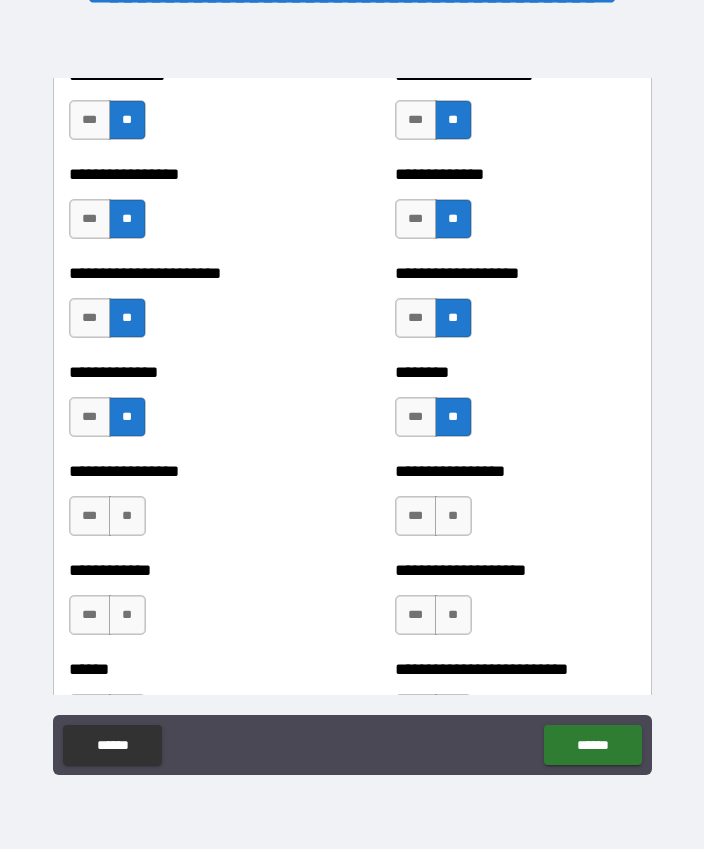 click on "**" at bounding box center [127, 516] 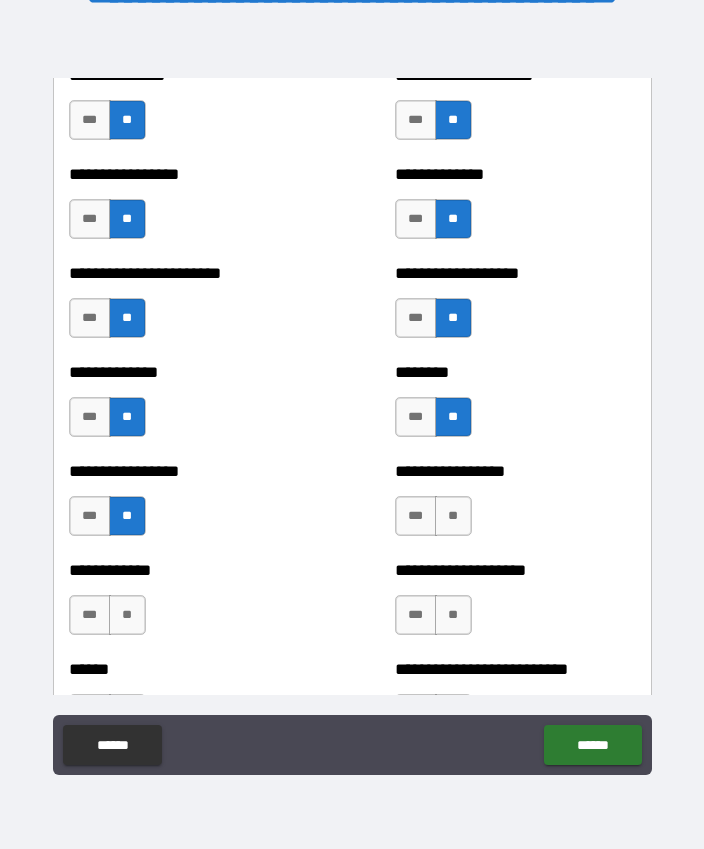 click on "**" at bounding box center (453, 516) 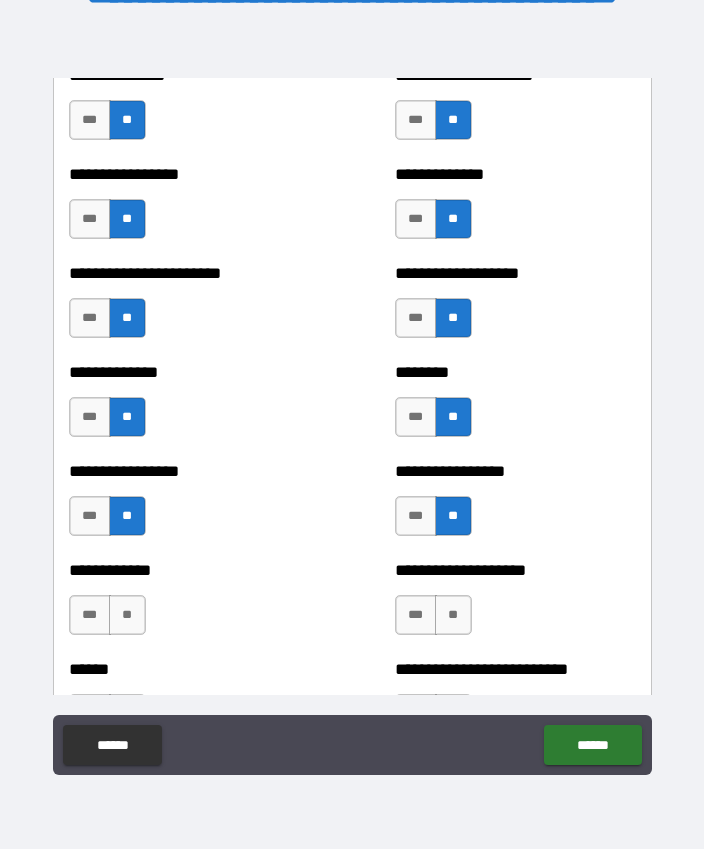 click on "**" at bounding box center [127, 615] 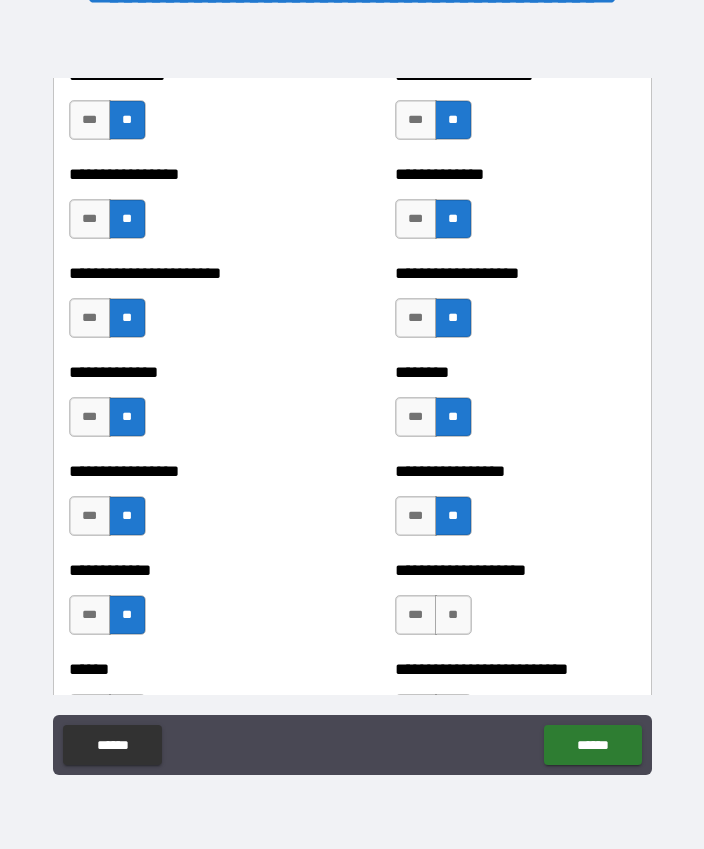 click on "**" at bounding box center [453, 615] 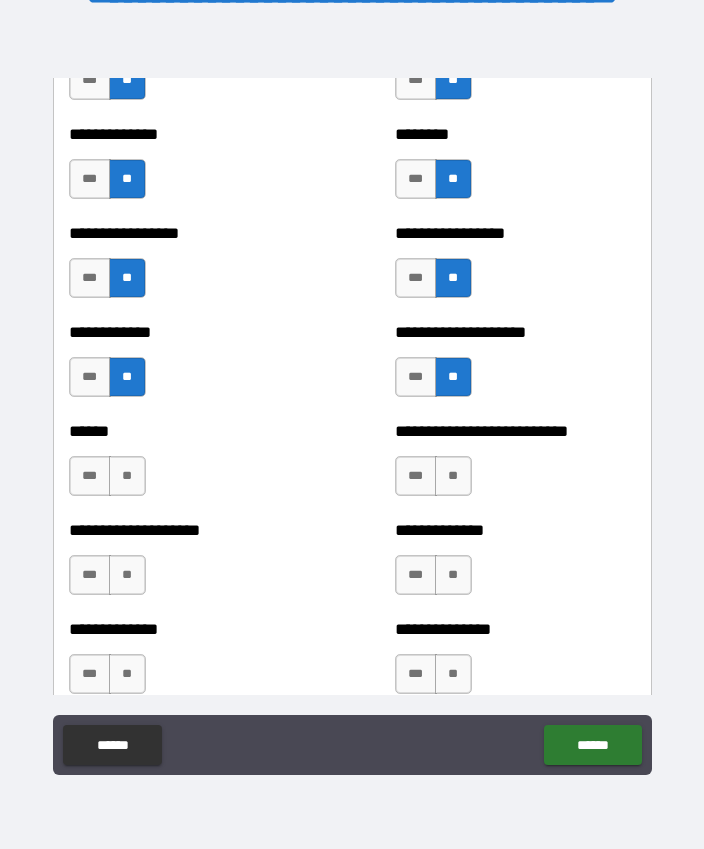 scroll, scrollTop: 3853, scrollLeft: 0, axis: vertical 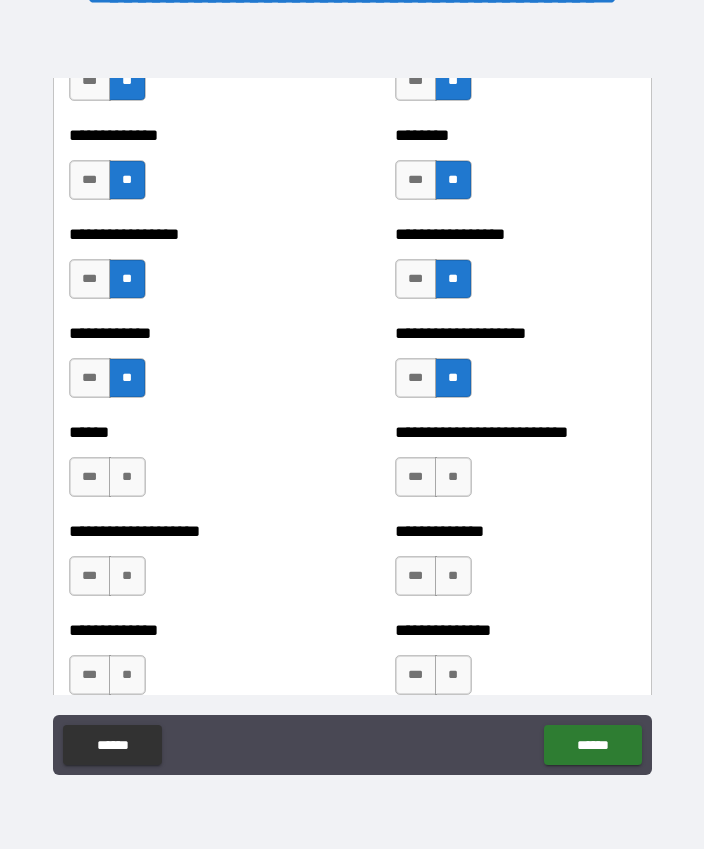 click on "**" at bounding box center (127, 477) 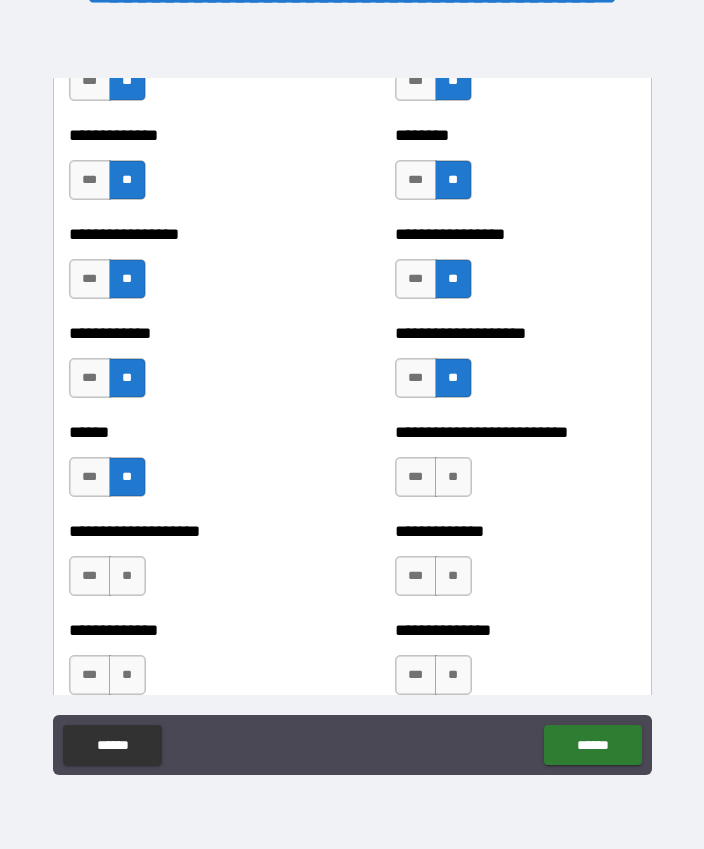 click on "**" at bounding box center (453, 477) 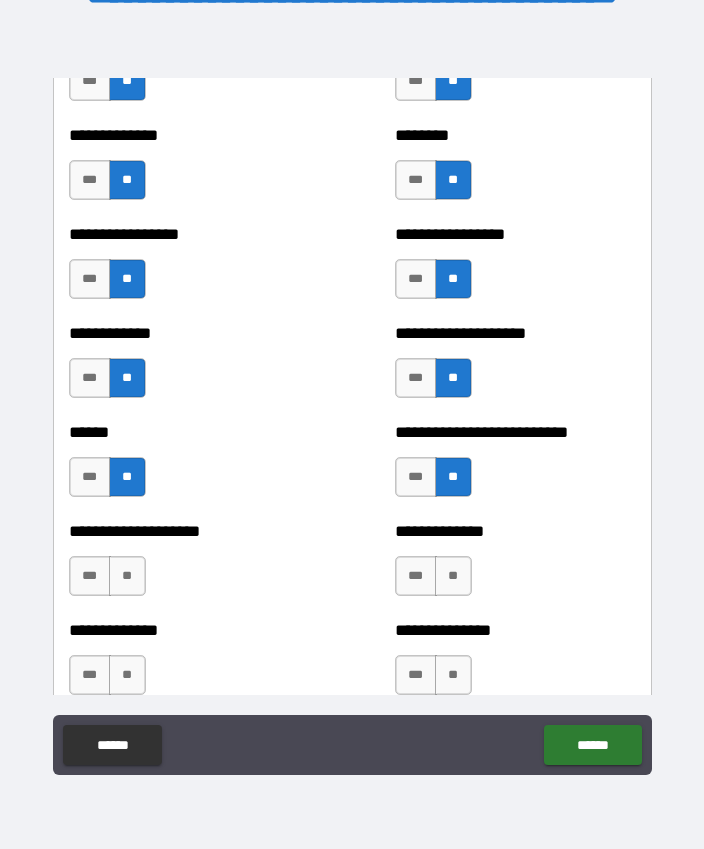 click on "**" at bounding box center [127, 576] 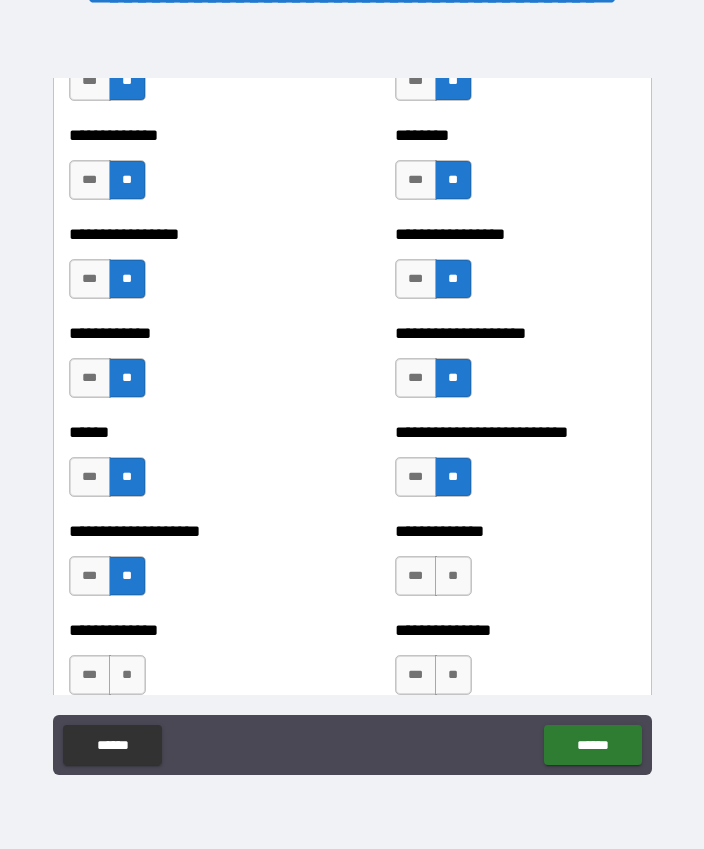 click on "**" at bounding box center (453, 576) 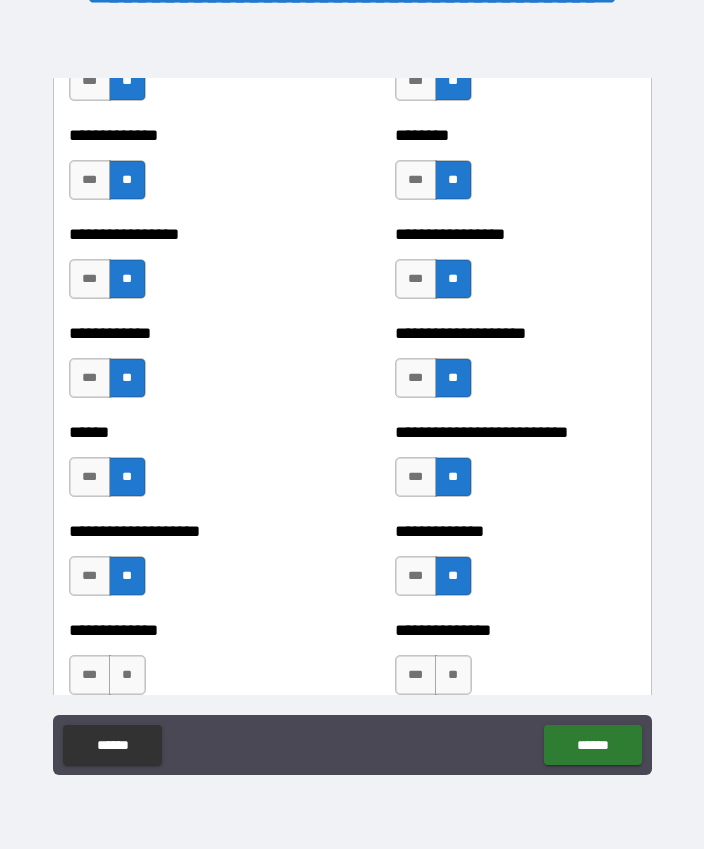scroll, scrollTop: 4023, scrollLeft: 0, axis: vertical 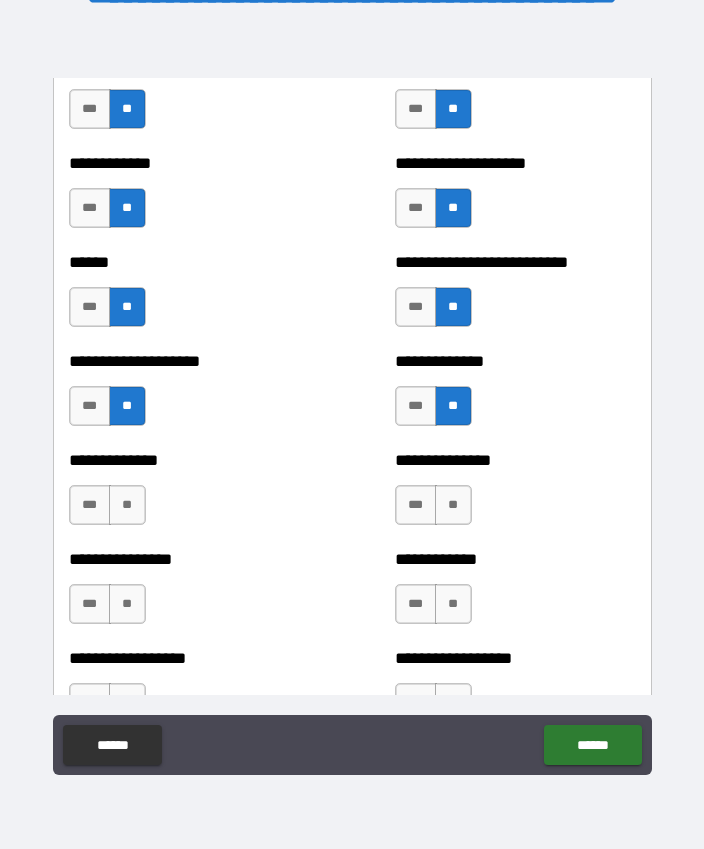 click on "**" at bounding box center [127, 505] 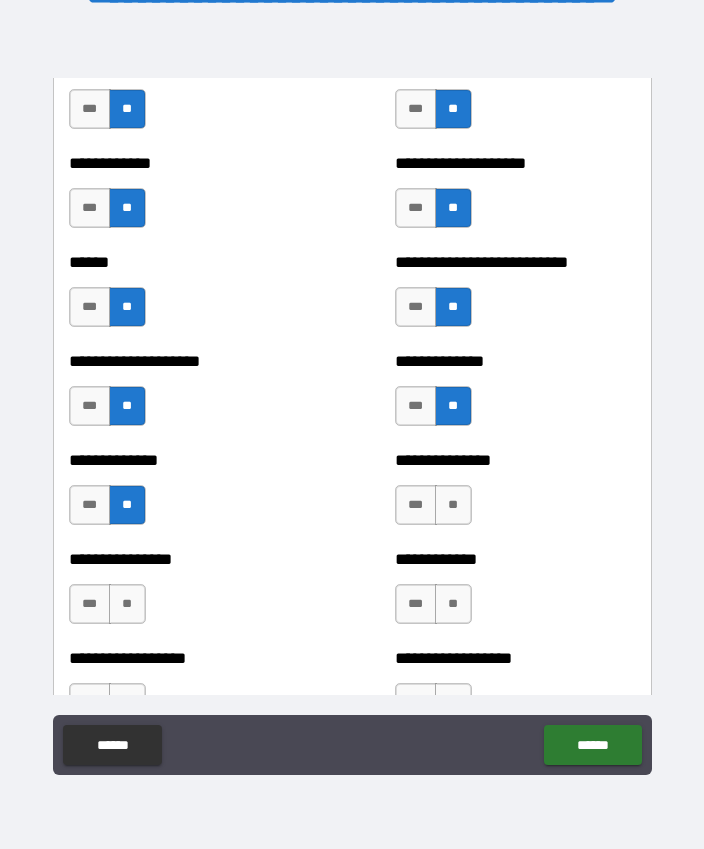 click on "**" at bounding box center (453, 505) 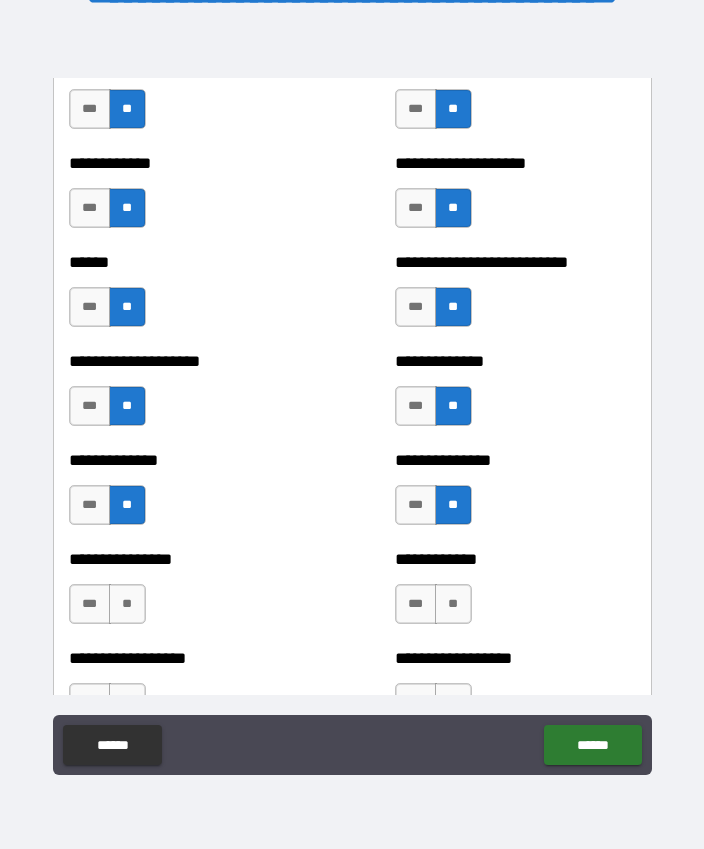 click on "**" at bounding box center [453, 604] 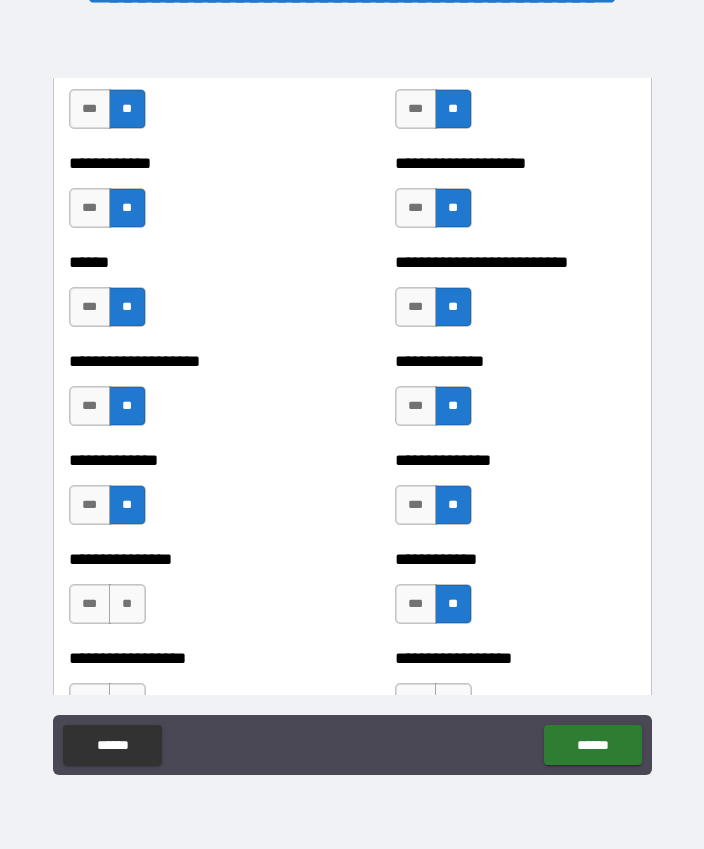 click on "**" at bounding box center [127, 604] 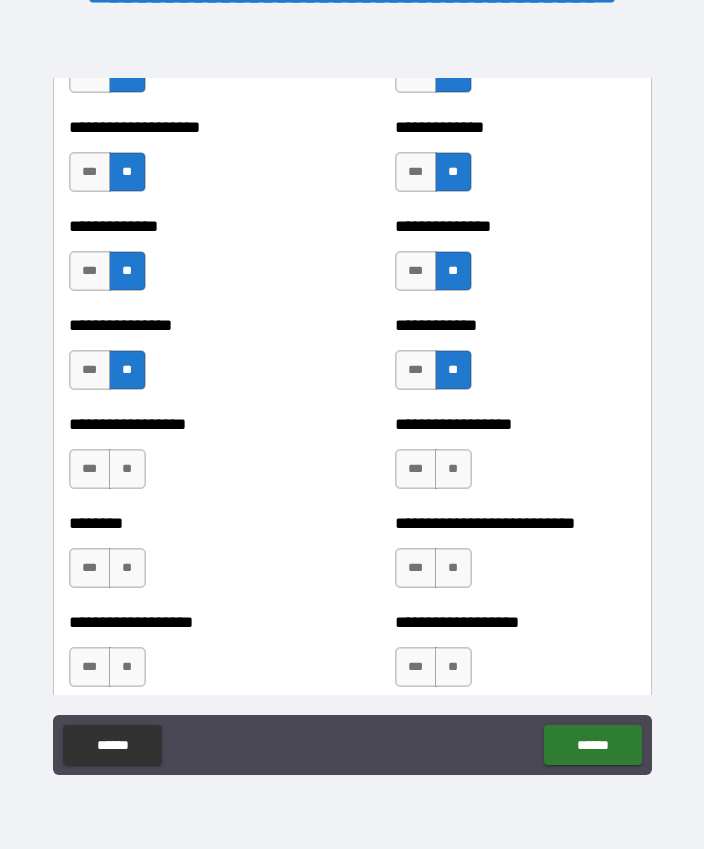 scroll, scrollTop: 4256, scrollLeft: 0, axis: vertical 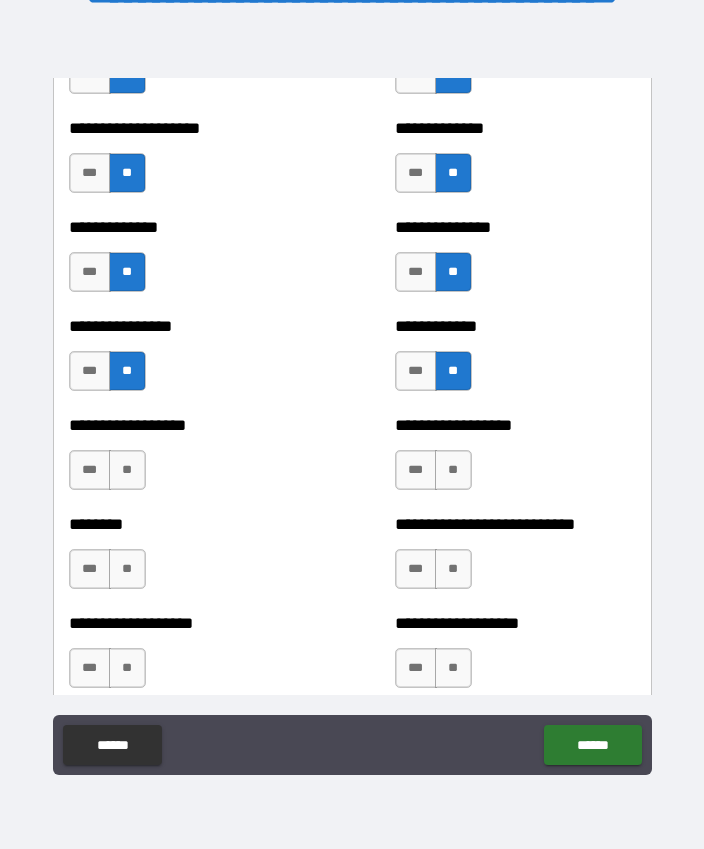 click on "**" at bounding box center [127, 470] 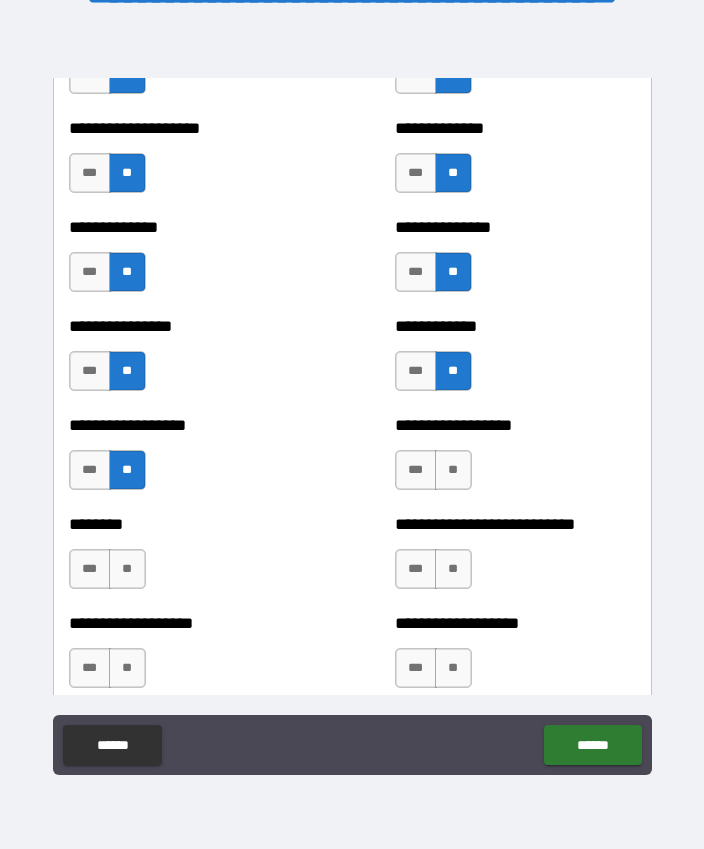 click on "**" at bounding box center (453, 470) 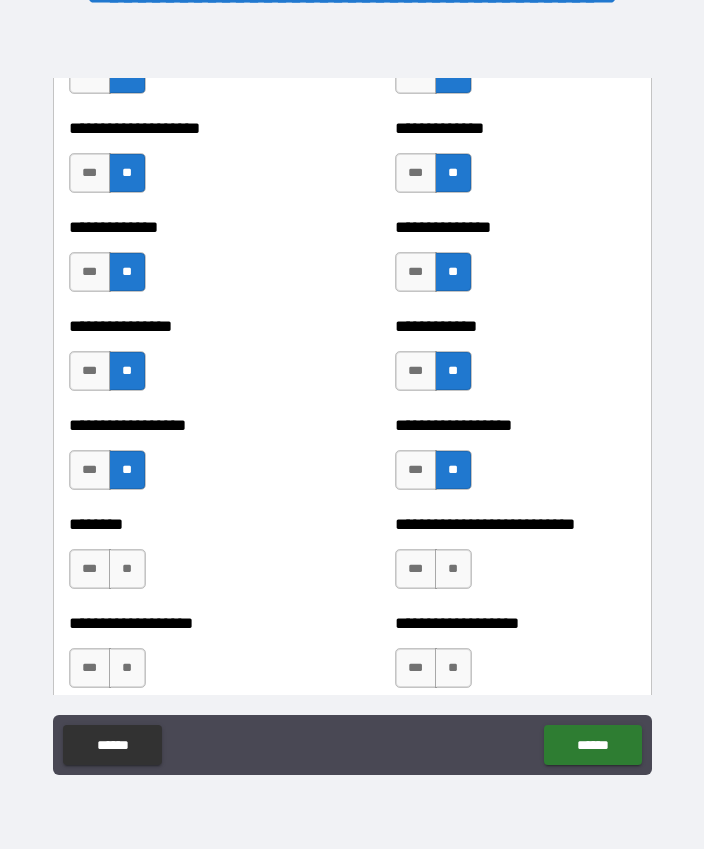 click on "**" at bounding box center [127, 569] 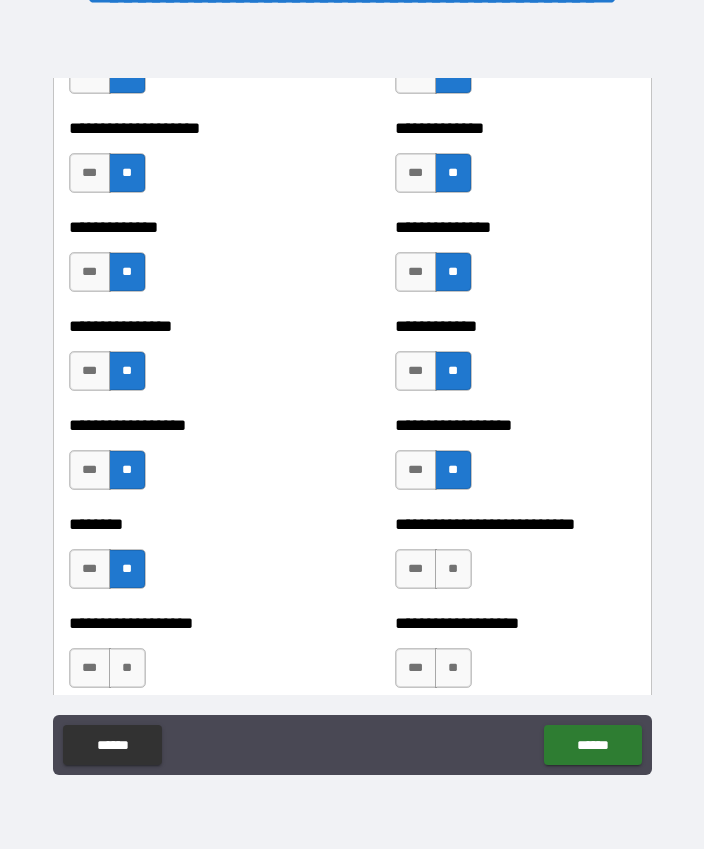 click on "**" at bounding box center [453, 569] 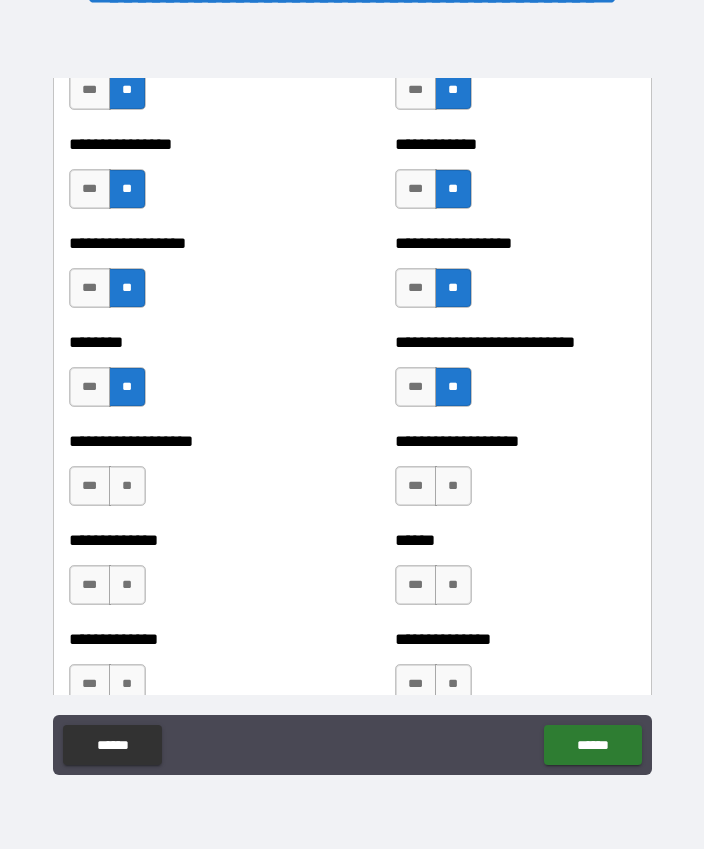 scroll, scrollTop: 4435, scrollLeft: 0, axis: vertical 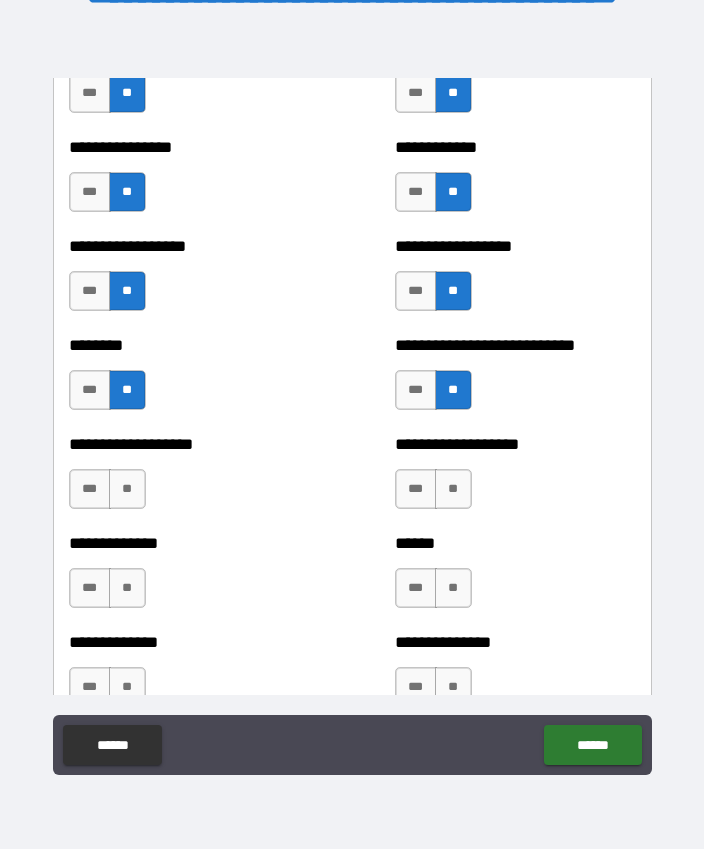 click on "**" at bounding box center [127, 489] 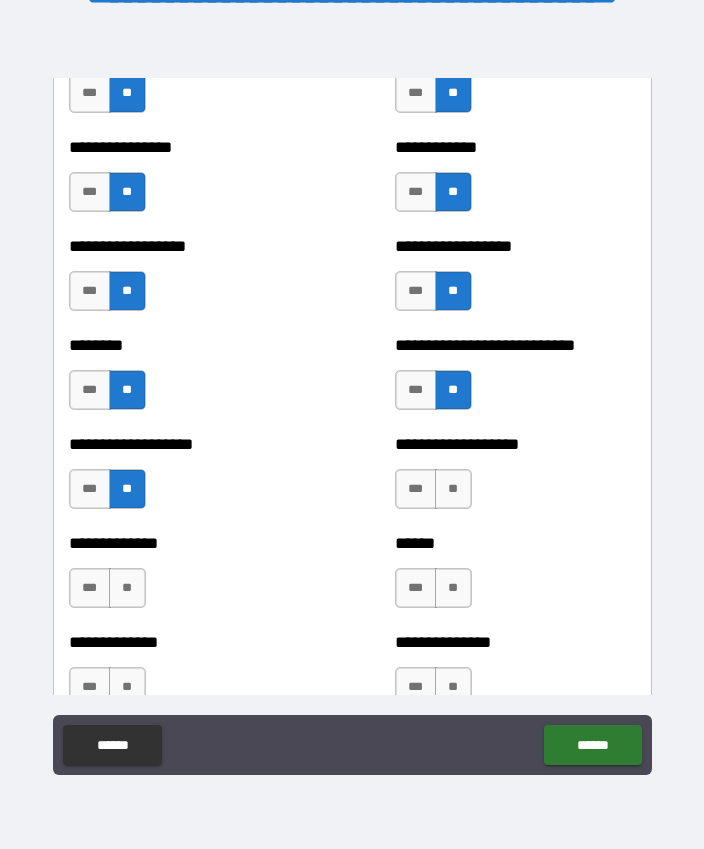 click on "**" at bounding box center (453, 489) 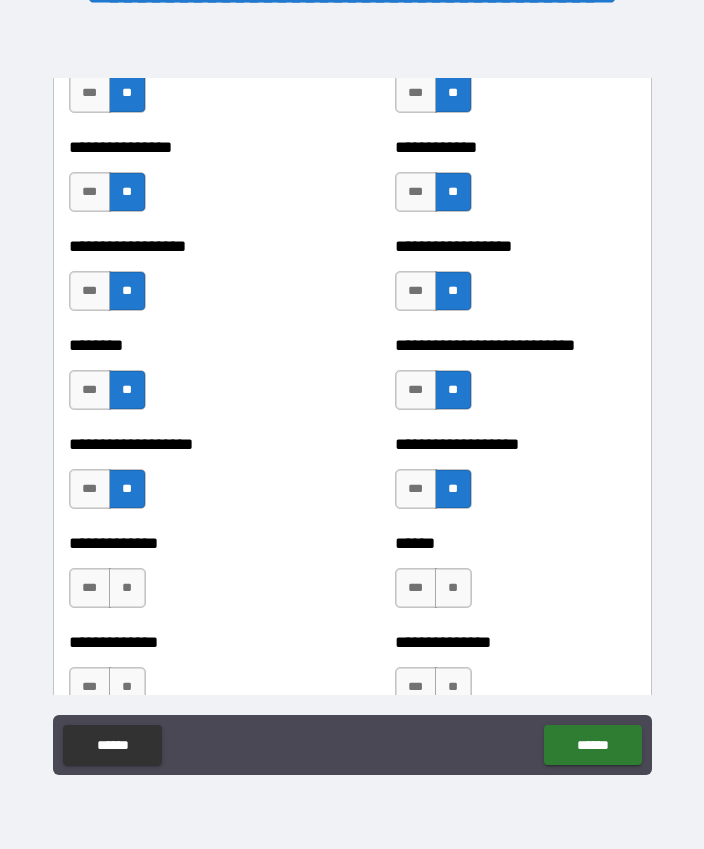 click on "**" at bounding box center [453, 588] 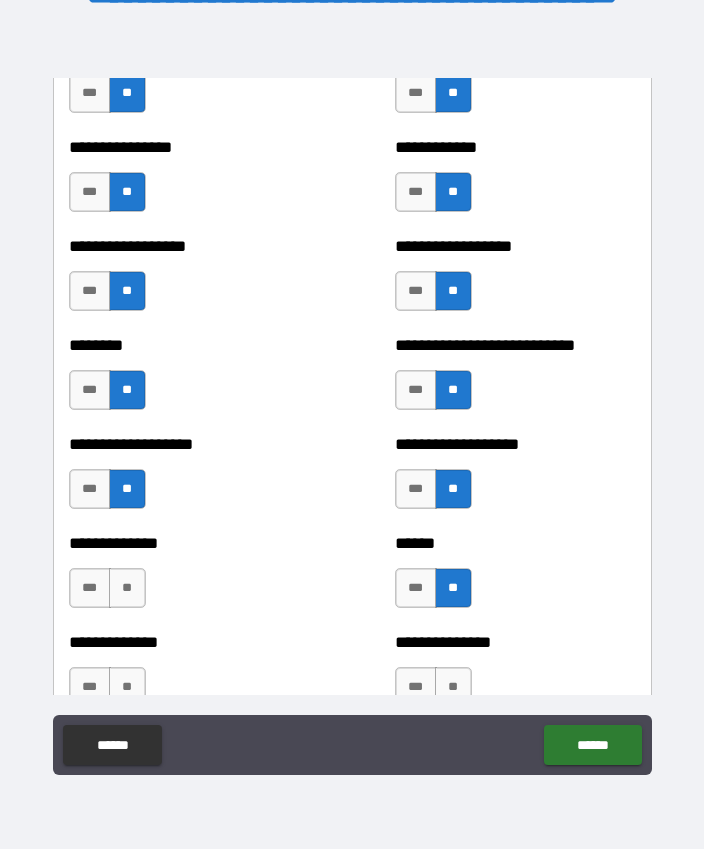 click on "**" at bounding box center [127, 588] 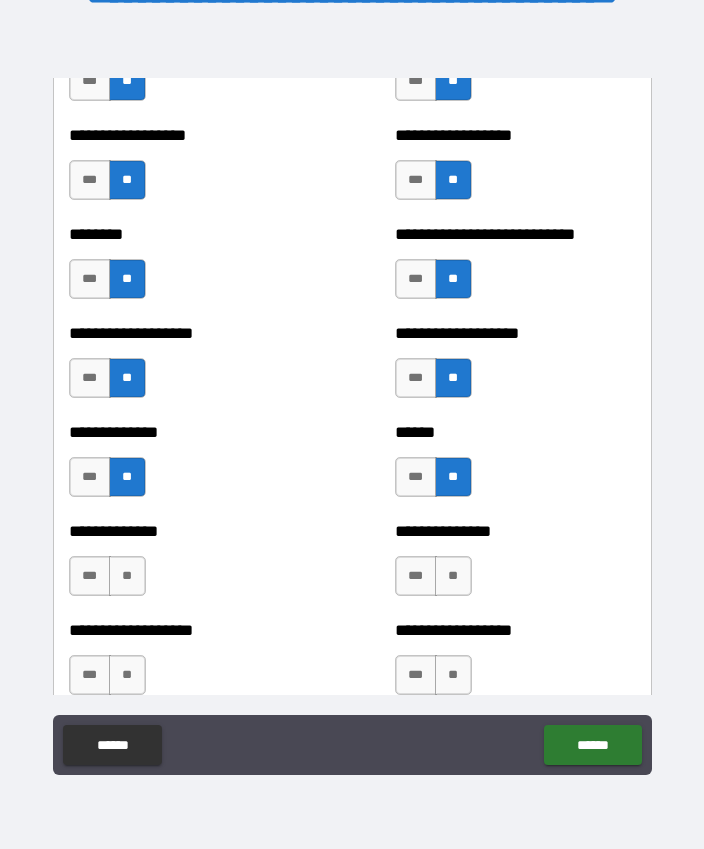 scroll, scrollTop: 4654, scrollLeft: 0, axis: vertical 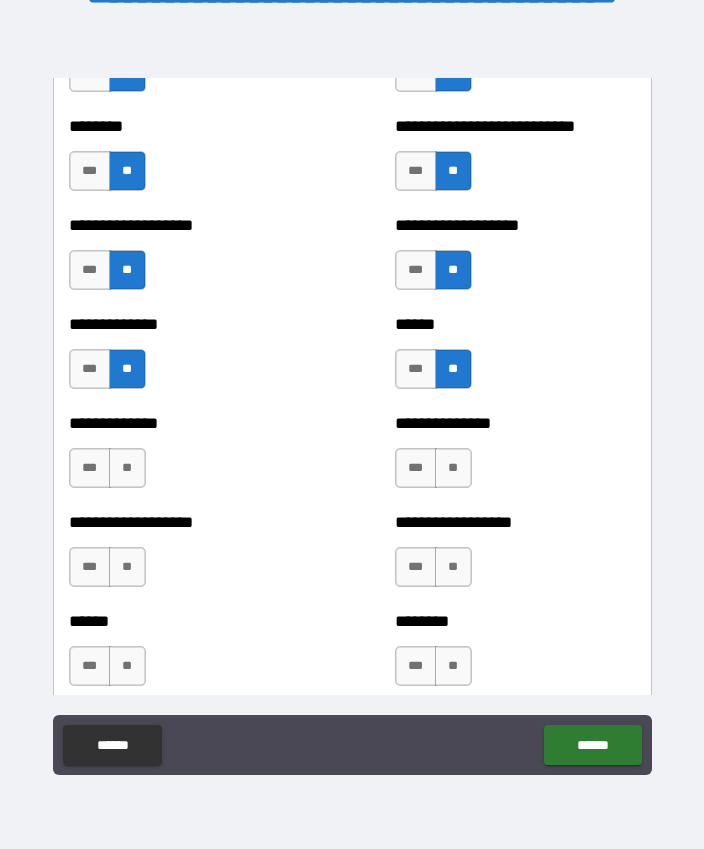 click on "**" at bounding box center [127, 468] 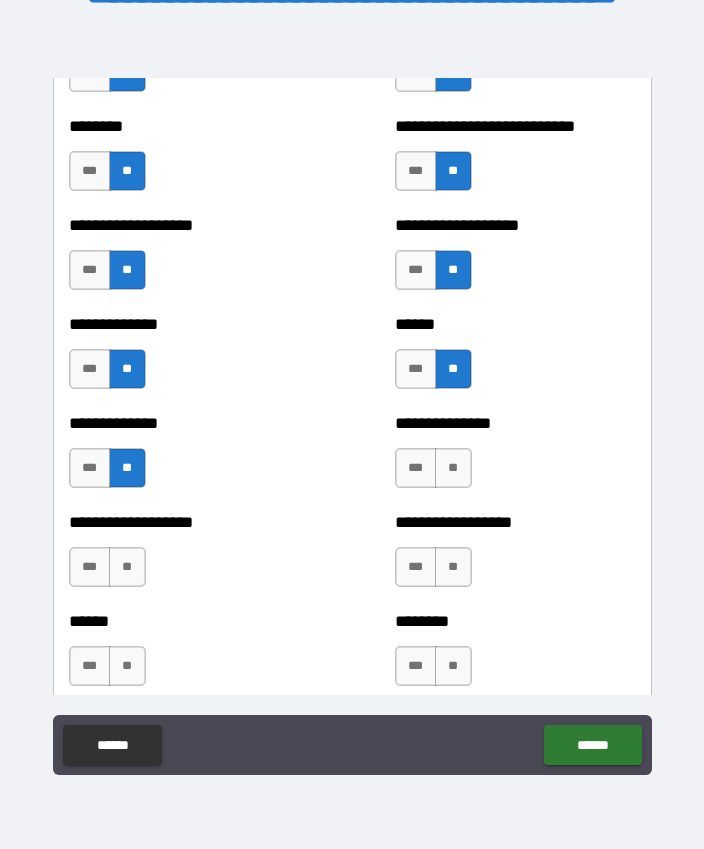 click on "**" at bounding box center [453, 468] 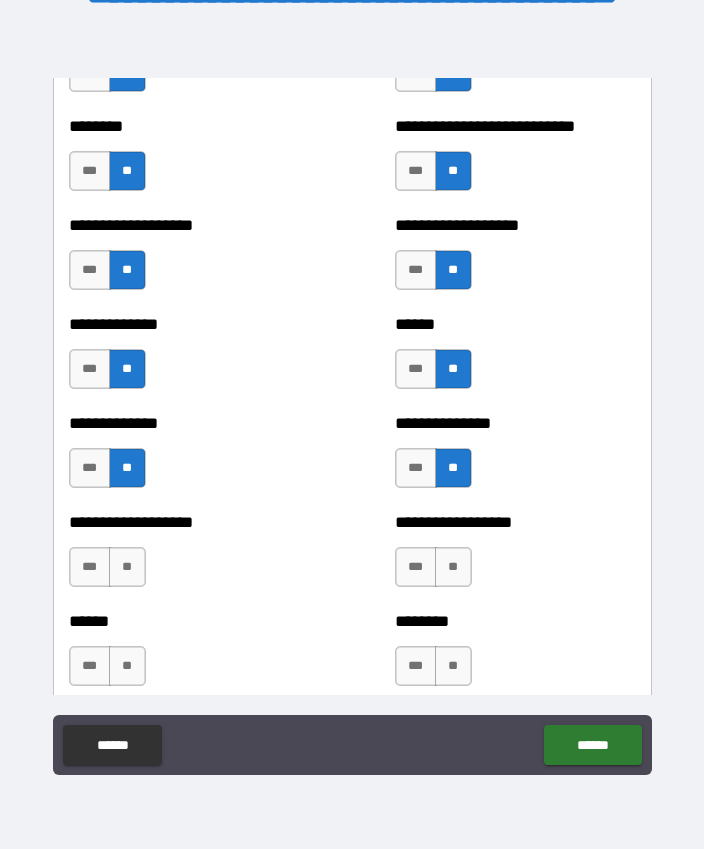 click on "**" at bounding box center [453, 567] 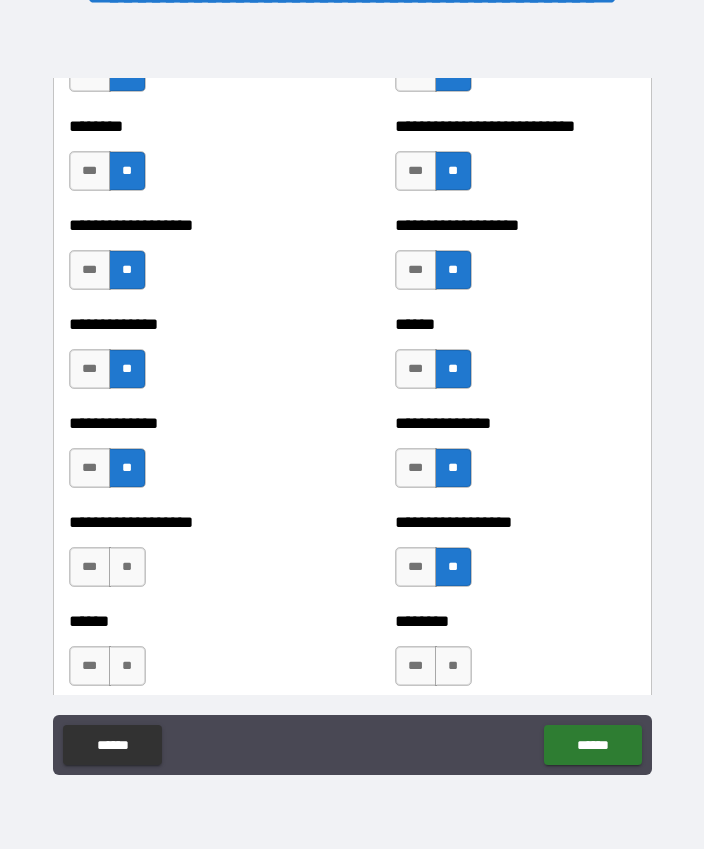 click on "**" at bounding box center (127, 567) 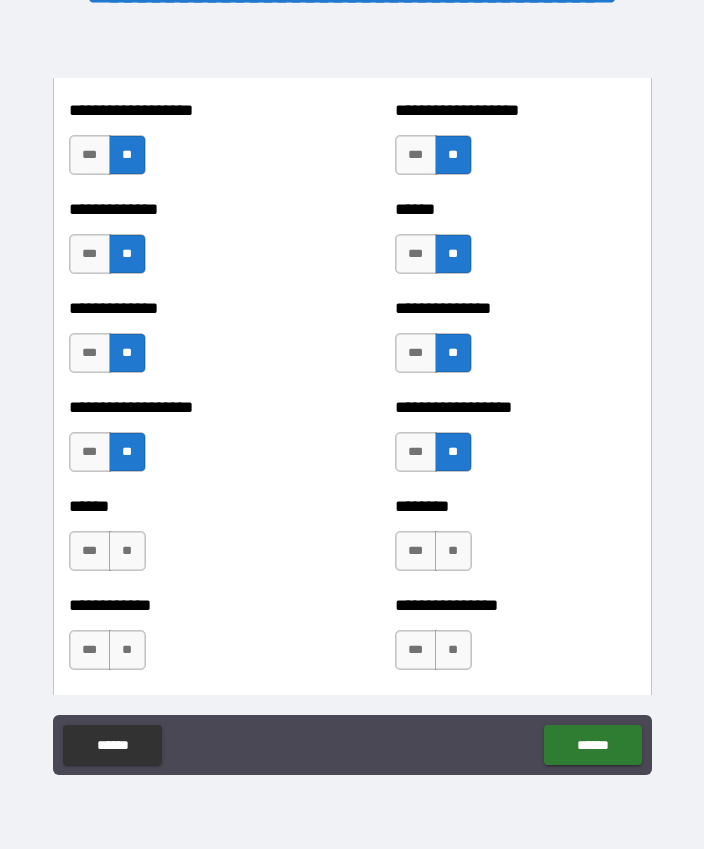 scroll, scrollTop: 4777, scrollLeft: 0, axis: vertical 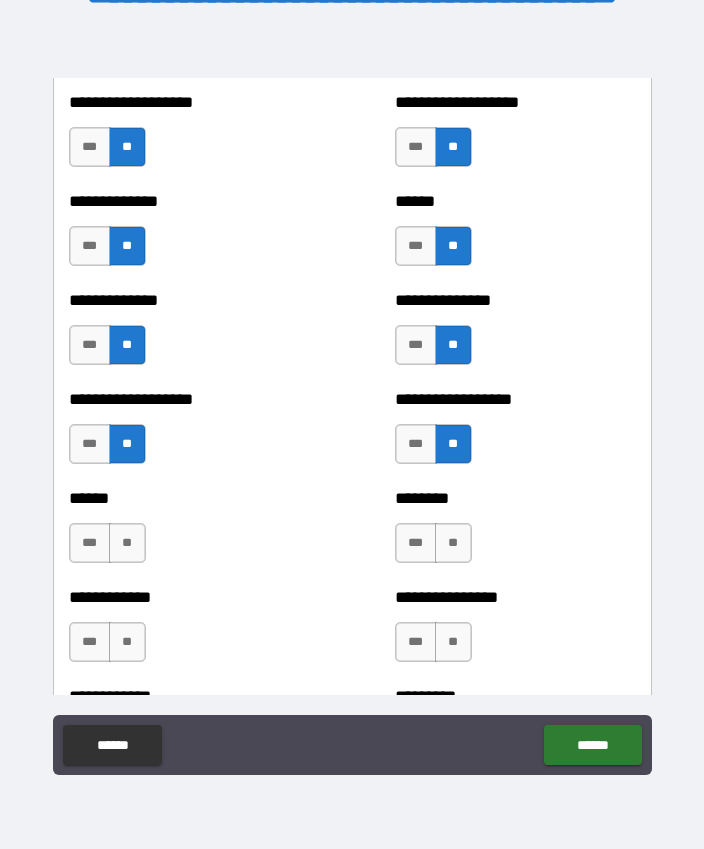 click on "**" at bounding box center (127, 543) 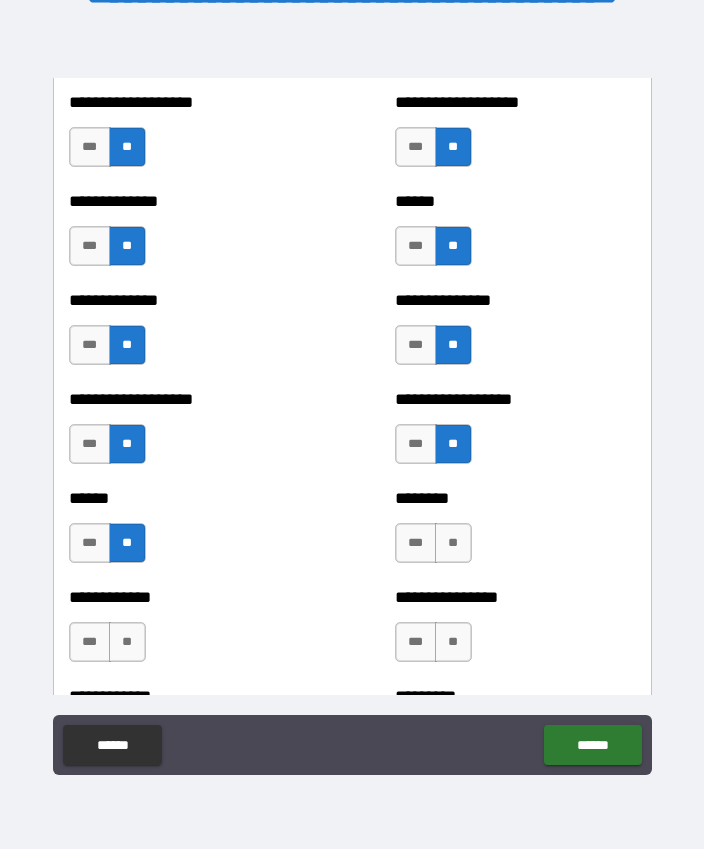 click on "**" at bounding box center [453, 543] 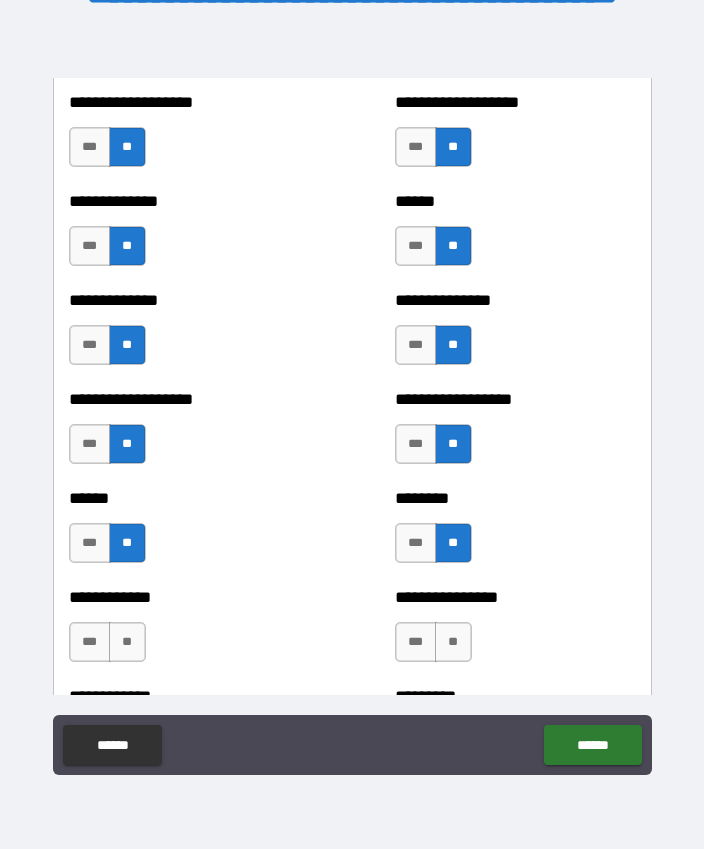 click on "**" at bounding box center [453, 642] 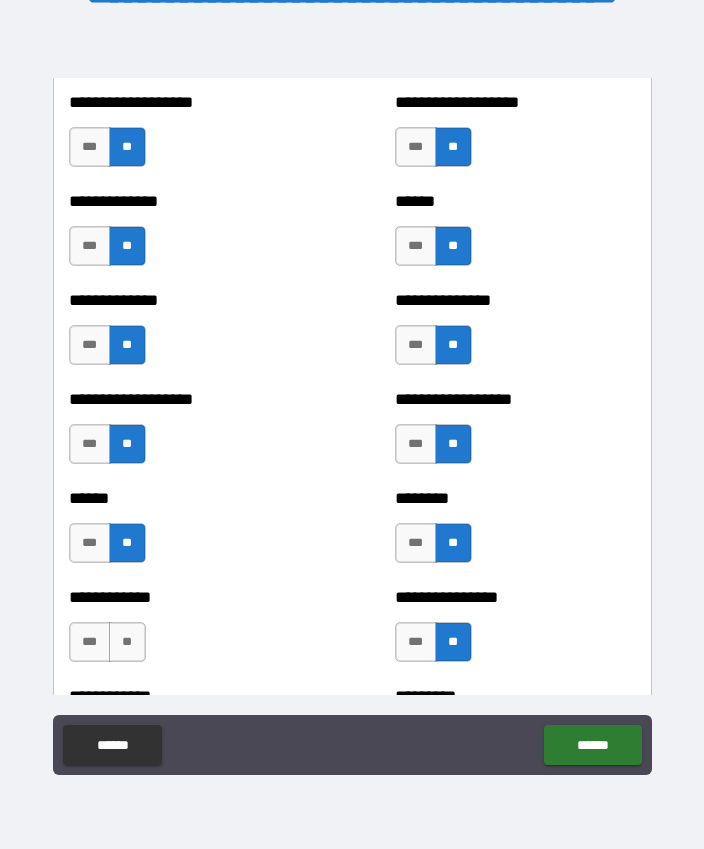 click on "**" at bounding box center [127, 642] 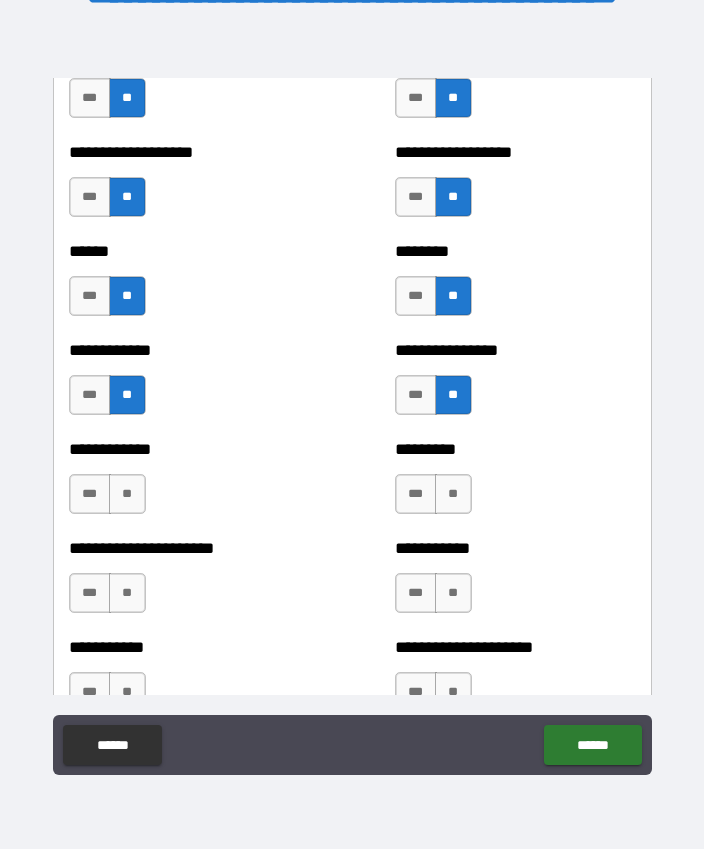 scroll, scrollTop: 5022, scrollLeft: 0, axis: vertical 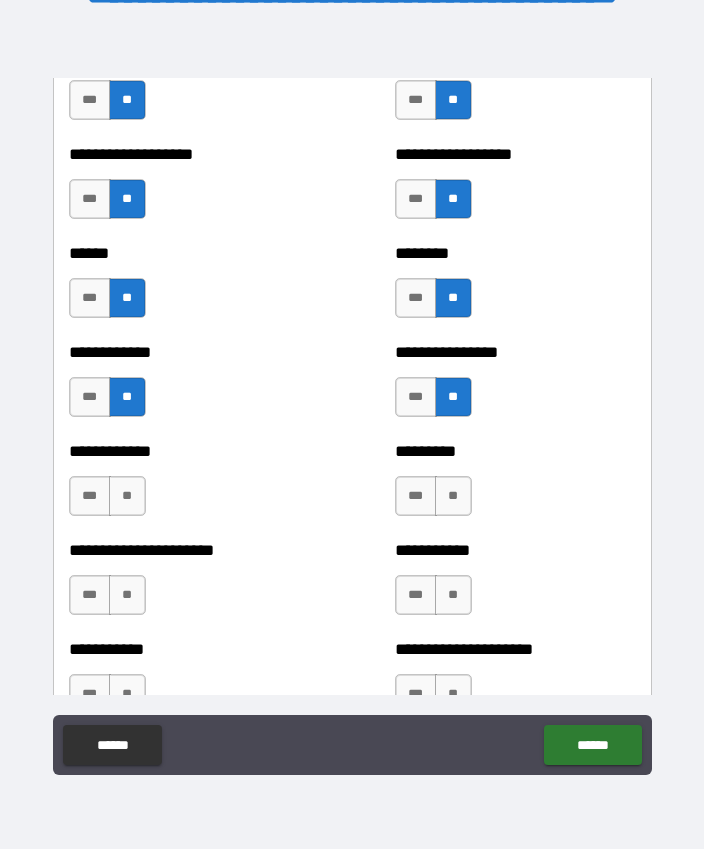 click on "**" at bounding box center (127, 496) 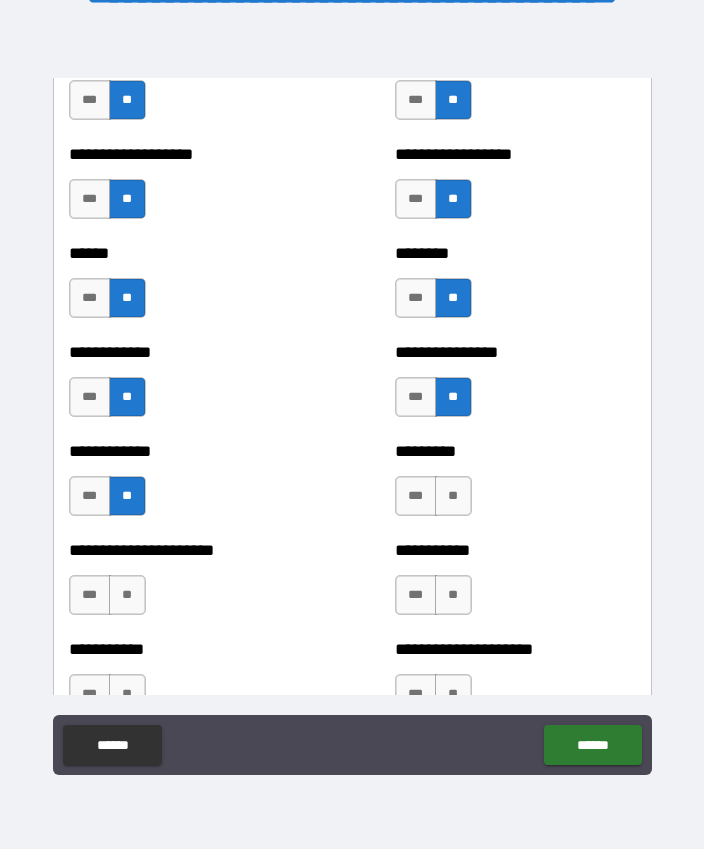 click on "**" at bounding box center (453, 496) 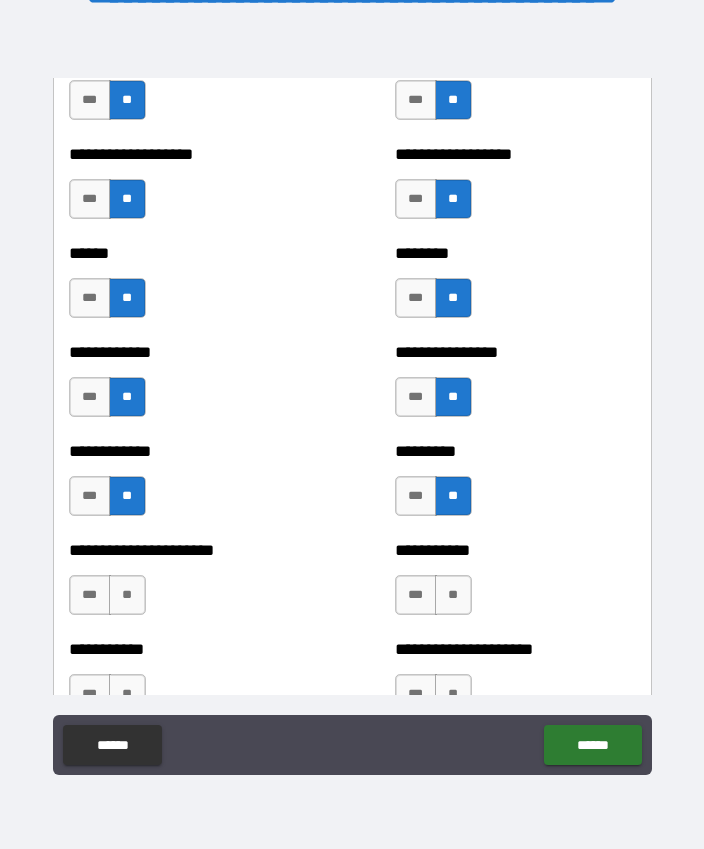 click on "**" at bounding box center [453, 595] 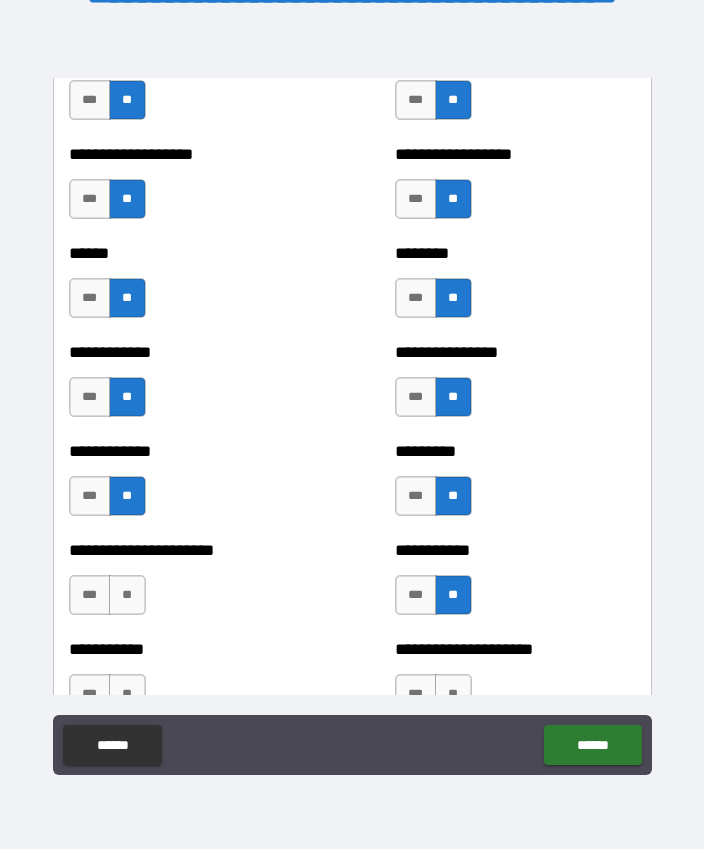 click on "**" at bounding box center (127, 595) 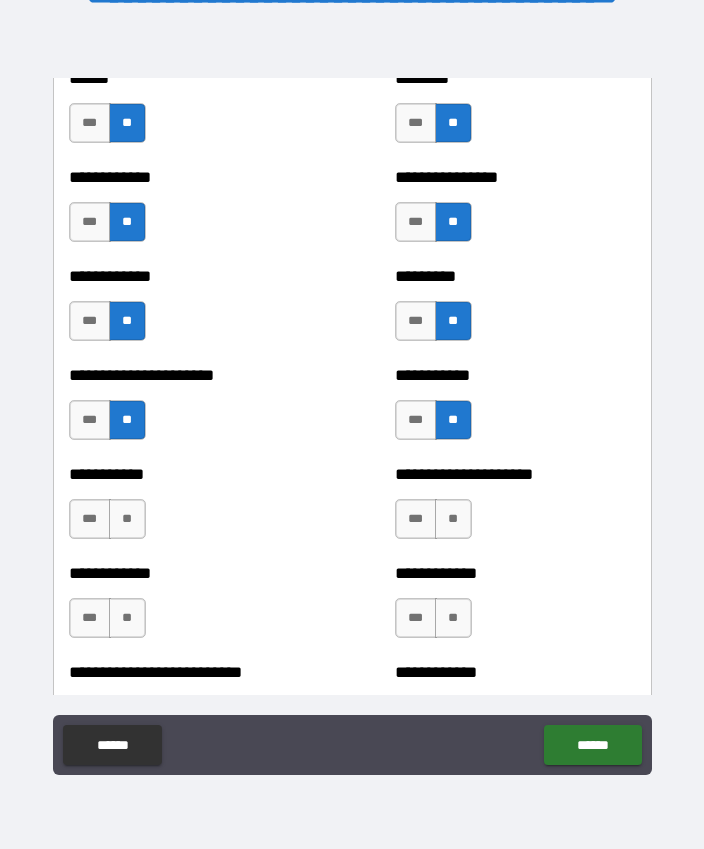 scroll, scrollTop: 5257, scrollLeft: 0, axis: vertical 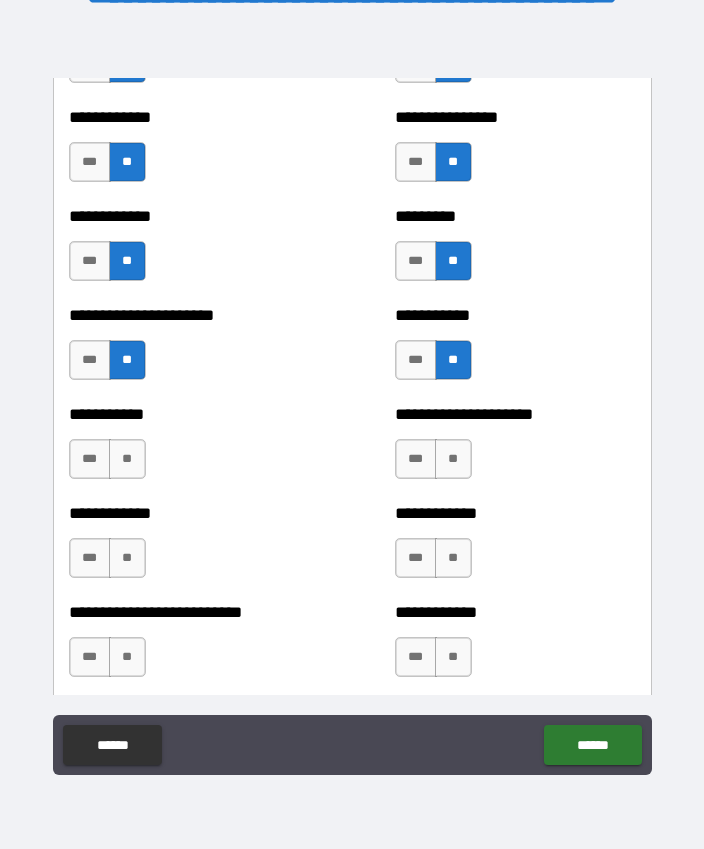 click on "**" at bounding box center [127, 459] 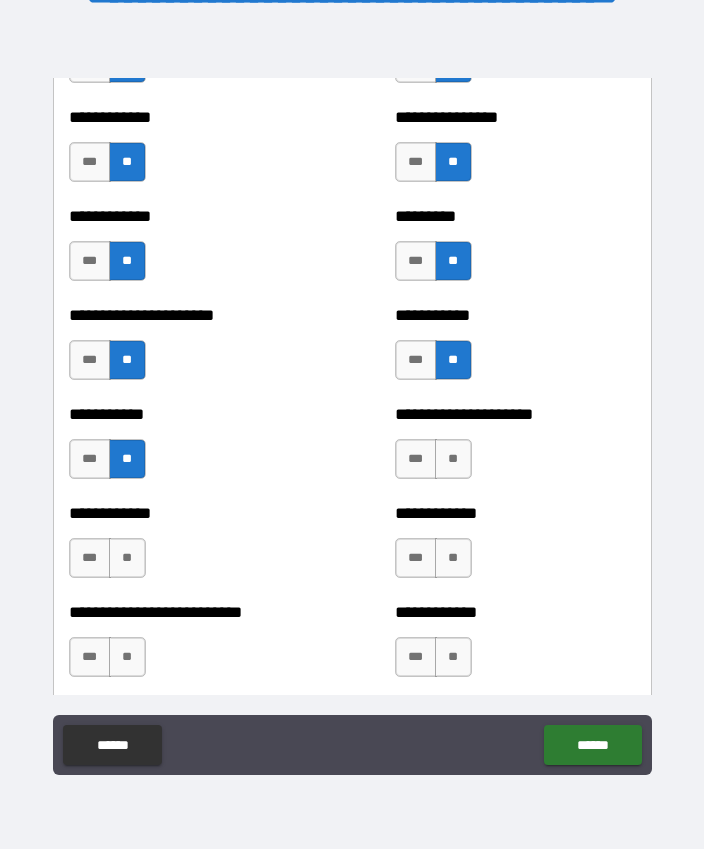 click on "**" at bounding box center [453, 459] 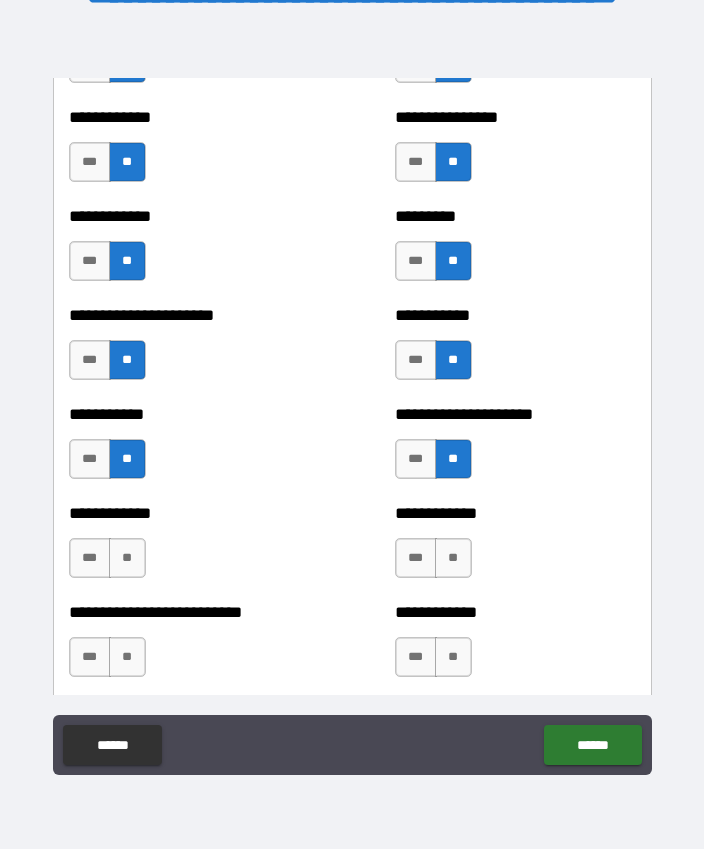 click on "**" at bounding box center (453, 558) 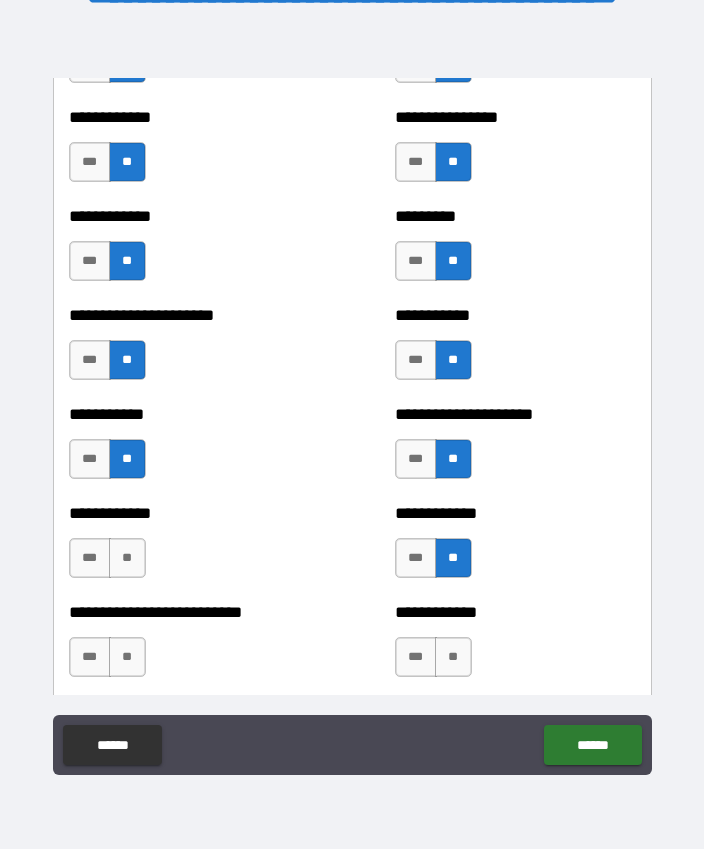 click on "**" at bounding box center [127, 558] 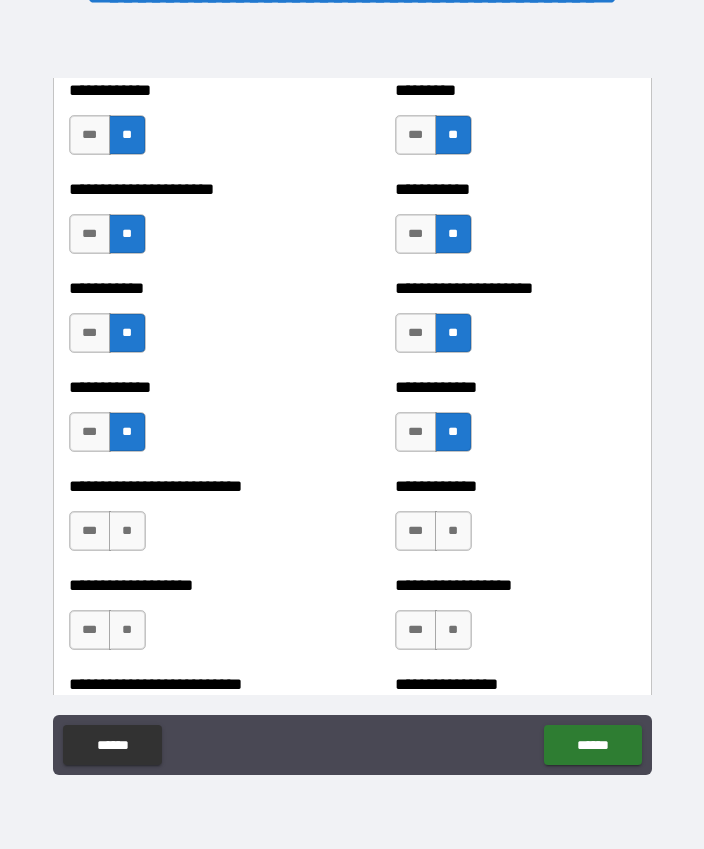 scroll, scrollTop: 5400, scrollLeft: 0, axis: vertical 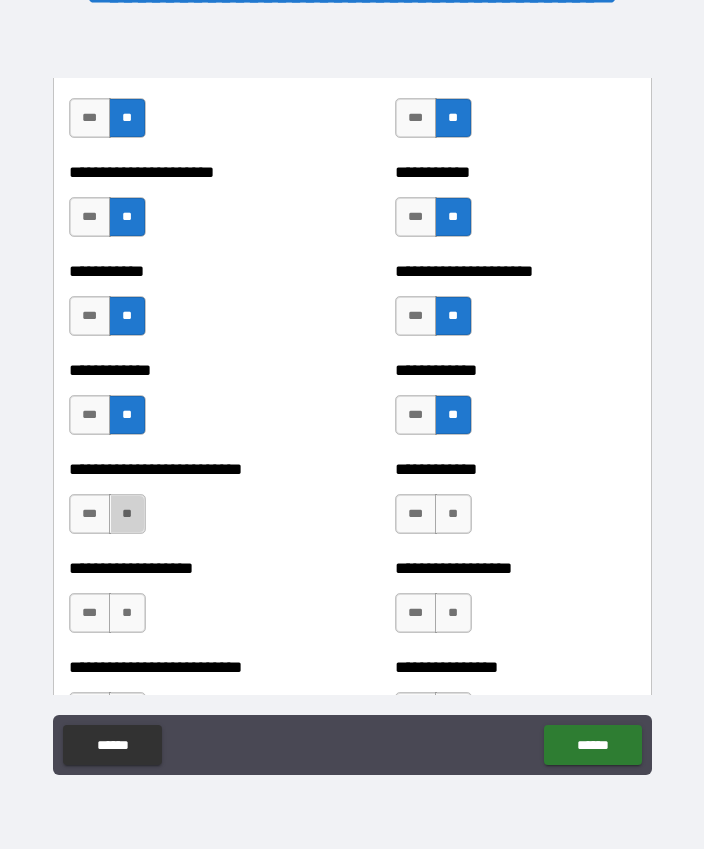 click on "**" at bounding box center (127, 514) 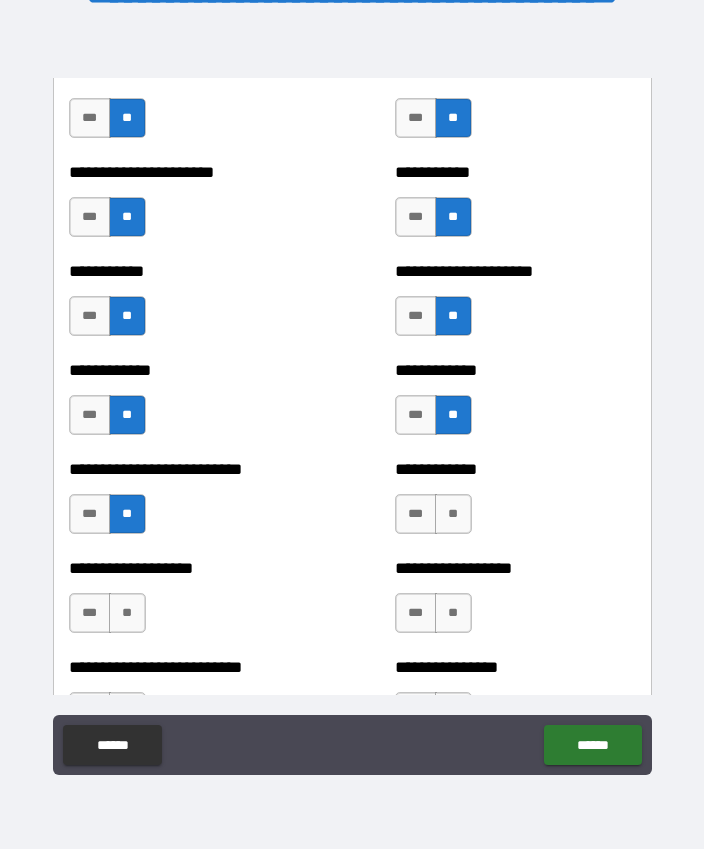 click on "**" at bounding box center (453, 514) 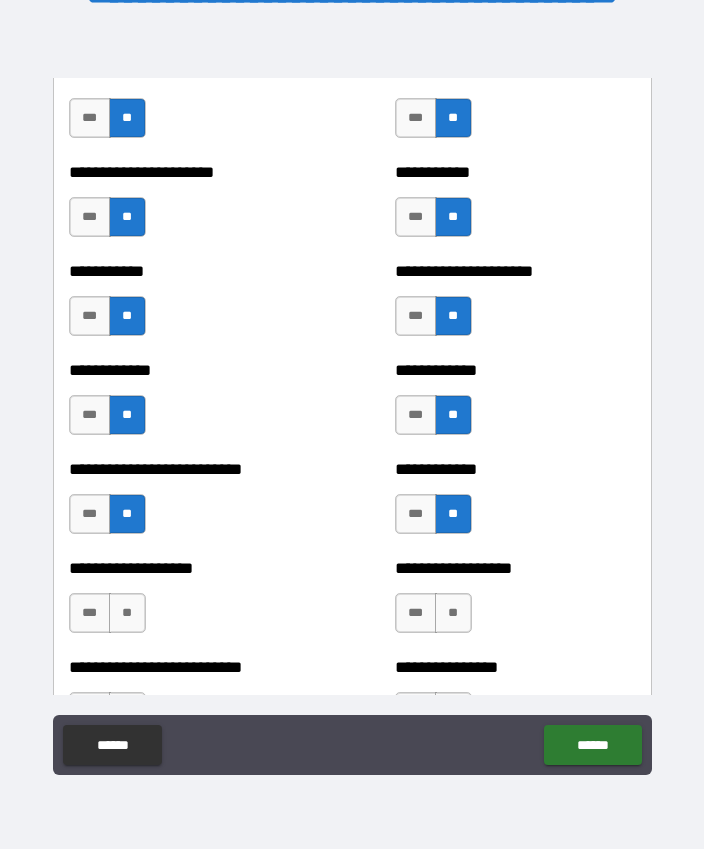 click on "**" at bounding box center (453, 613) 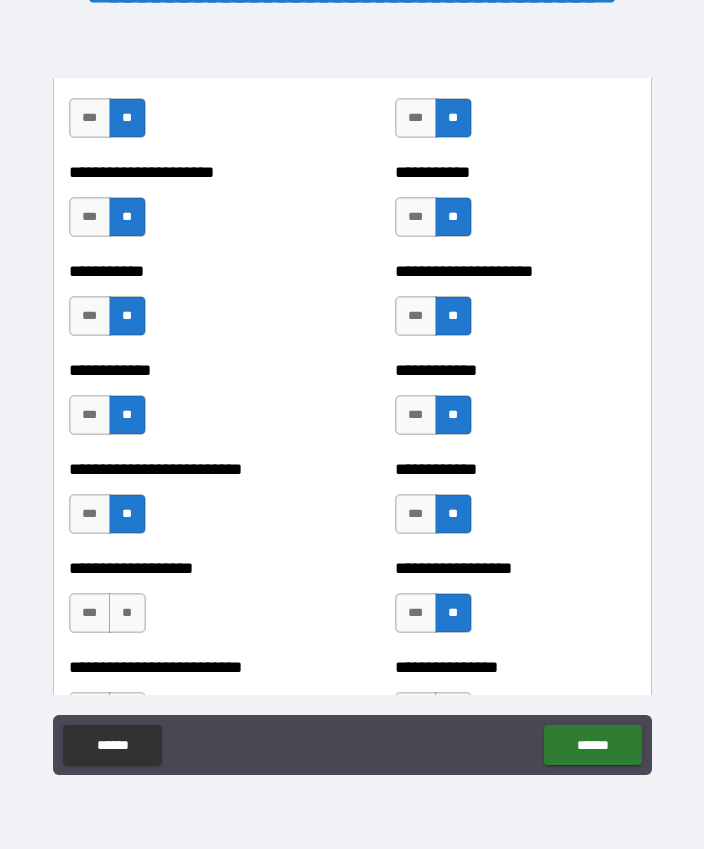 click on "**" at bounding box center [127, 613] 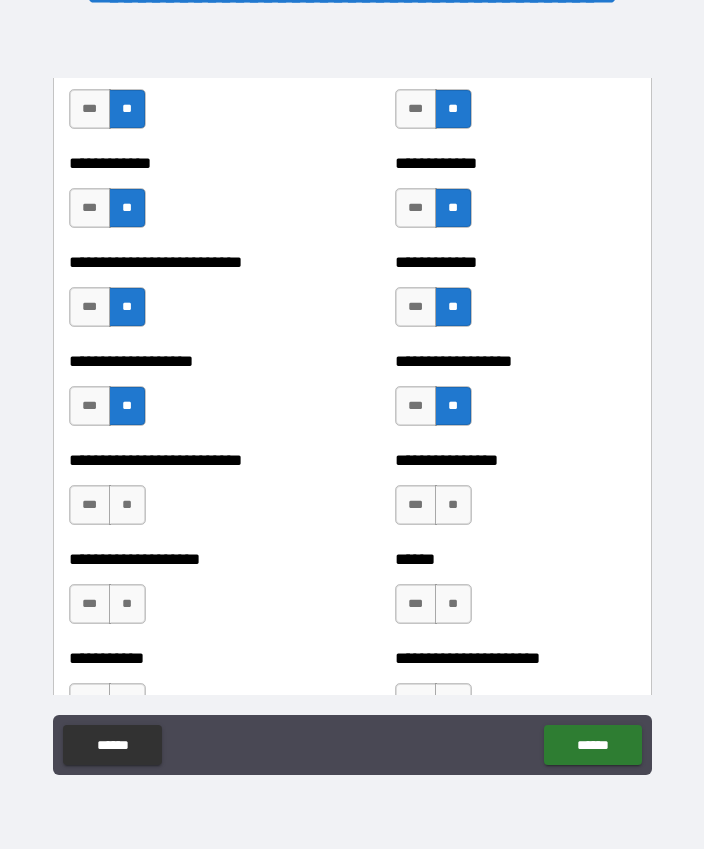 scroll, scrollTop: 5607, scrollLeft: 0, axis: vertical 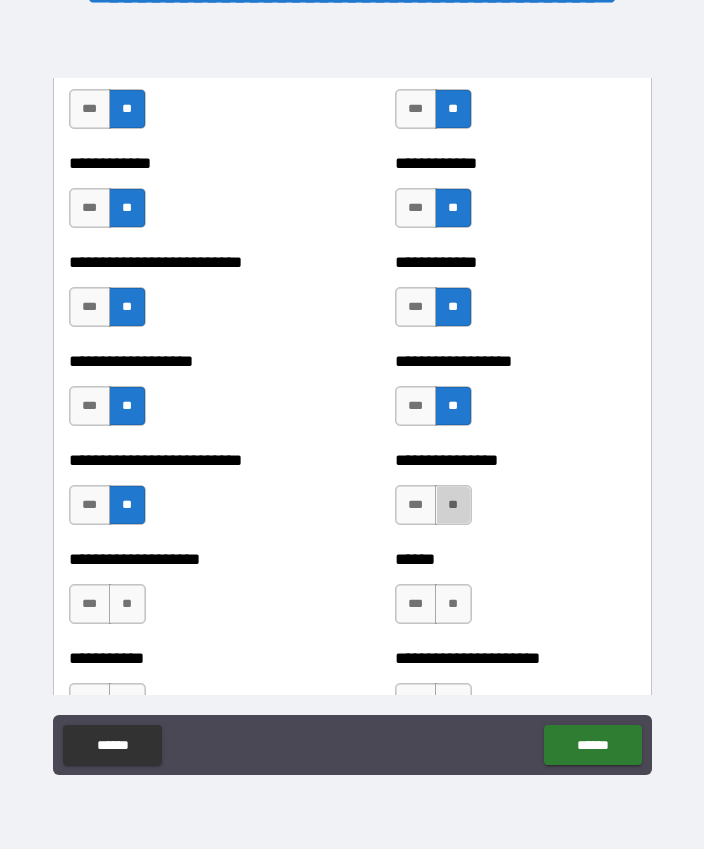 click on "**" at bounding box center [453, 505] 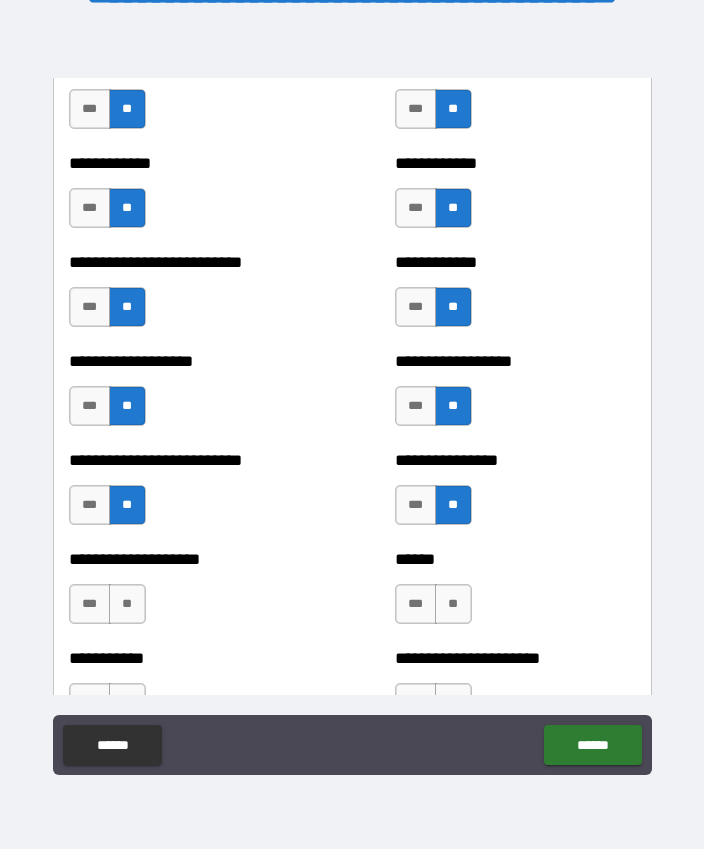 click on "**" at bounding box center [453, 604] 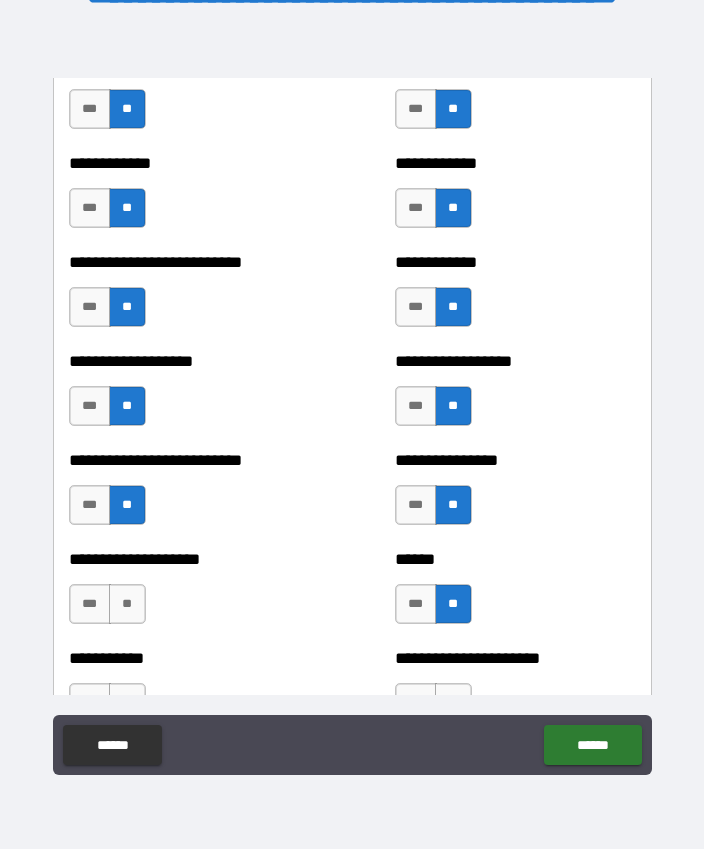 click on "**" at bounding box center (127, 604) 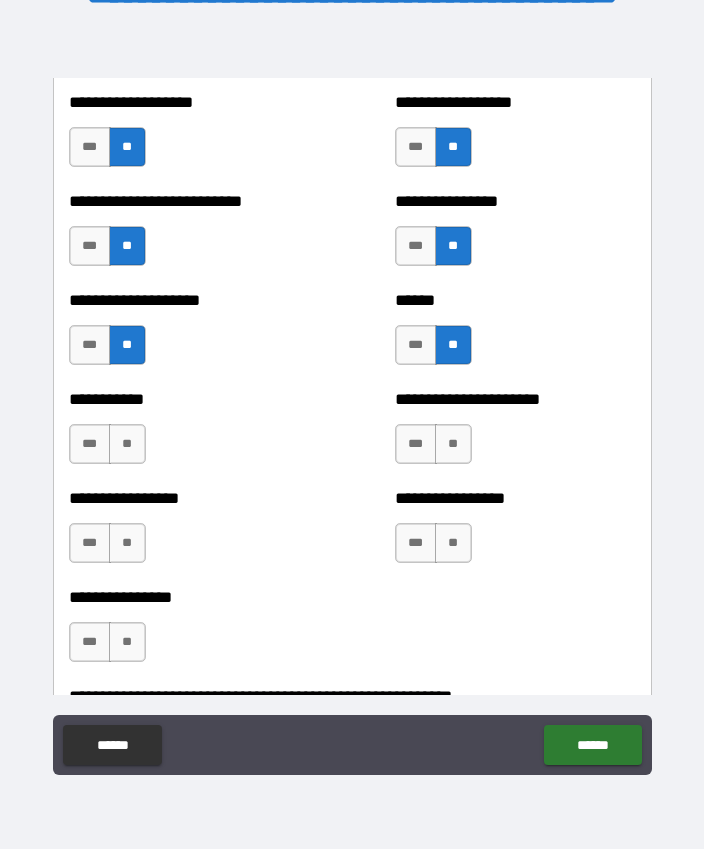 scroll, scrollTop: 5864, scrollLeft: 0, axis: vertical 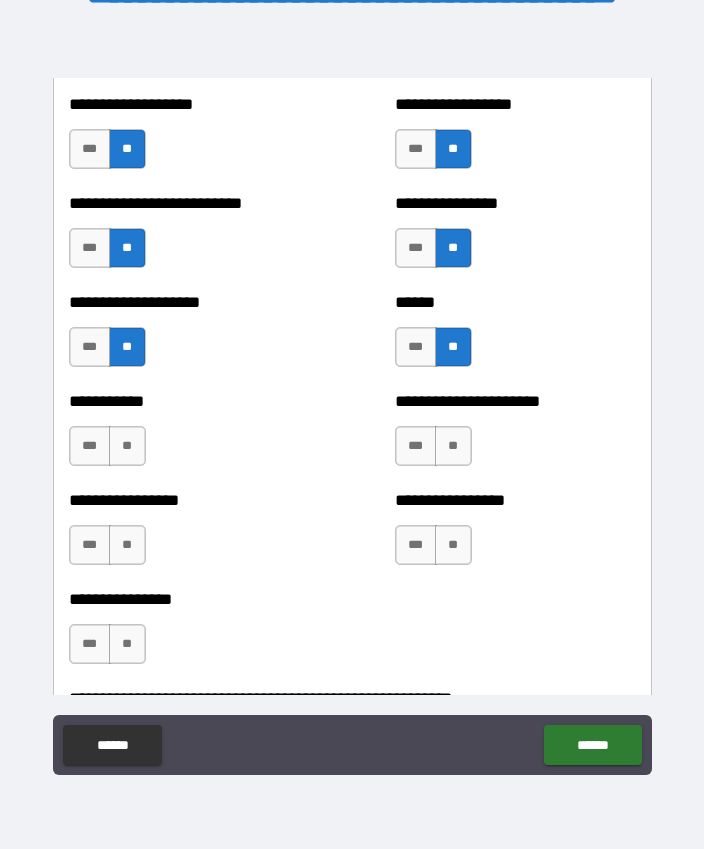 click on "**" at bounding box center [127, 446] 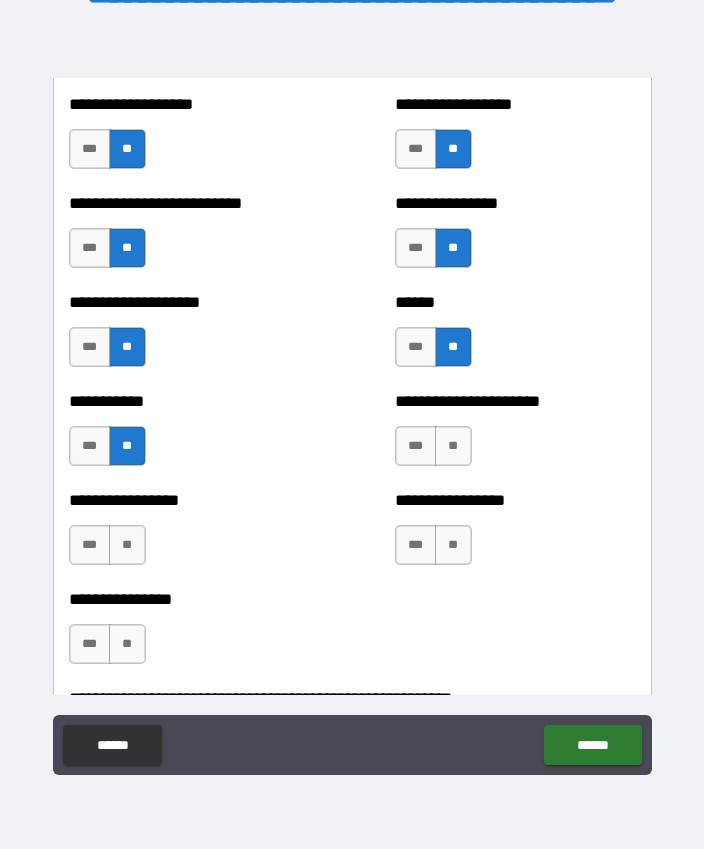 click on "**" at bounding box center [453, 446] 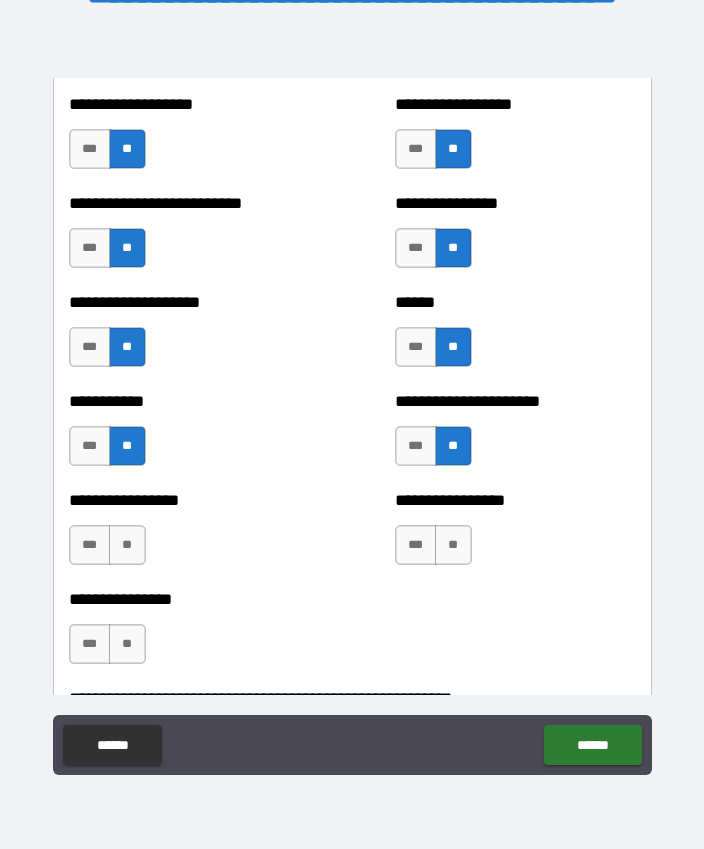 click on "**" at bounding box center (453, 545) 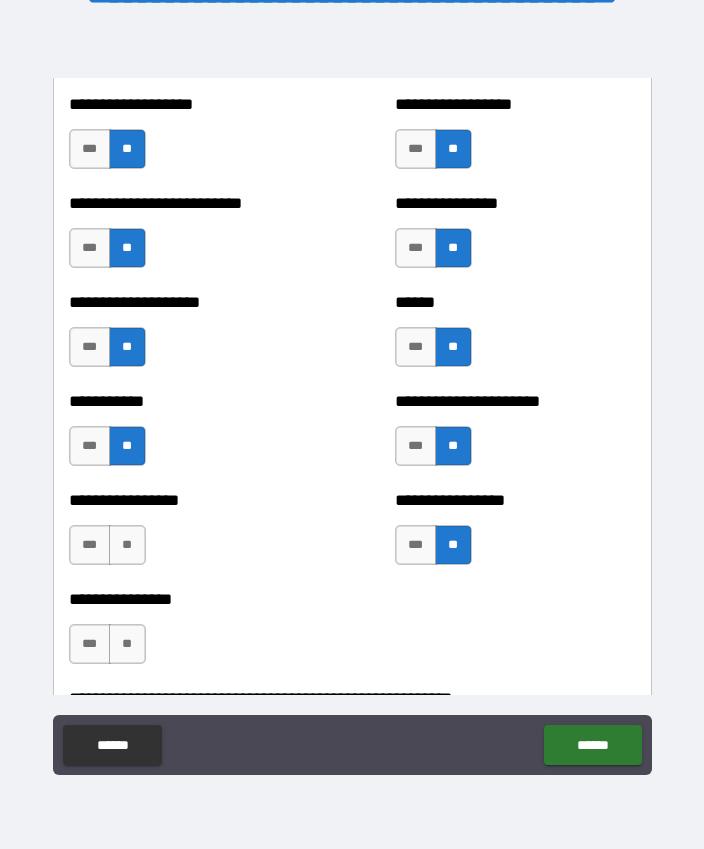 click on "**" at bounding box center [127, 545] 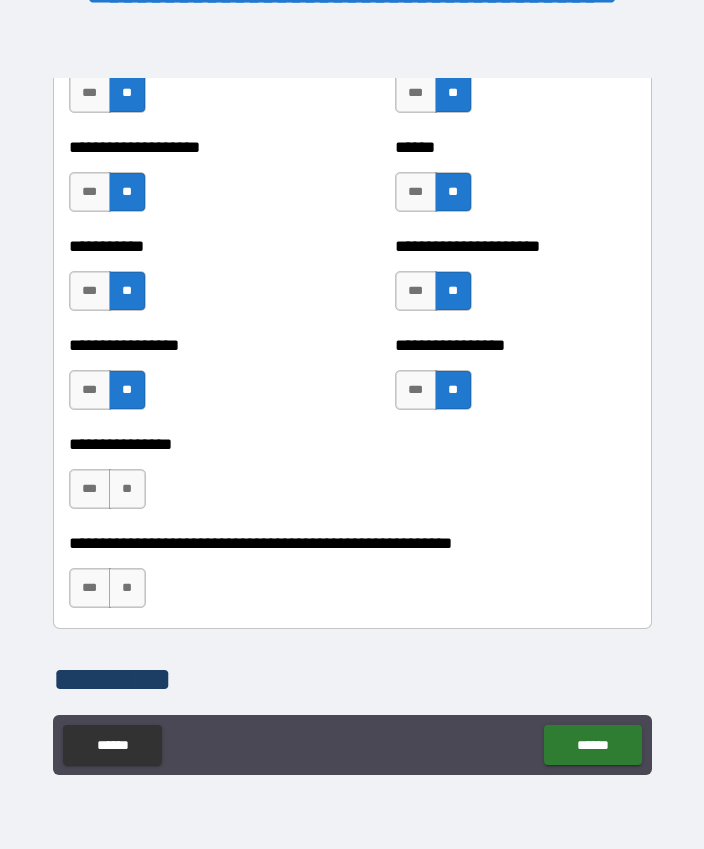 scroll, scrollTop: 6017, scrollLeft: 0, axis: vertical 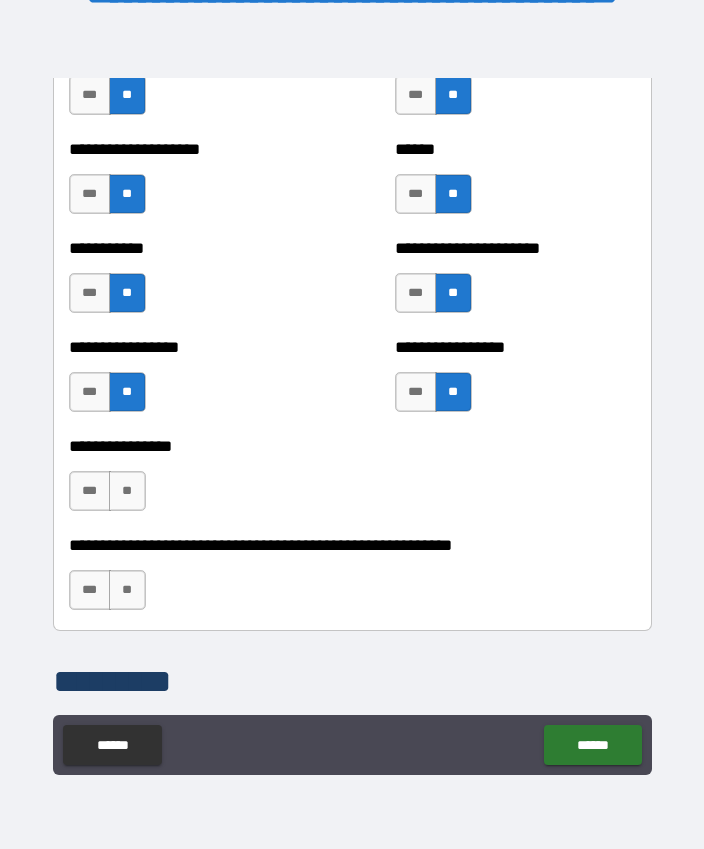 click on "**" at bounding box center [127, 491] 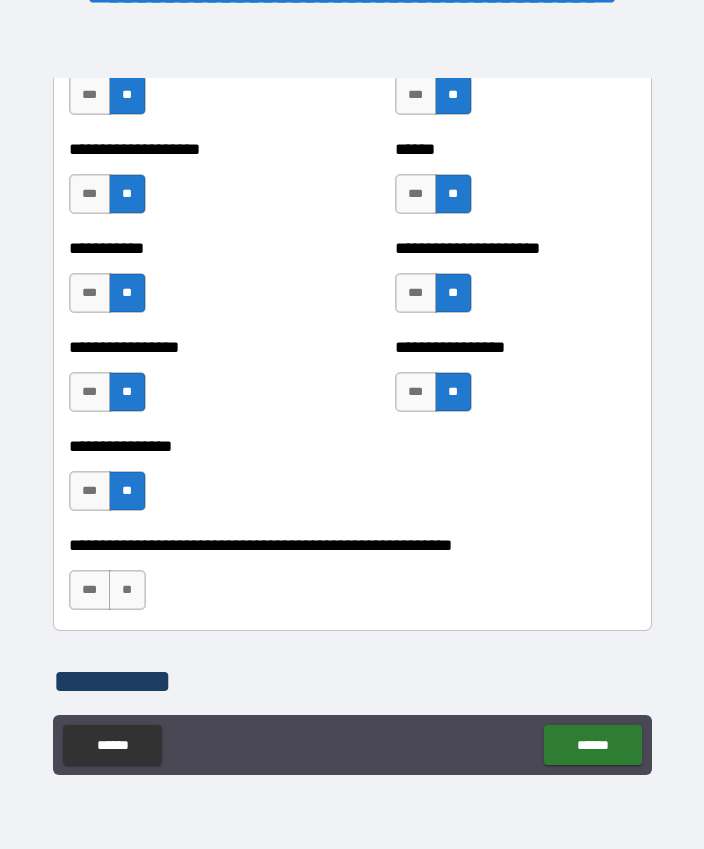 click on "**" at bounding box center (127, 590) 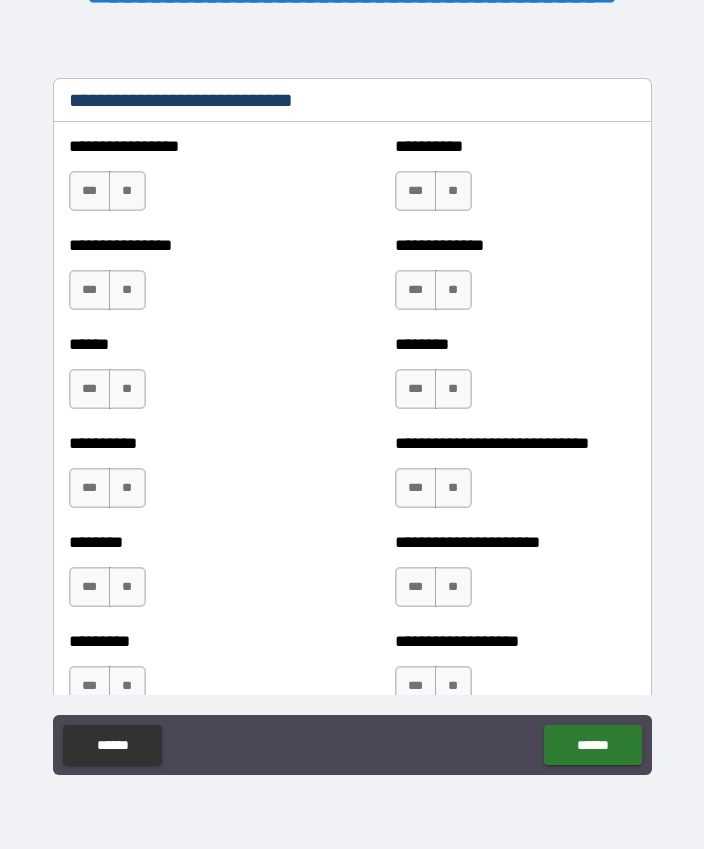 scroll, scrollTop: 6832, scrollLeft: 0, axis: vertical 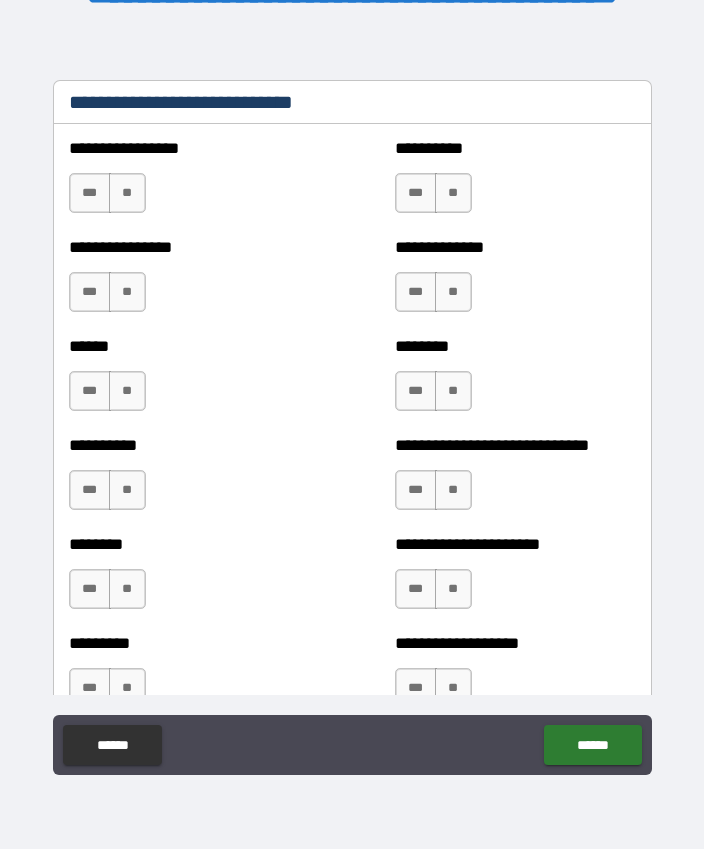 click on "**" at bounding box center (453, 193) 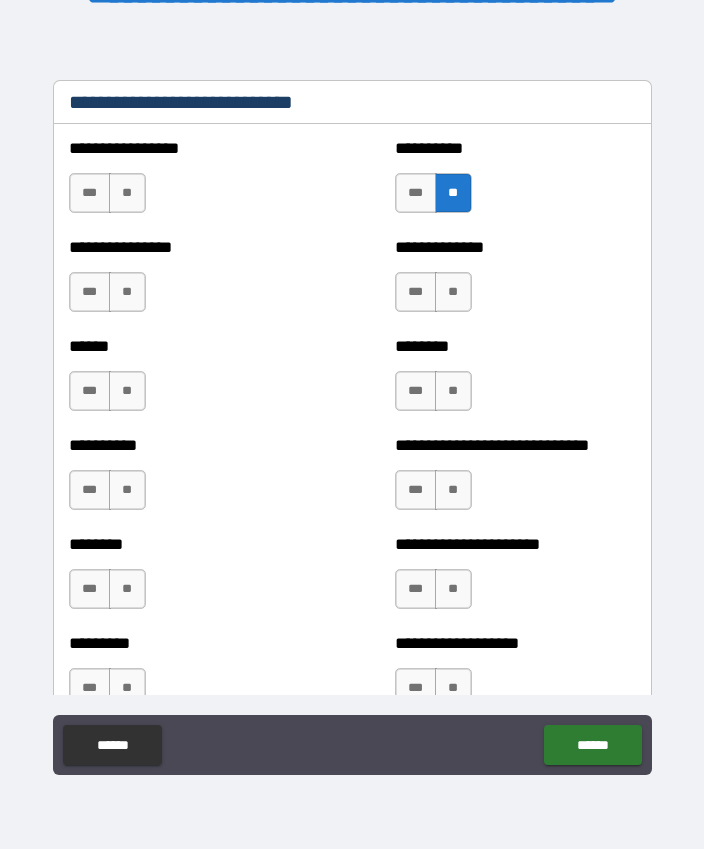 click on "**" at bounding box center (453, 292) 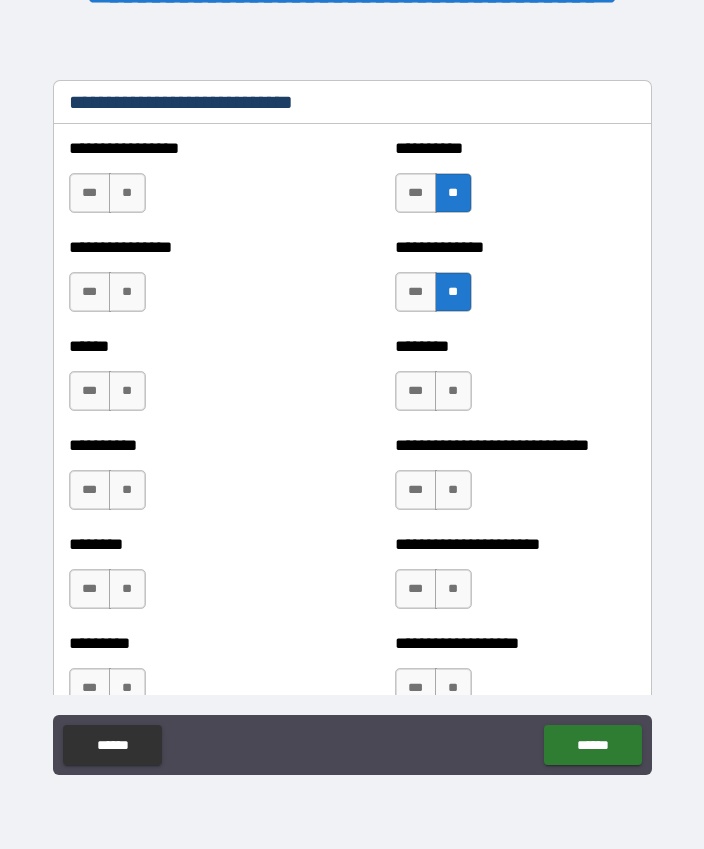 click on "**" at bounding box center (453, 391) 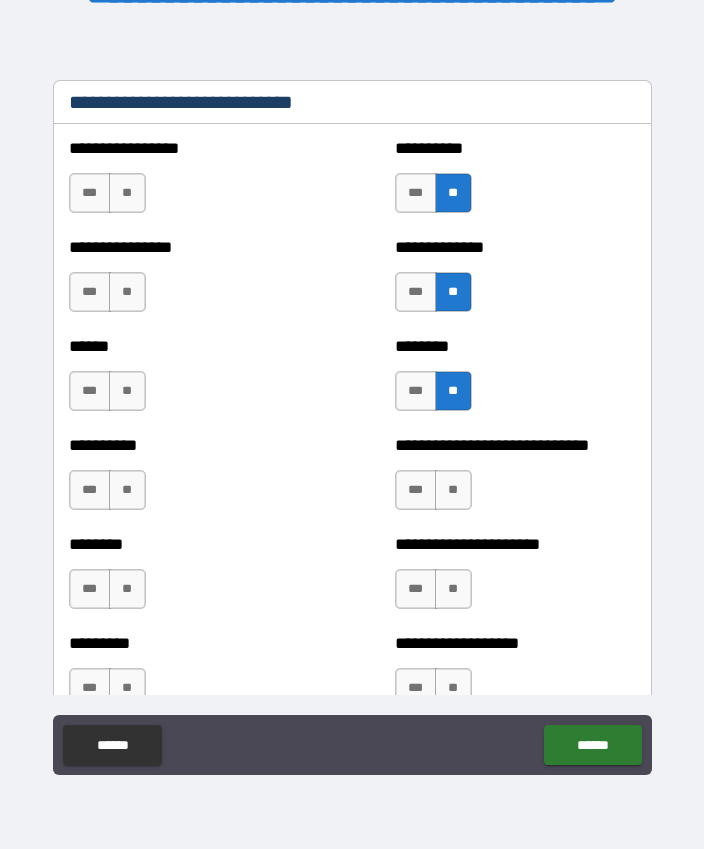 click on "**" at bounding box center [453, 490] 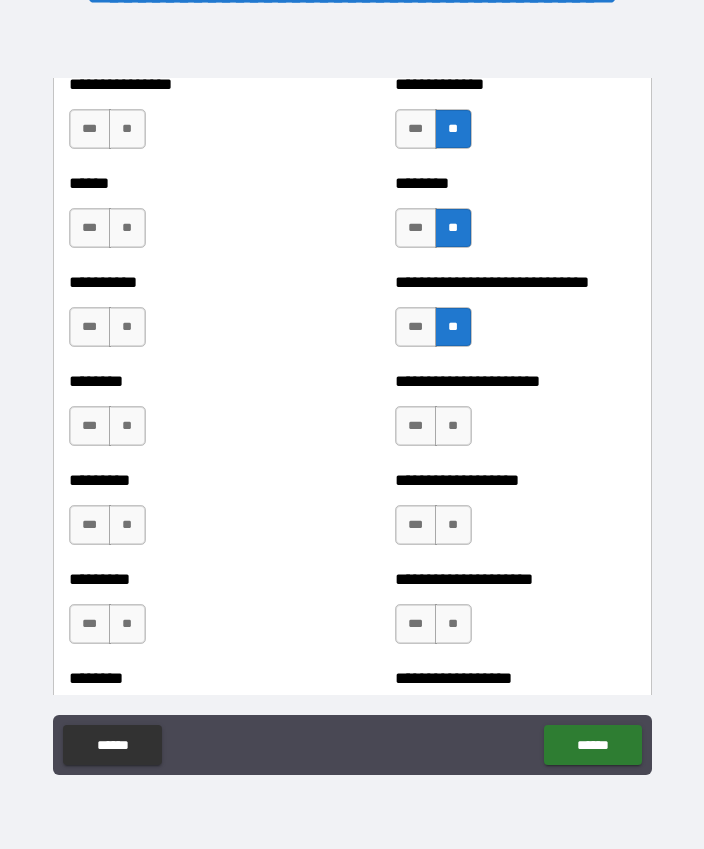 scroll, scrollTop: 6996, scrollLeft: 0, axis: vertical 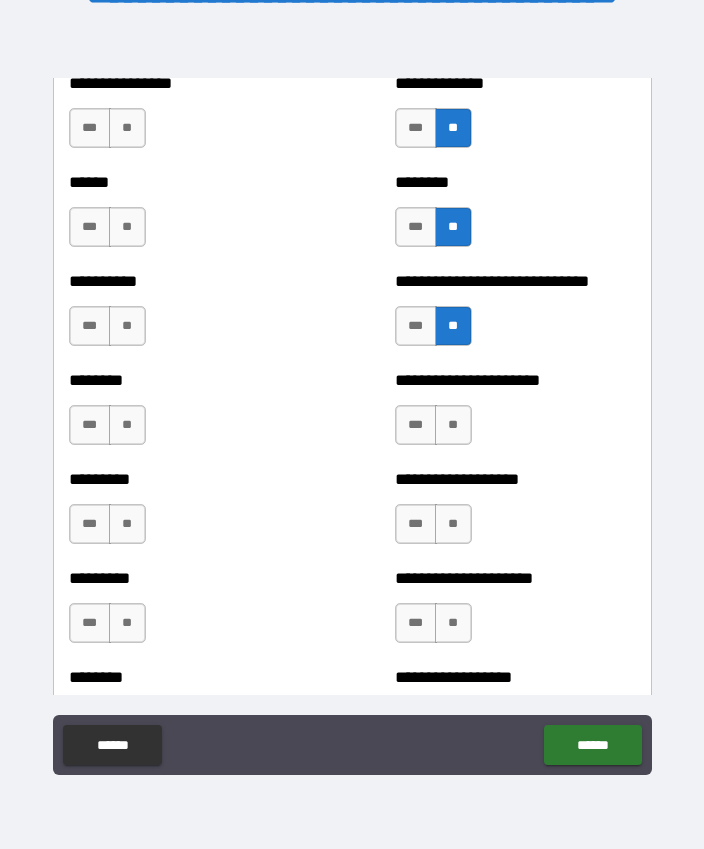 click on "***" at bounding box center [416, 425] 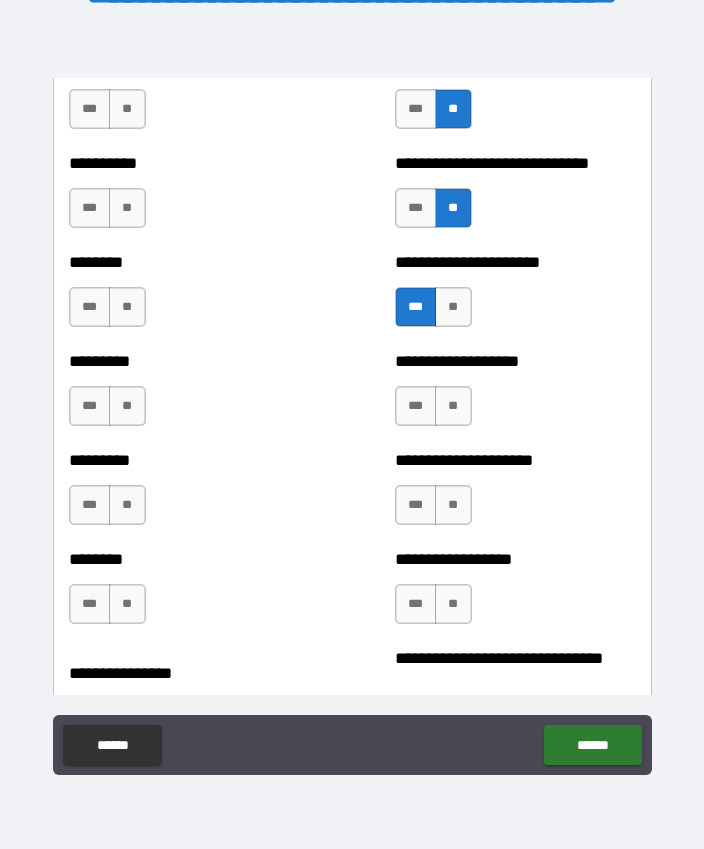 scroll, scrollTop: 7115, scrollLeft: 0, axis: vertical 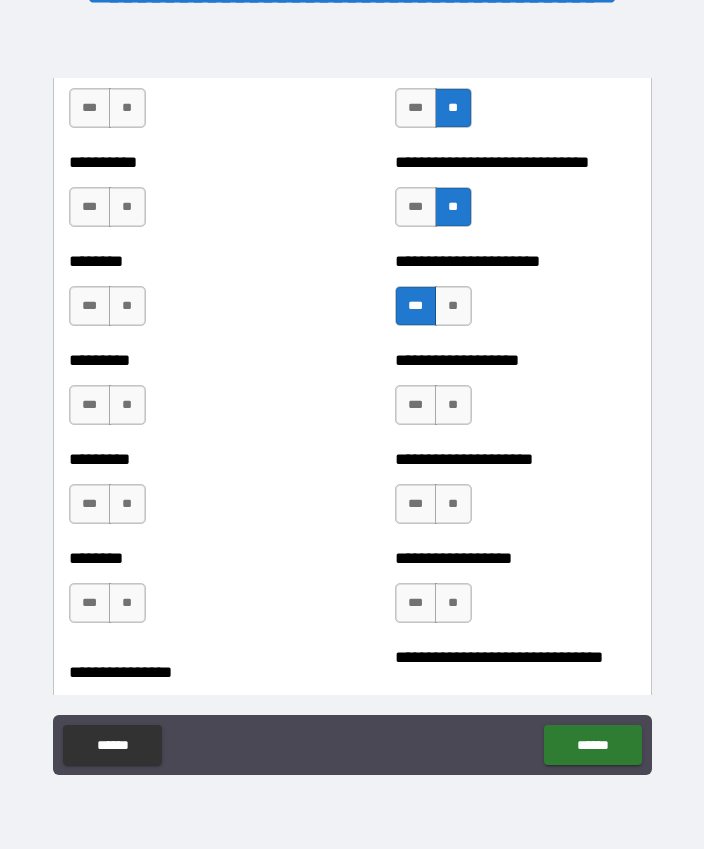 click on "**" at bounding box center [453, 405] 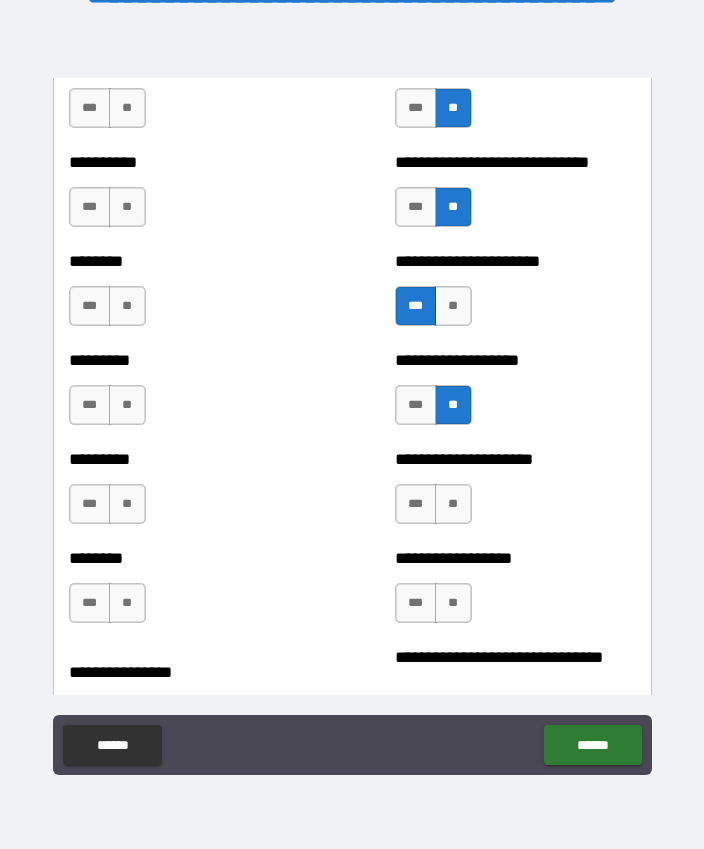 click on "**" at bounding box center [453, 504] 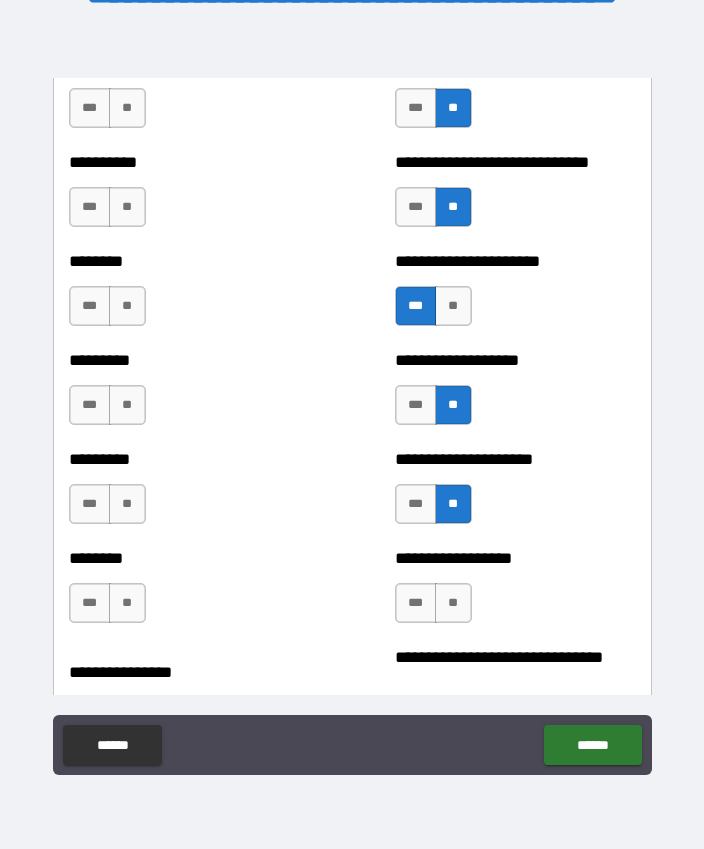 click on "***" at bounding box center [416, 603] 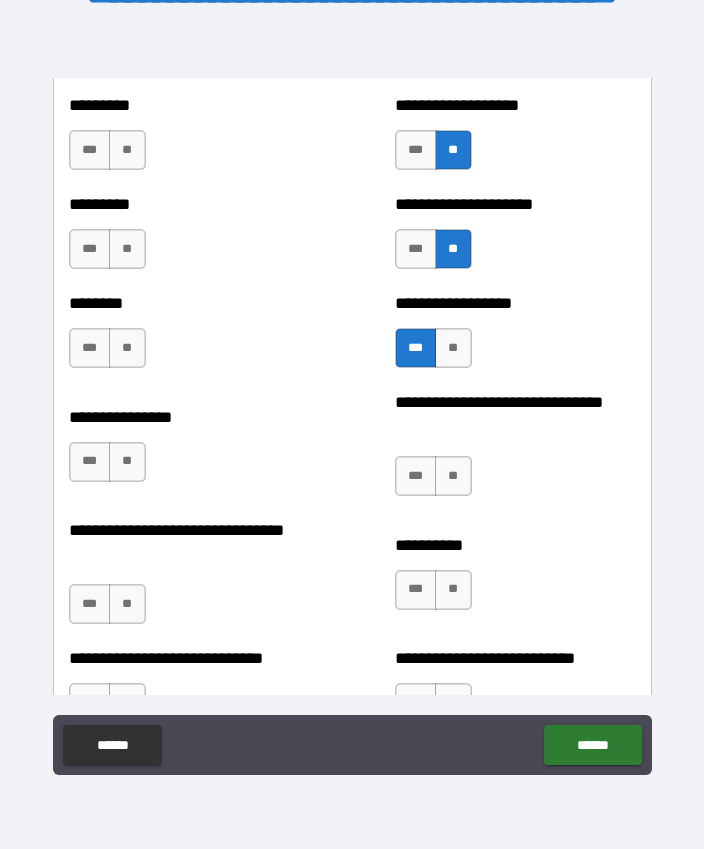 scroll, scrollTop: 7399, scrollLeft: 0, axis: vertical 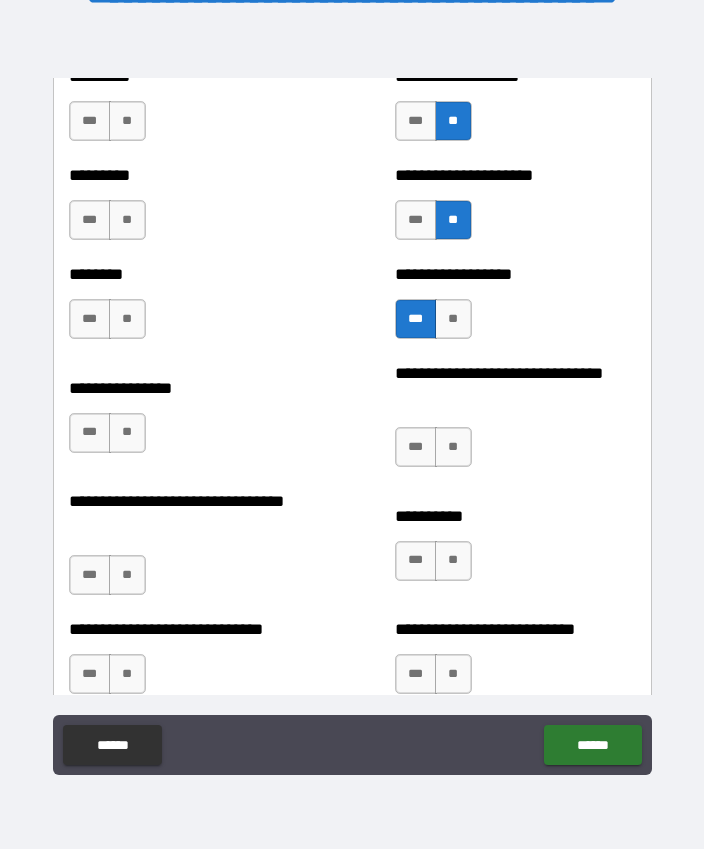 click on "**" at bounding box center [453, 447] 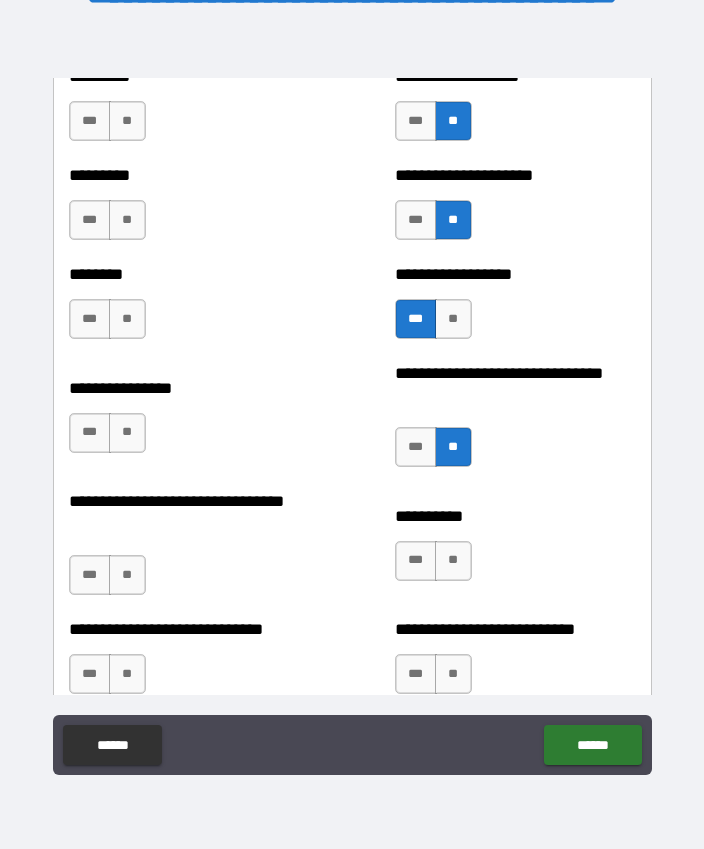 click on "**********" at bounding box center [515, 551] 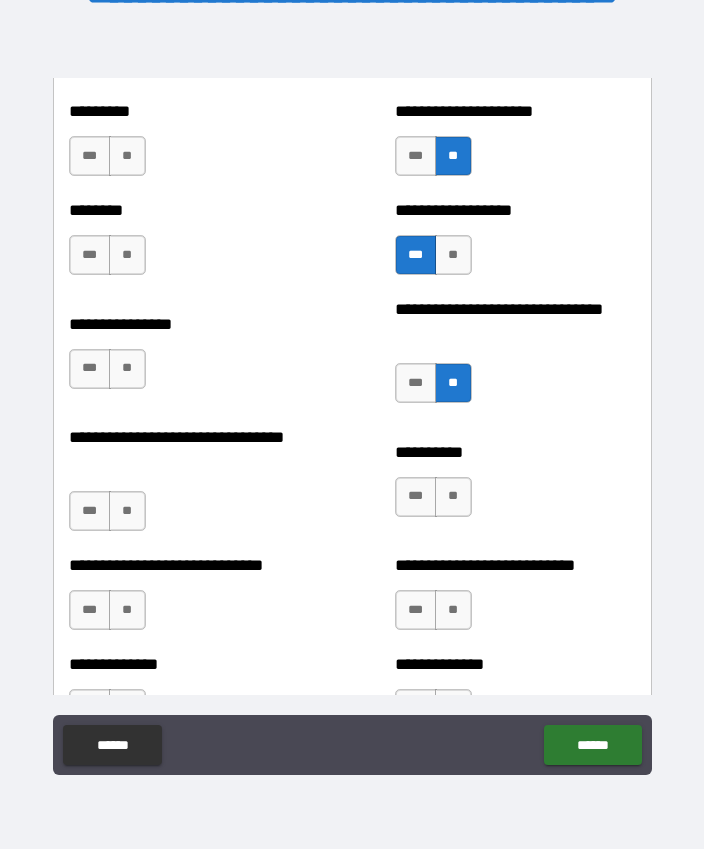 scroll, scrollTop: 7483, scrollLeft: 0, axis: vertical 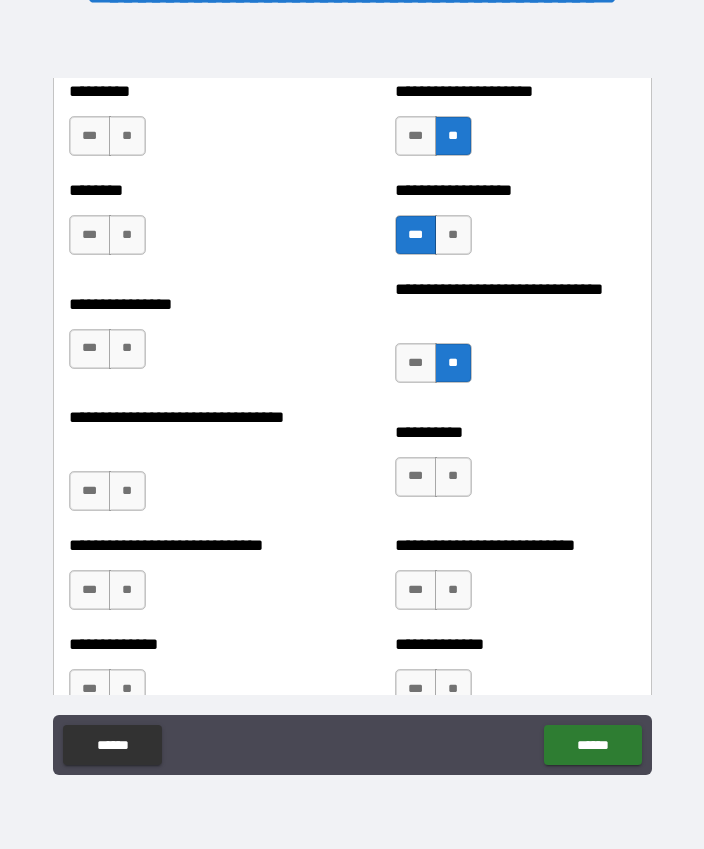 click on "**" at bounding box center [453, 477] 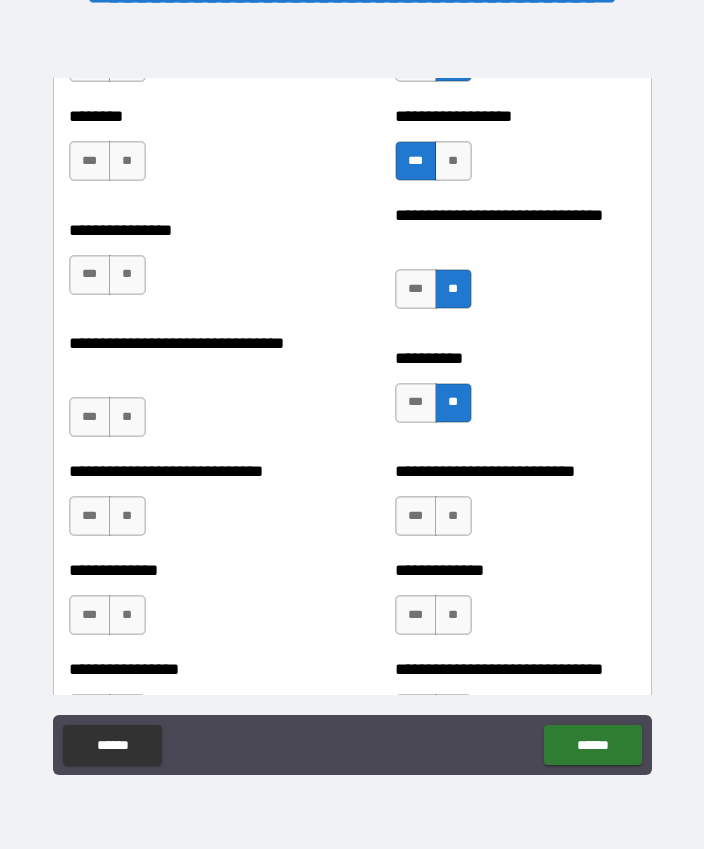 scroll, scrollTop: 7559, scrollLeft: 0, axis: vertical 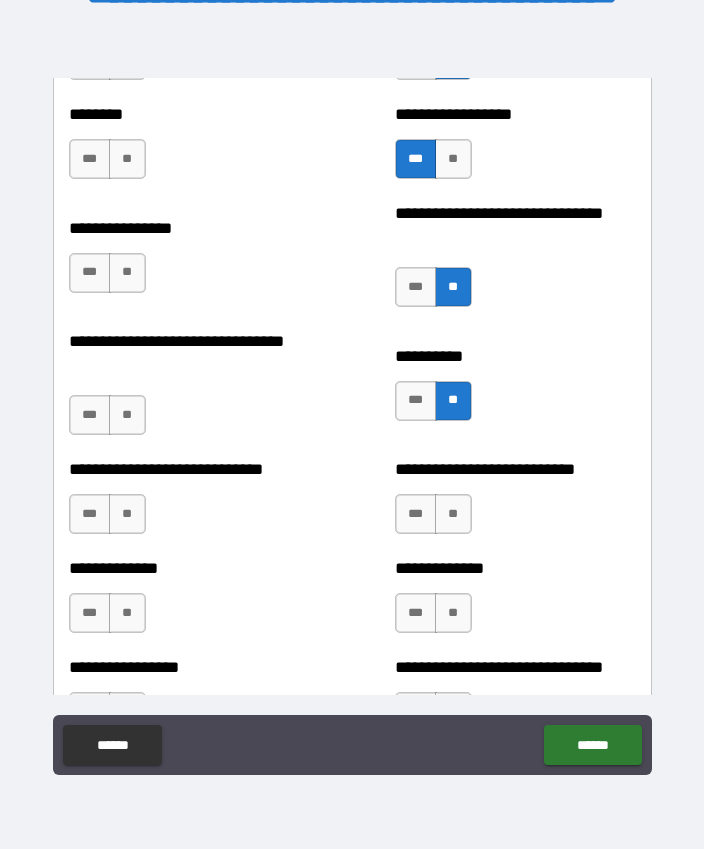 click on "**" at bounding box center (453, 514) 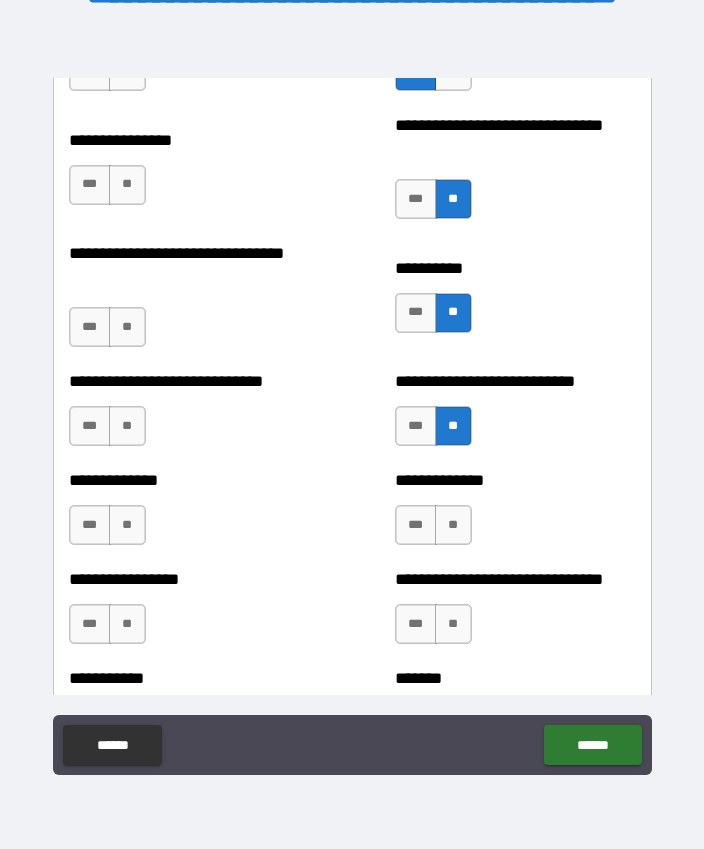 scroll, scrollTop: 7672, scrollLeft: 0, axis: vertical 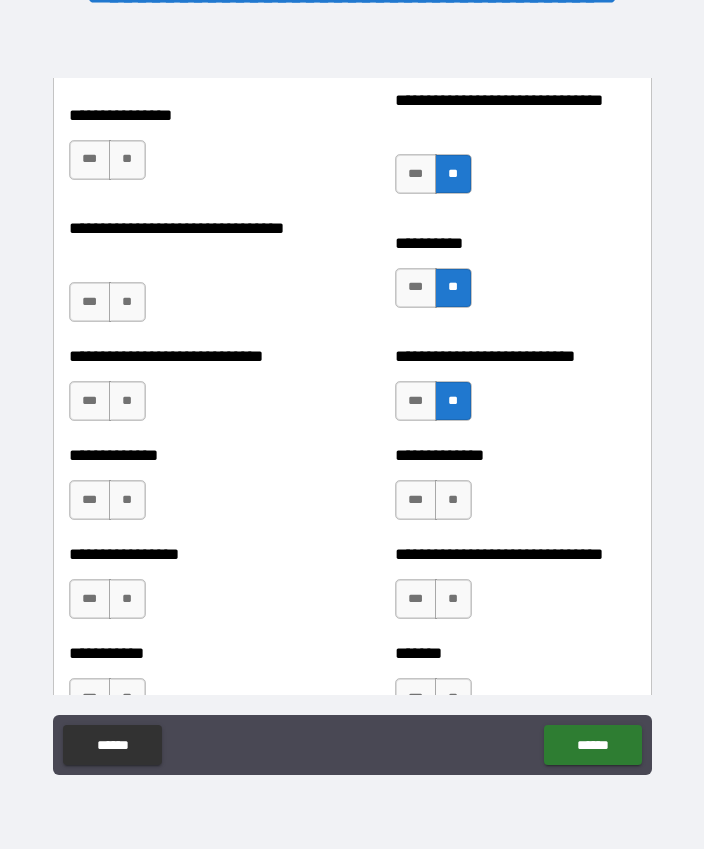 click on "***" at bounding box center (416, 599) 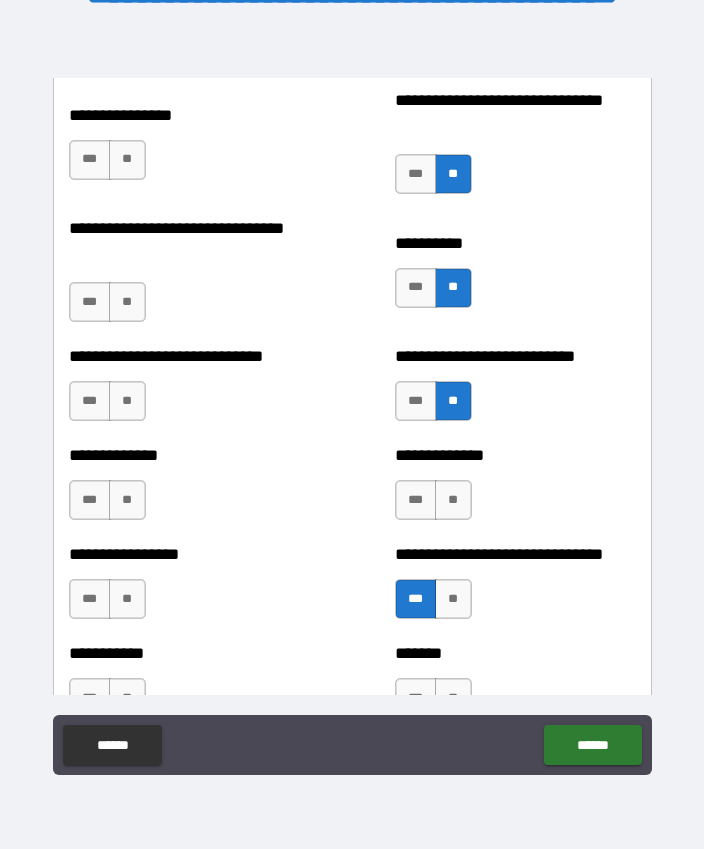click on "***" at bounding box center [416, 500] 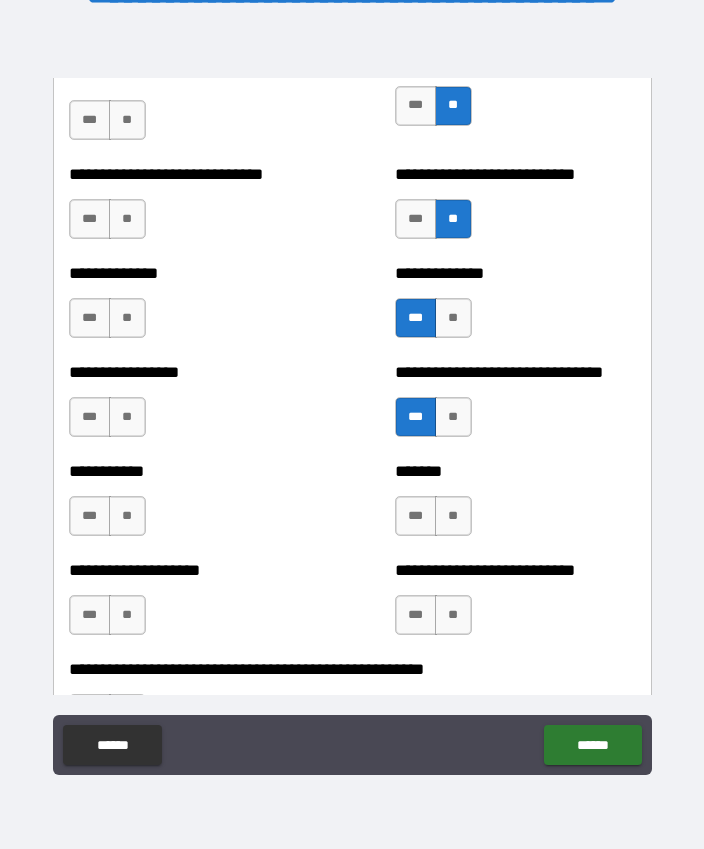 scroll, scrollTop: 7868, scrollLeft: 0, axis: vertical 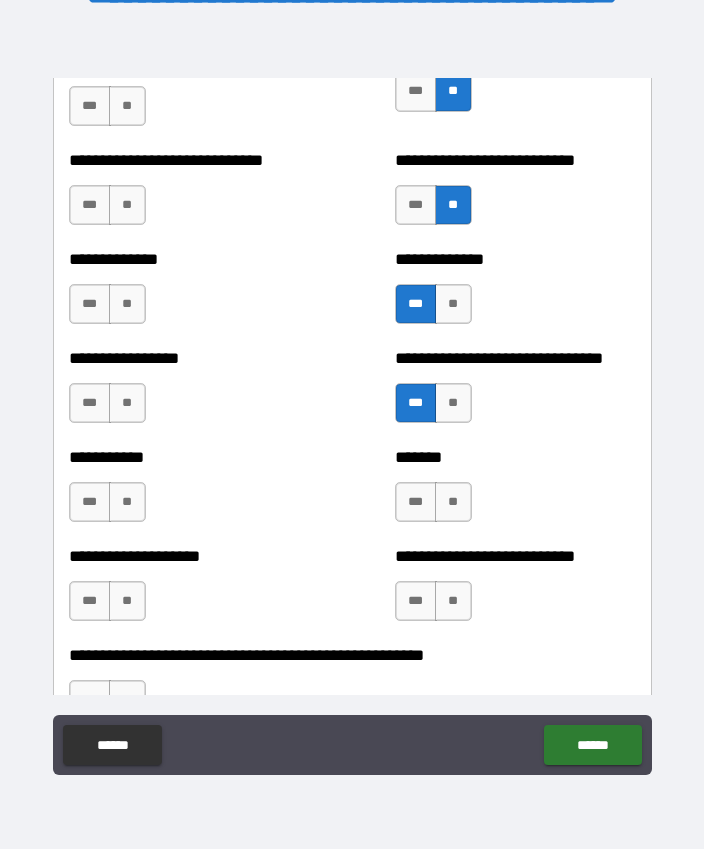 click on "**" at bounding box center (453, 502) 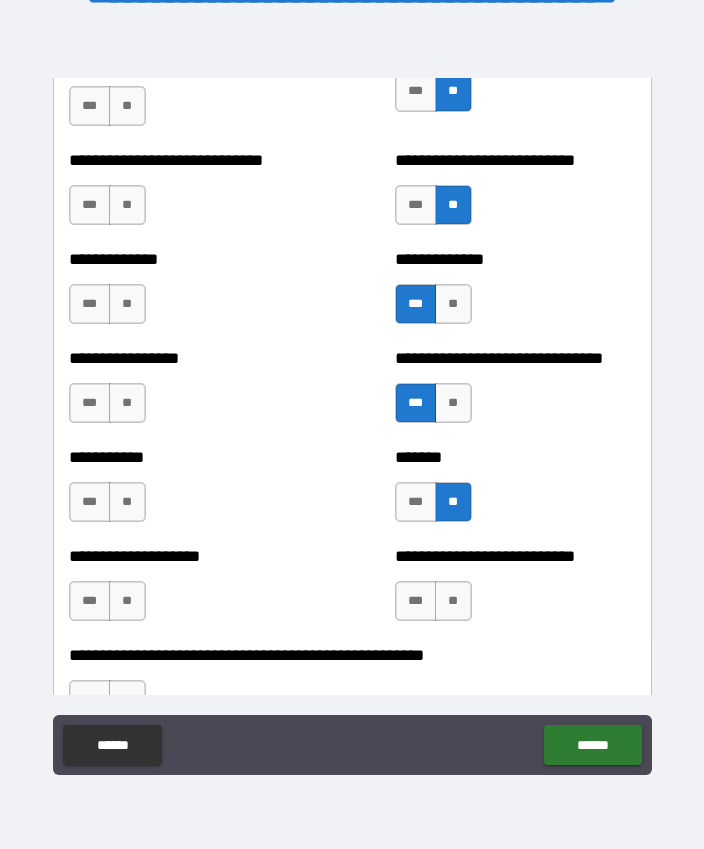 click on "**" at bounding box center (453, 601) 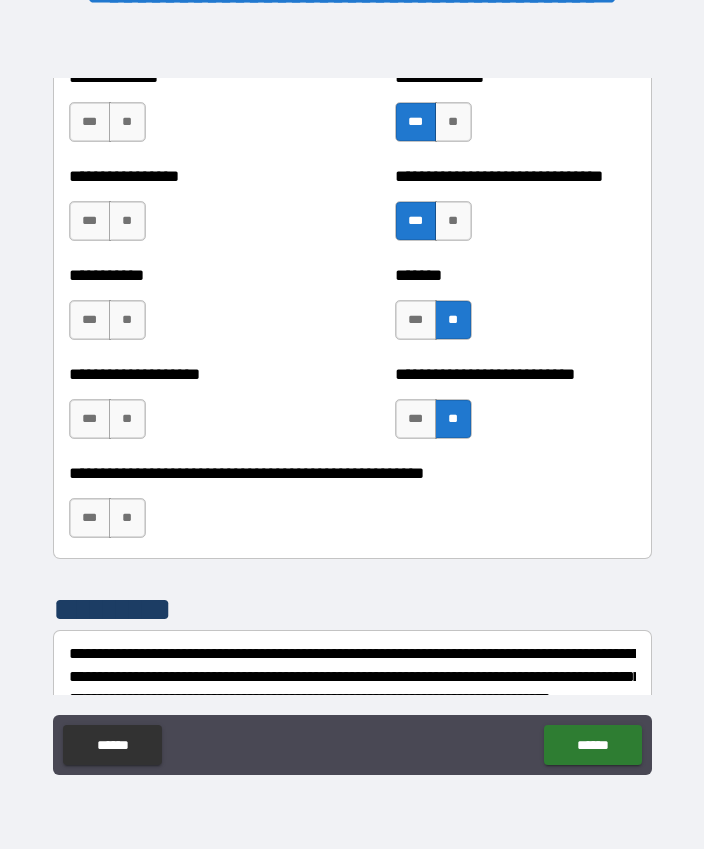 scroll, scrollTop: 8034, scrollLeft: 0, axis: vertical 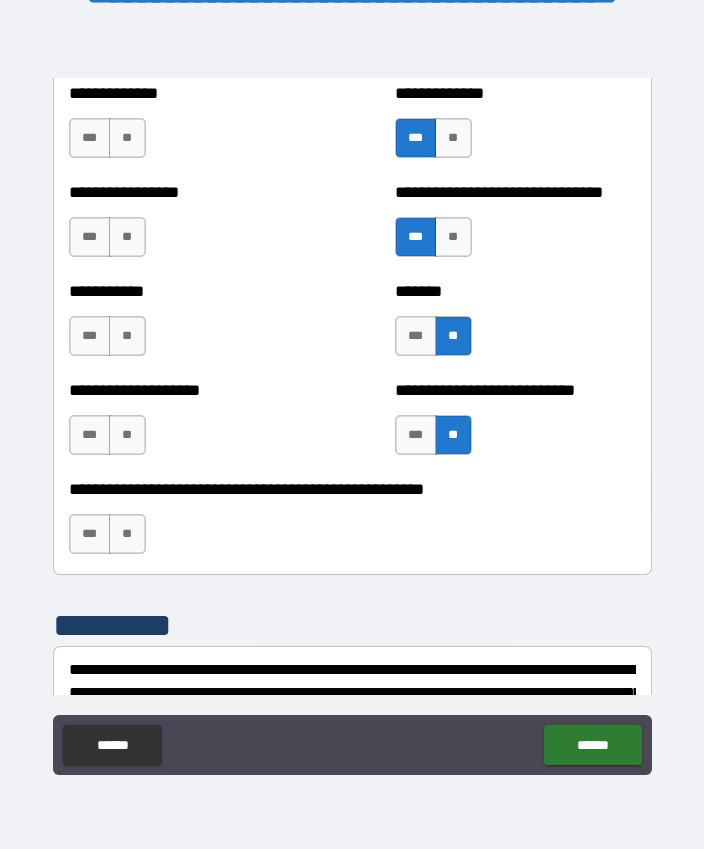 click on "**" at bounding box center [127, 534] 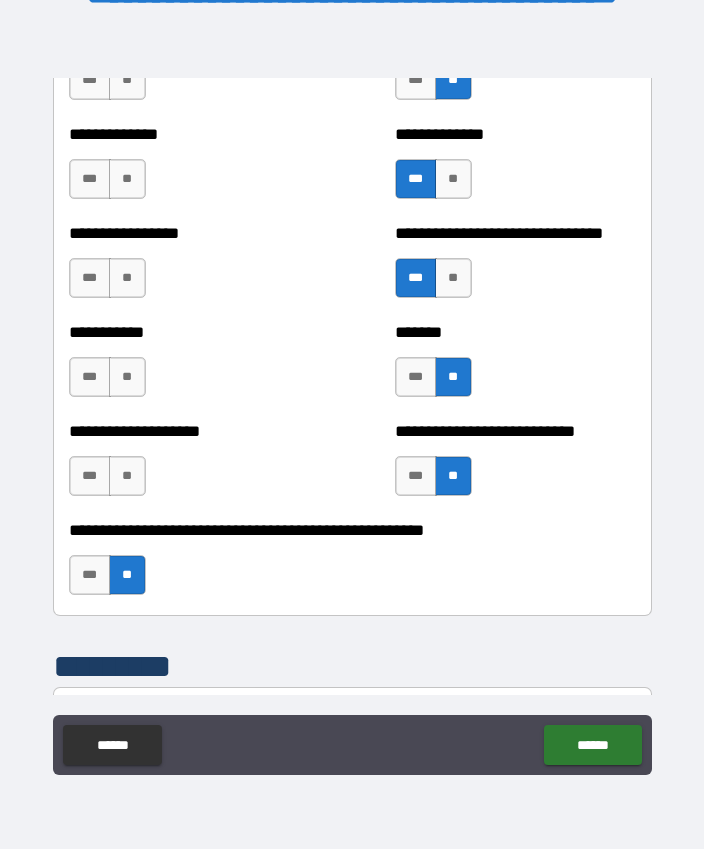 click on "**" at bounding box center [127, 476] 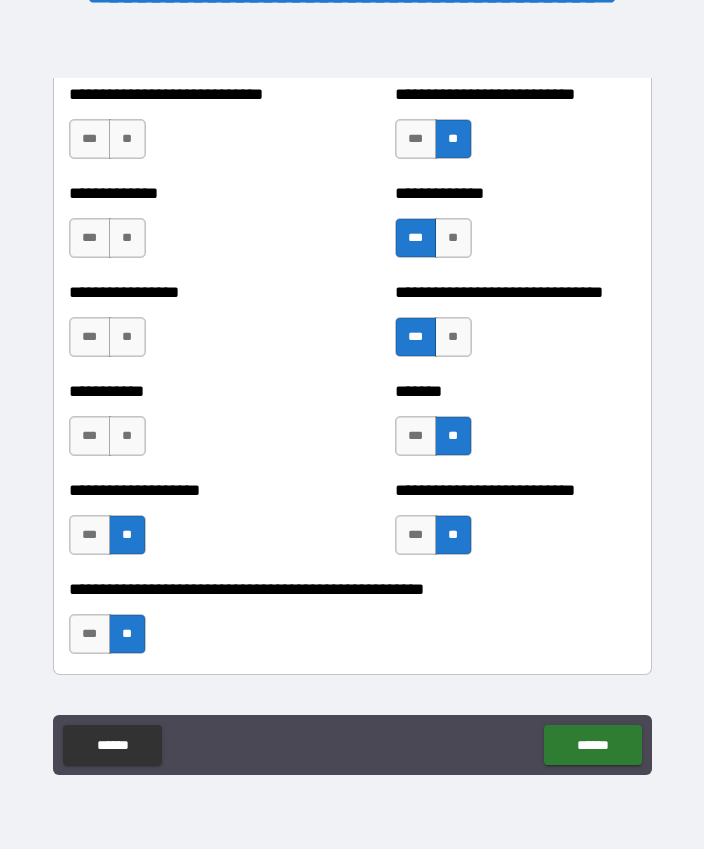 click on "**" at bounding box center [127, 436] 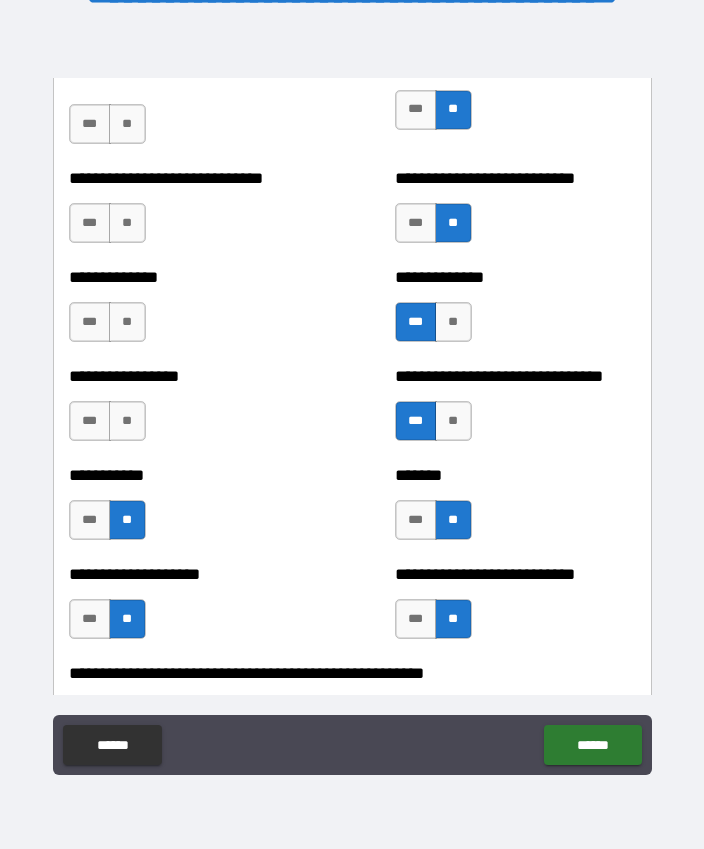 click on "**" at bounding box center [127, 421] 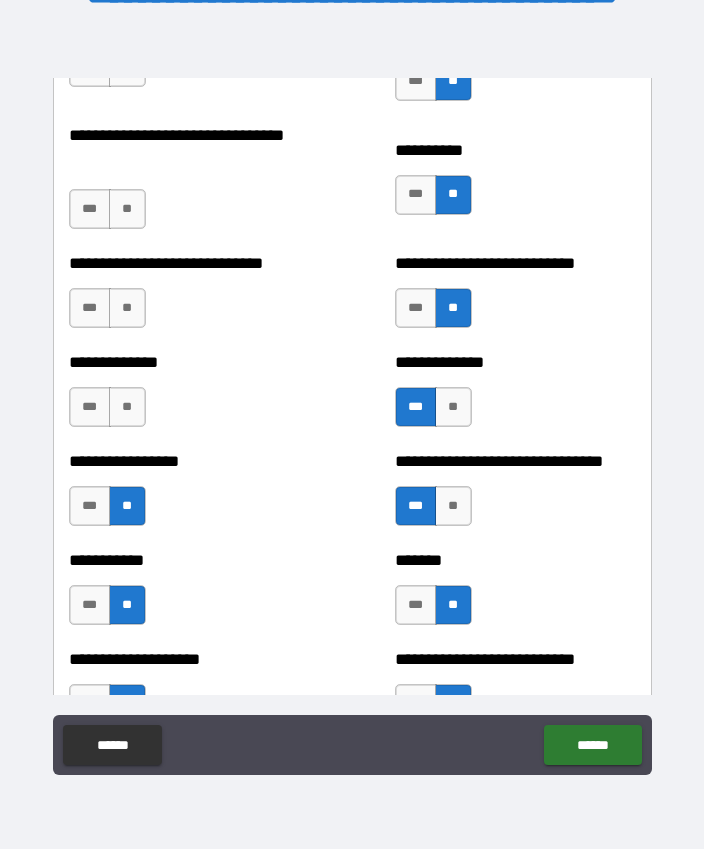 click on "**" at bounding box center [127, 407] 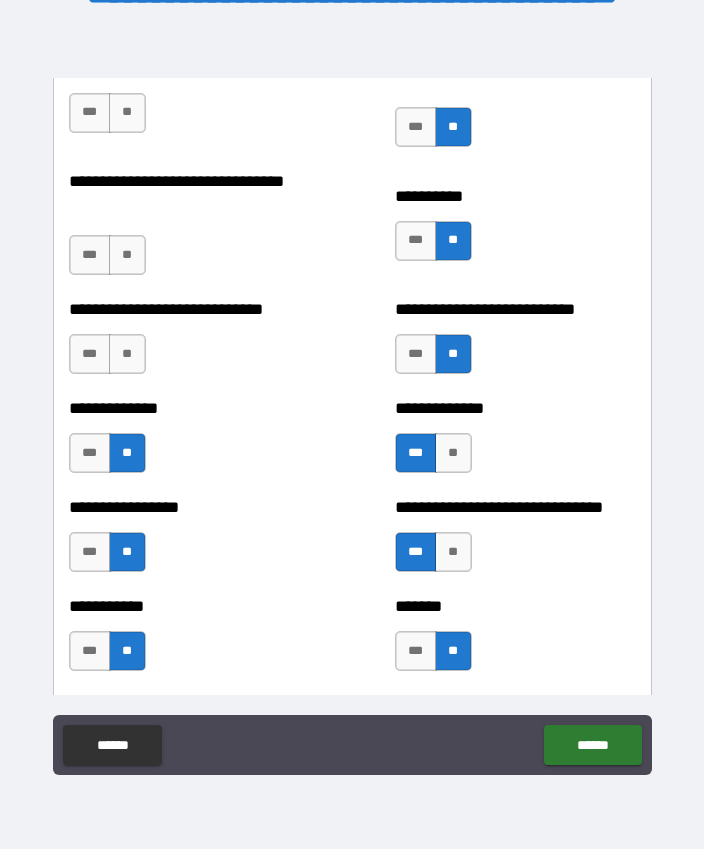 scroll, scrollTop: 7720, scrollLeft: 0, axis: vertical 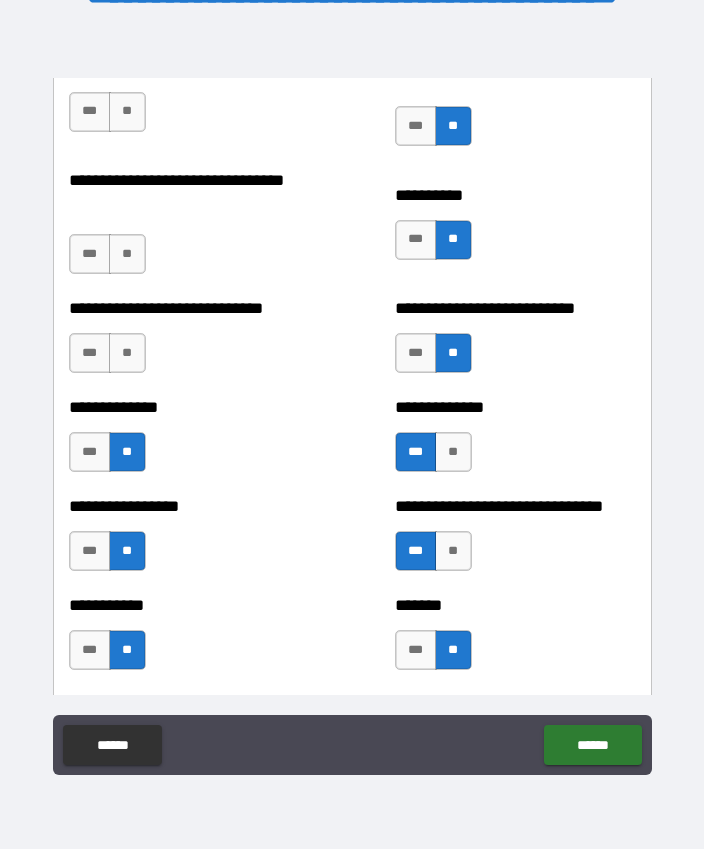 click on "**" at bounding box center [127, 353] 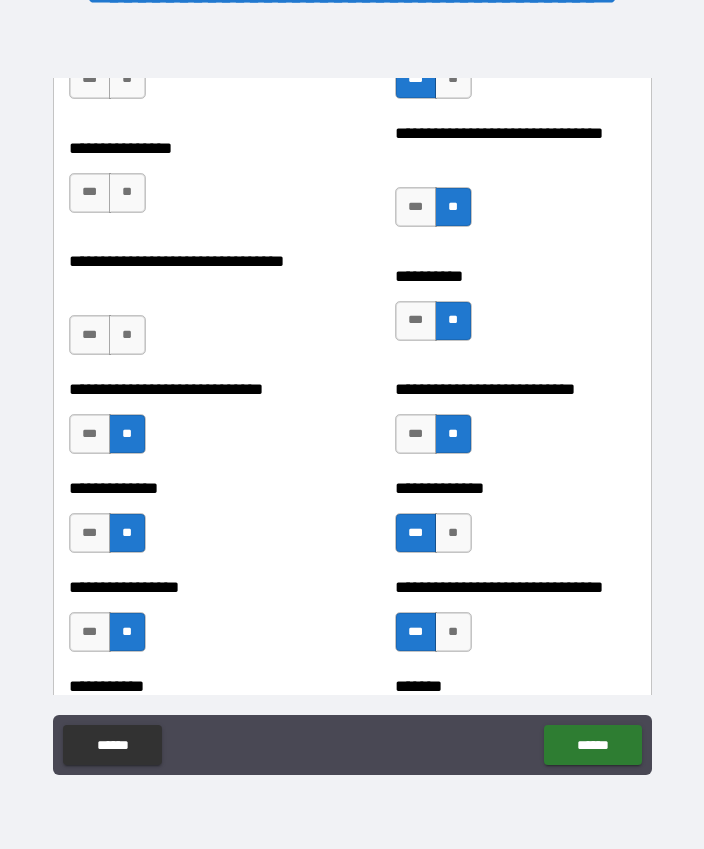 click on "**" at bounding box center [127, 335] 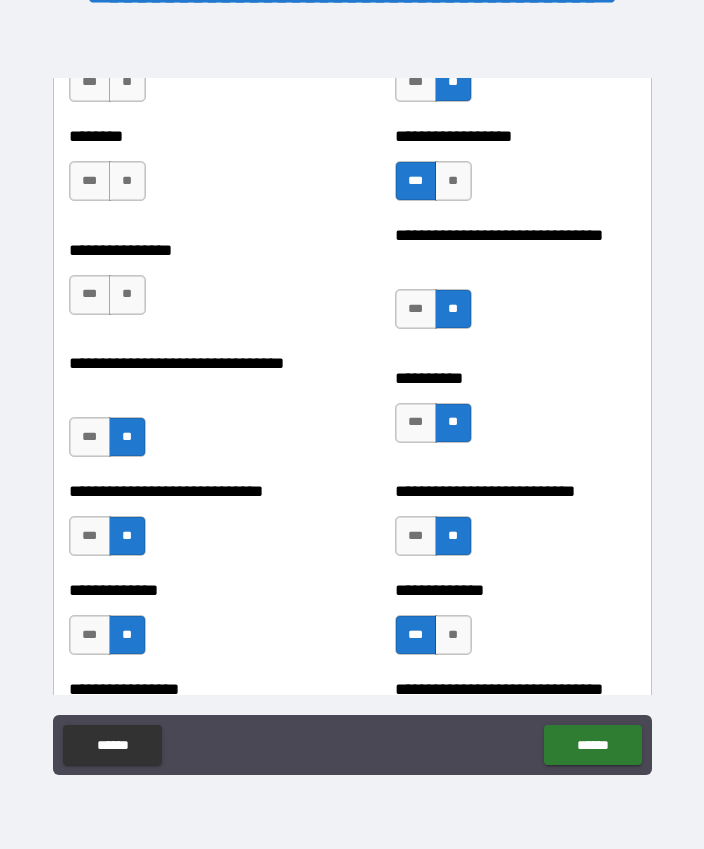 scroll, scrollTop: 7526, scrollLeft: 0, axis: vertical 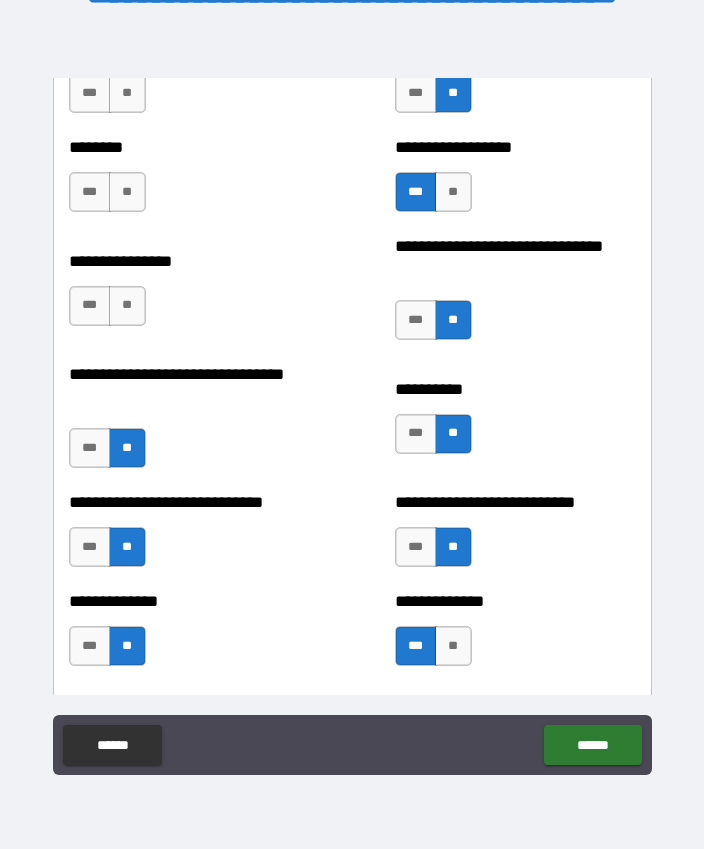 click on "**" at bounding box center (127, 306) 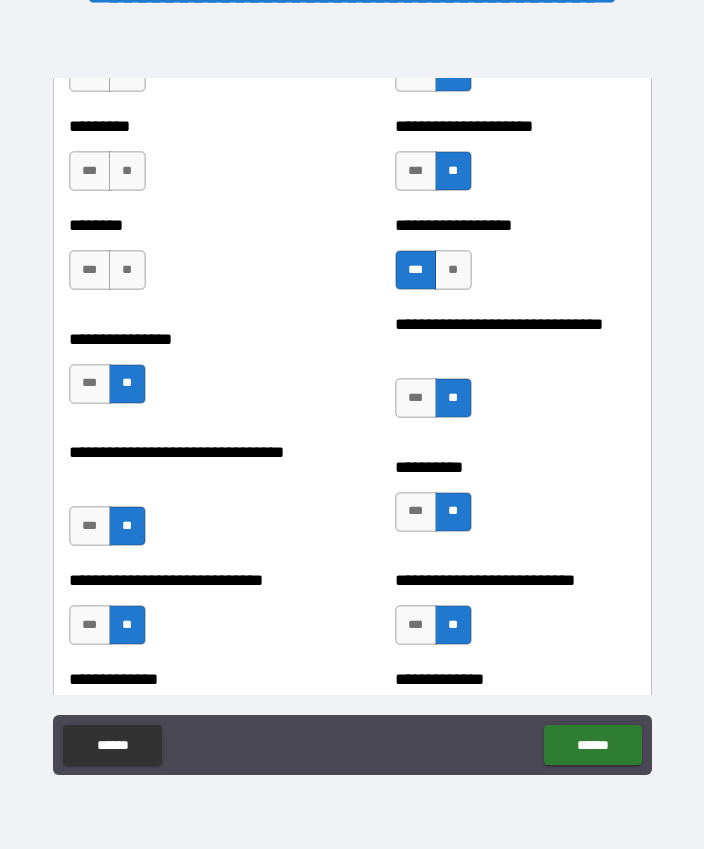 scroll, scrollTop: 7422, scrollLeft: 0, axis: vertical 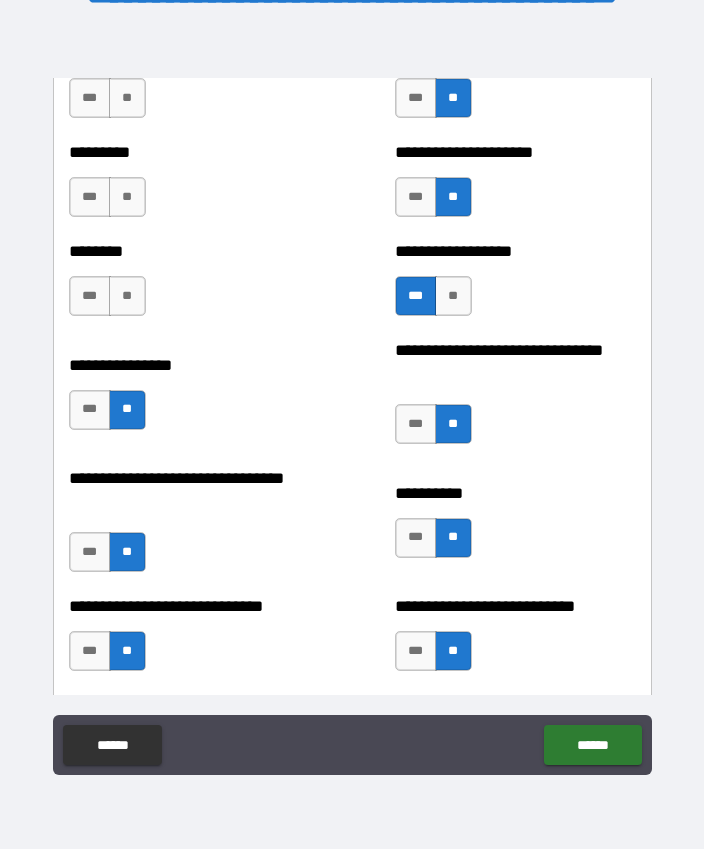 click on "**" at bounding box center [127, 296] 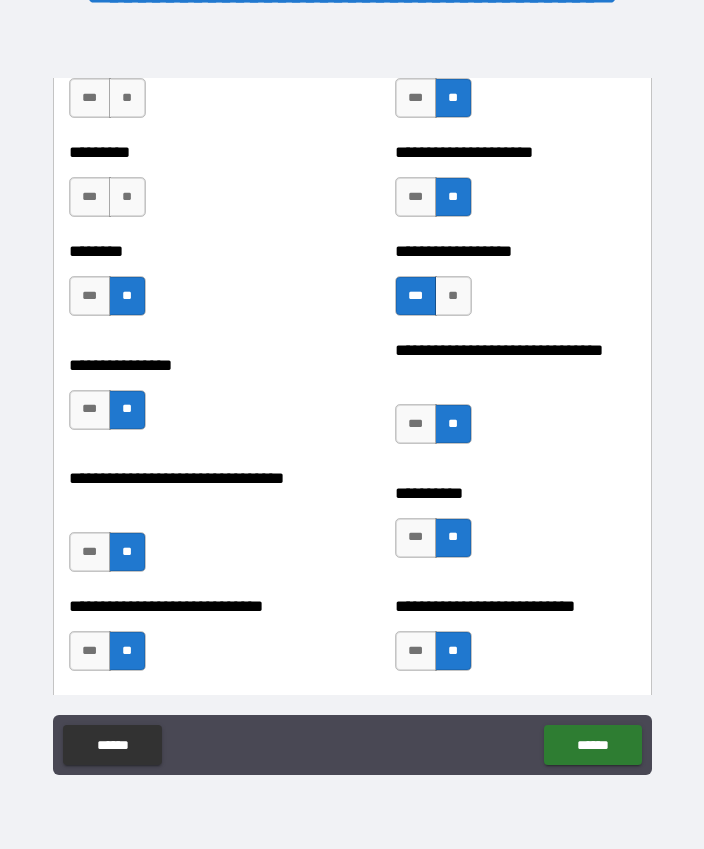 click on "**" at bounding box center (127, 197) 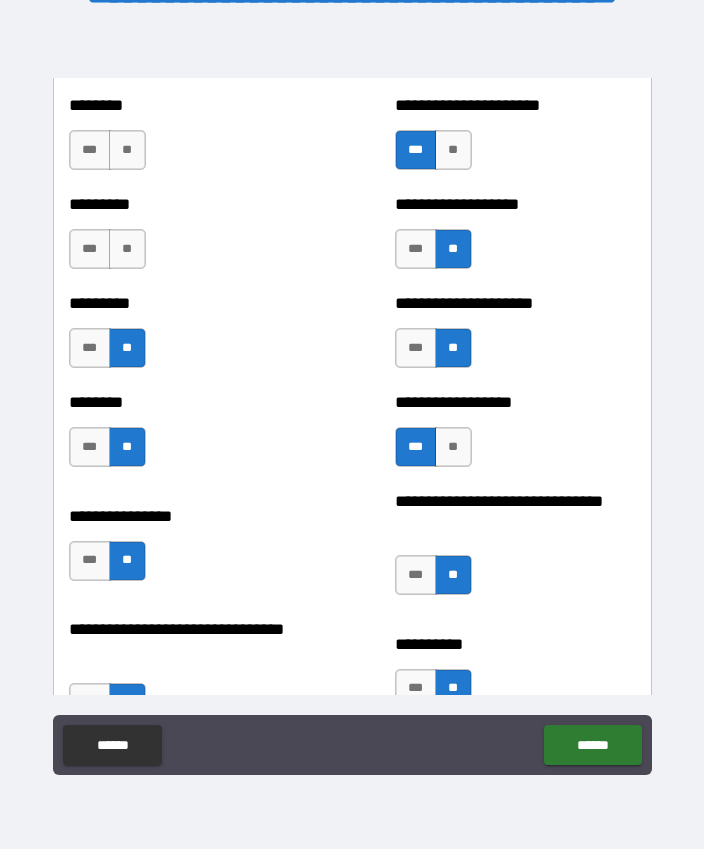 scroll, scrollTop: 7273, scrollLeft: 0, axis: vertical 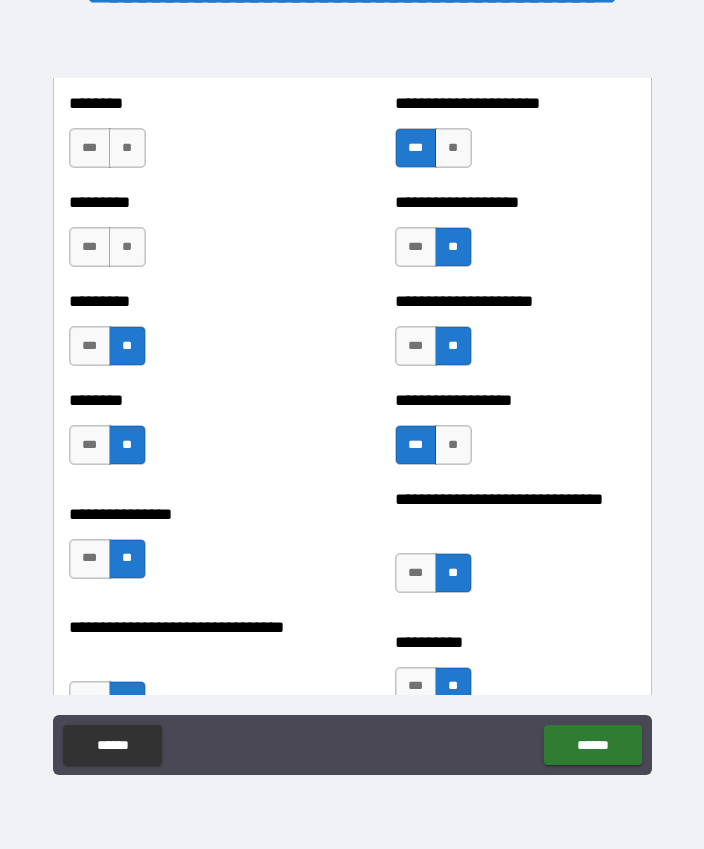 click on "**" at bounding box center (127, 247) 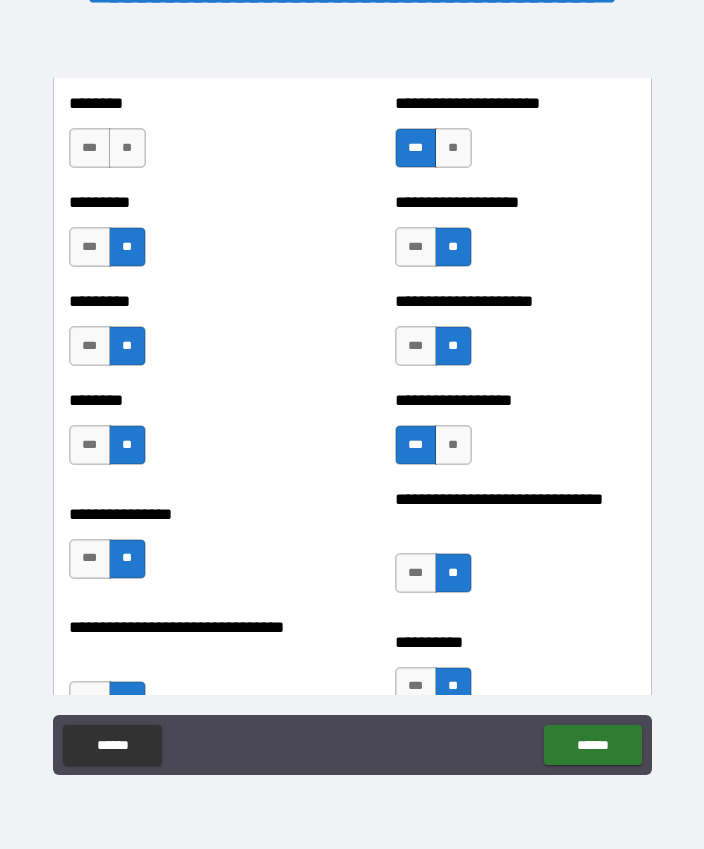 click on "**" at bounding box center (127, 148) 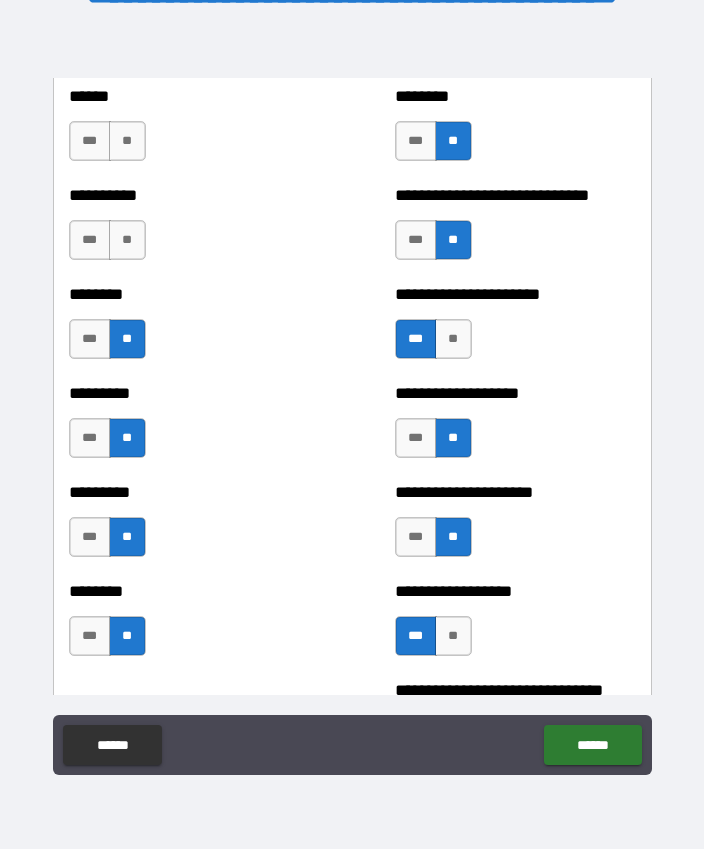 click on "**" at bounding box center (127, 240) 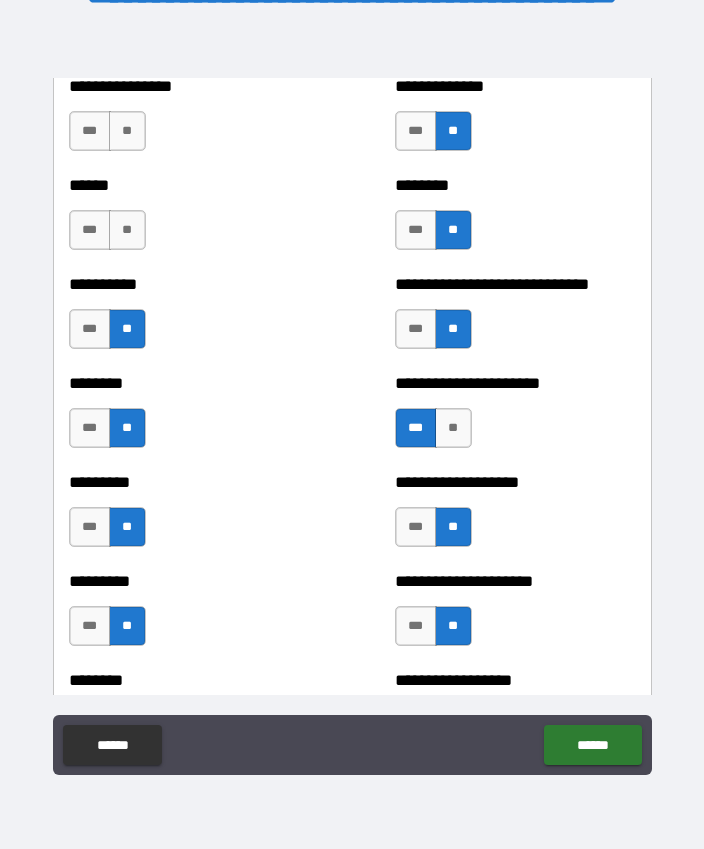 click on "**" at bounding box center (127, 230) 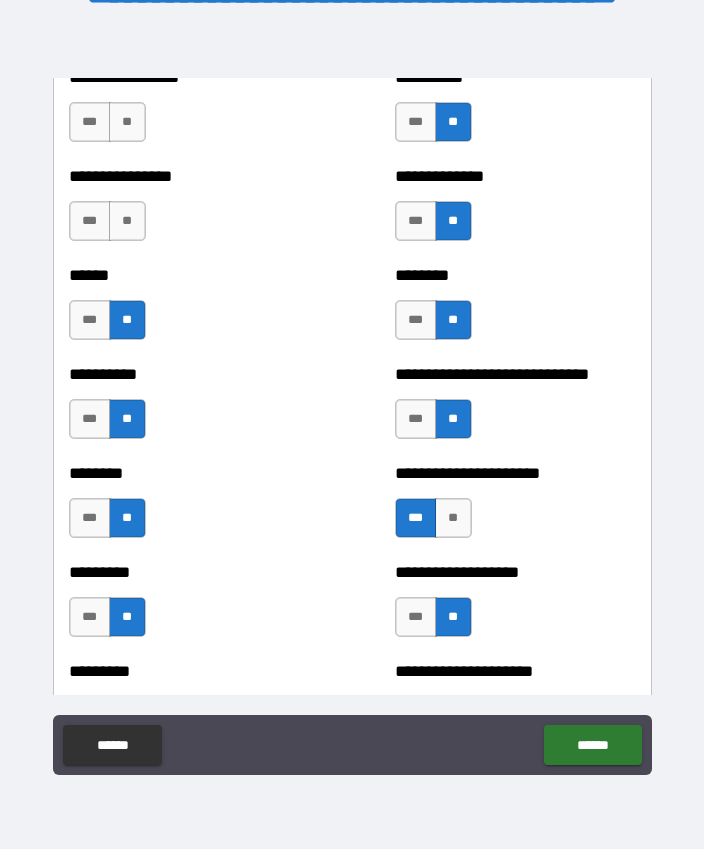 click on "**" at bounding box center [127, 221] 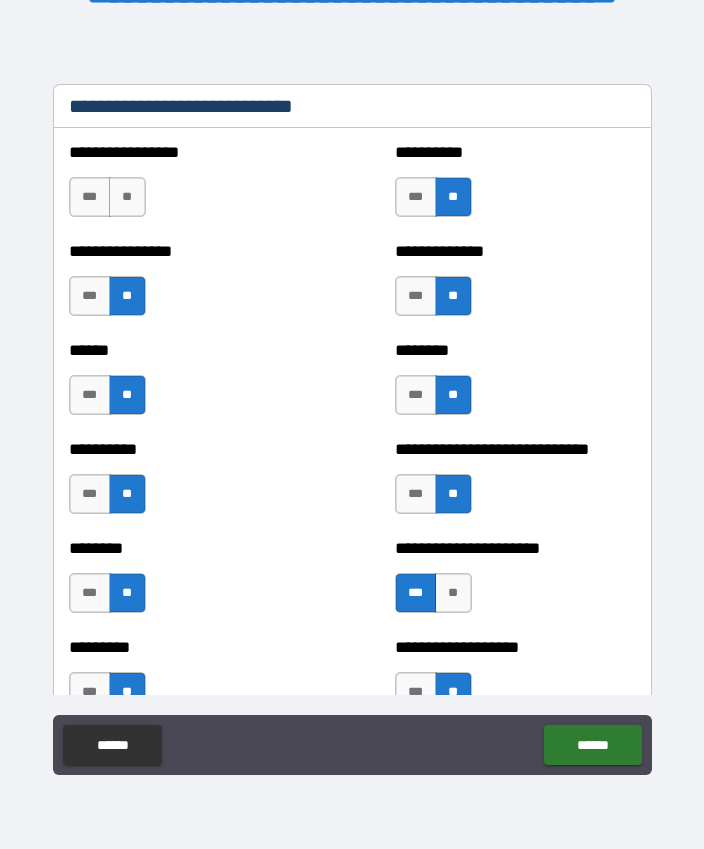 scroll, scrollTop: 6798, scrollLeft: 0, axis: vertical 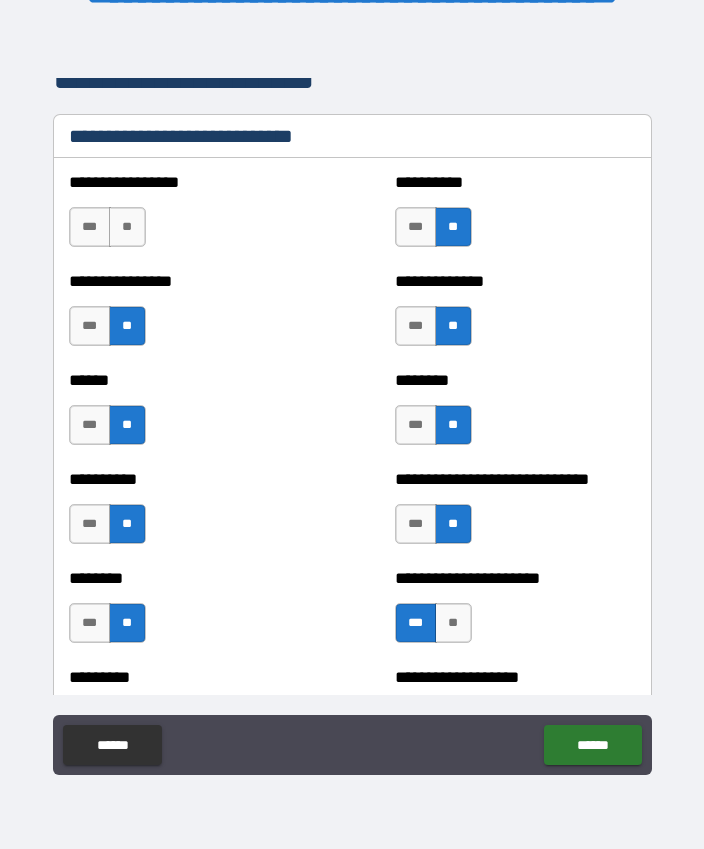 click on "**" at bounding box center (127, 227) 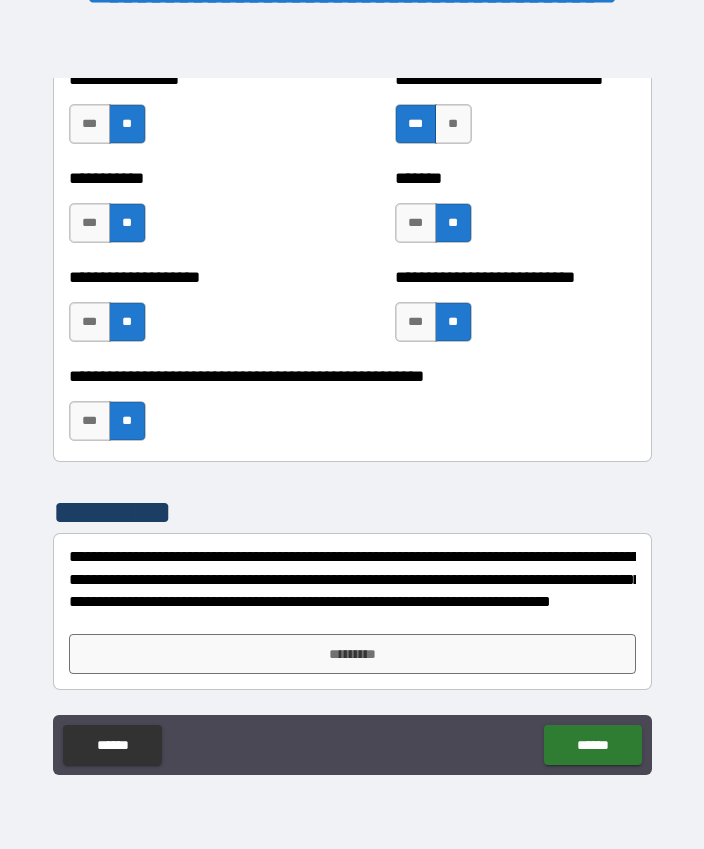 scroll, scrollTop: 8147, scrollLeft: 0, axis: vertical 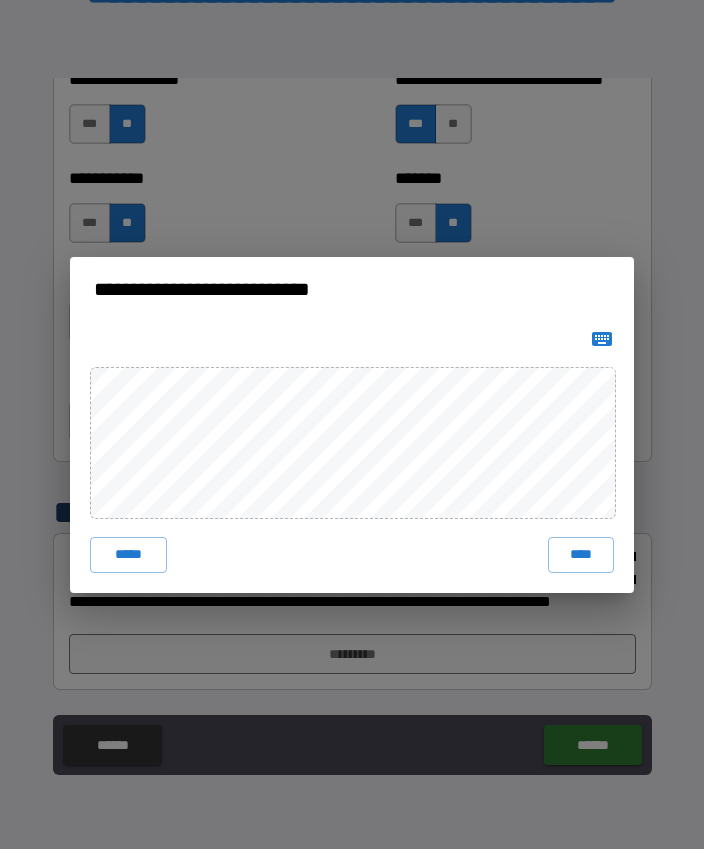 click on "****" at bounding box center [581, 555] 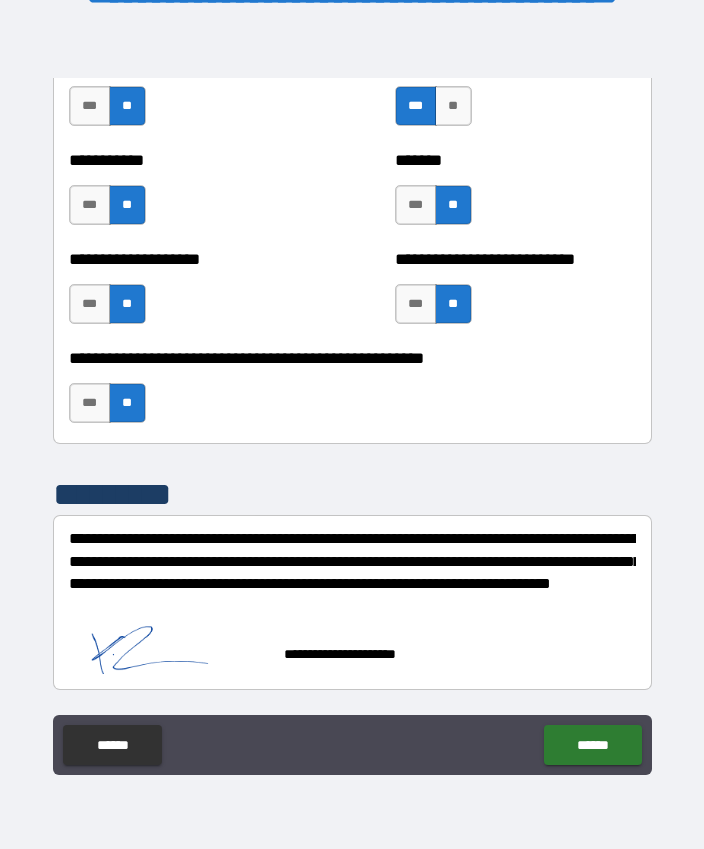 scroll, scrollTop: 8166, scrollLeft: 0, axis: vertical 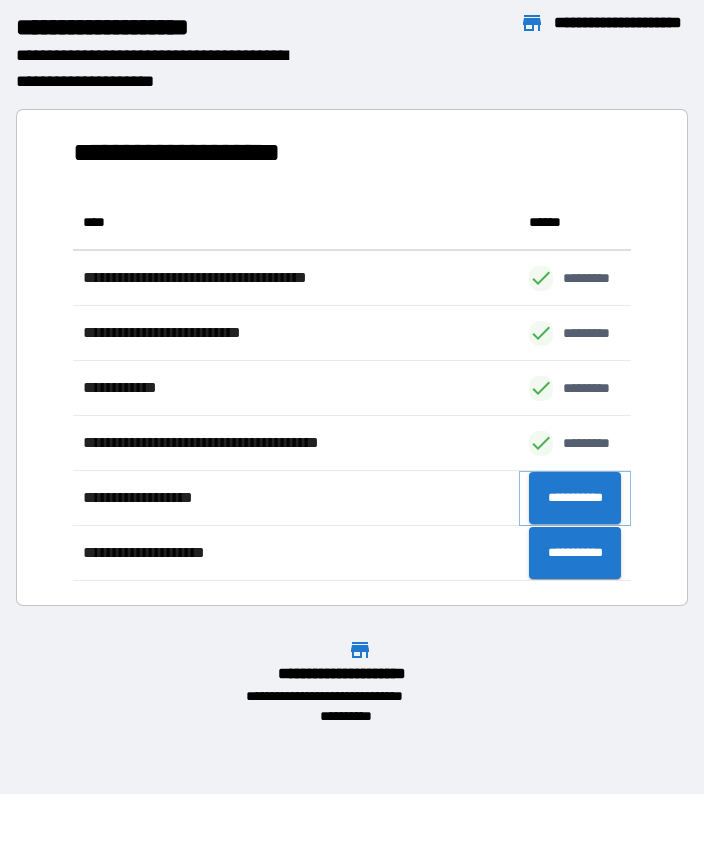 click on "**********" at bounding box center [575, 498] 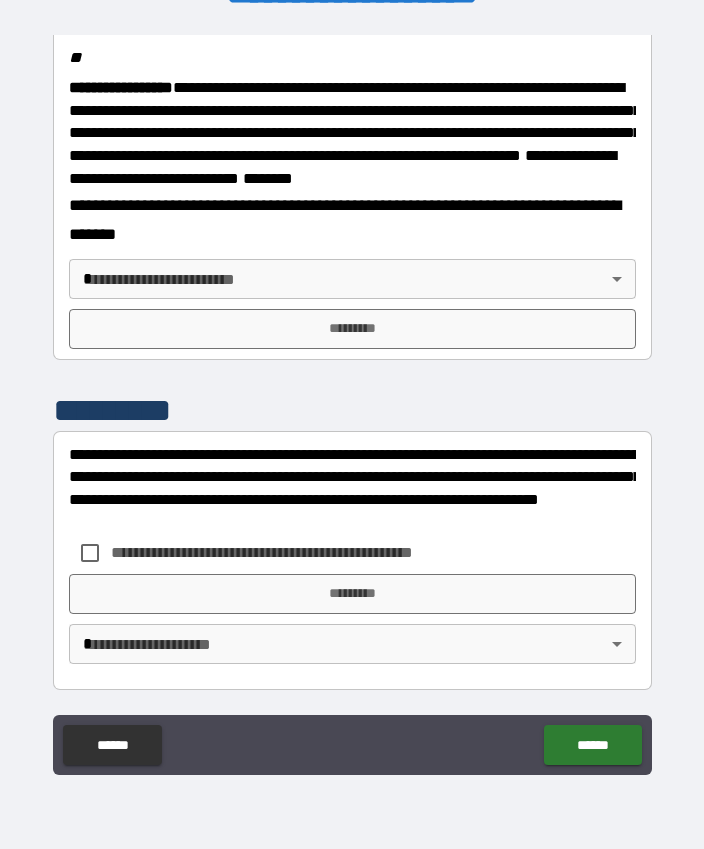 scroll, scrollTop: 2566, scrollLeft: 0, axis: vertical 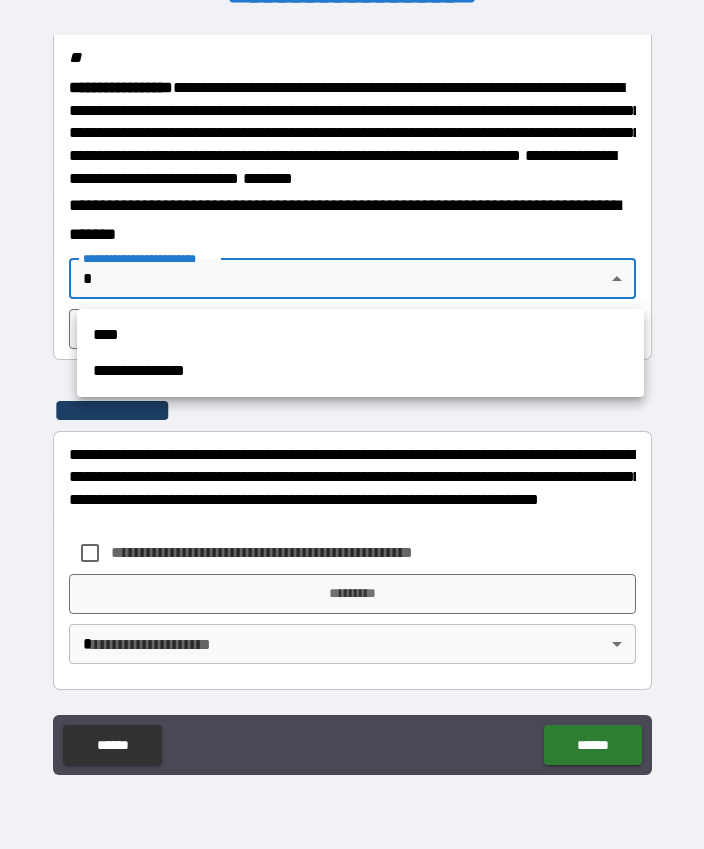 click on "**********" at bounding box center (360, 371) 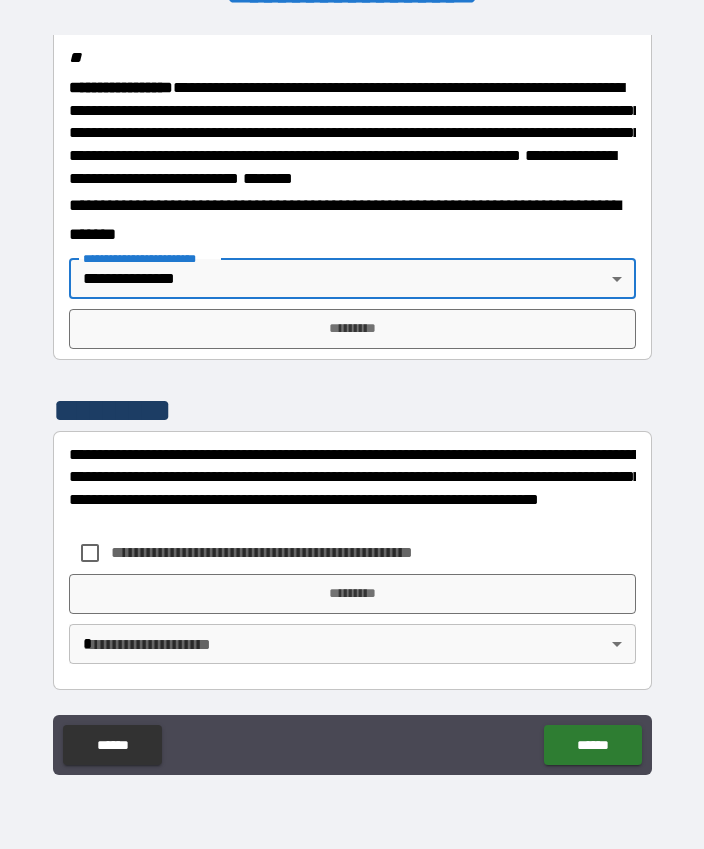 click on "*********" at bounding box center (352, 329) 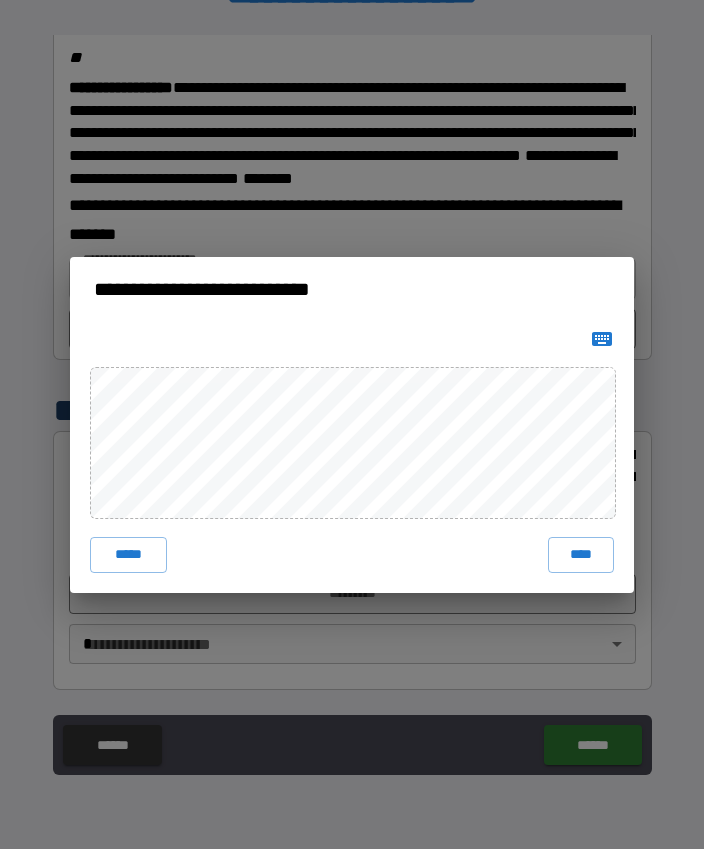 click on "****" at bounding box center (581, 555) 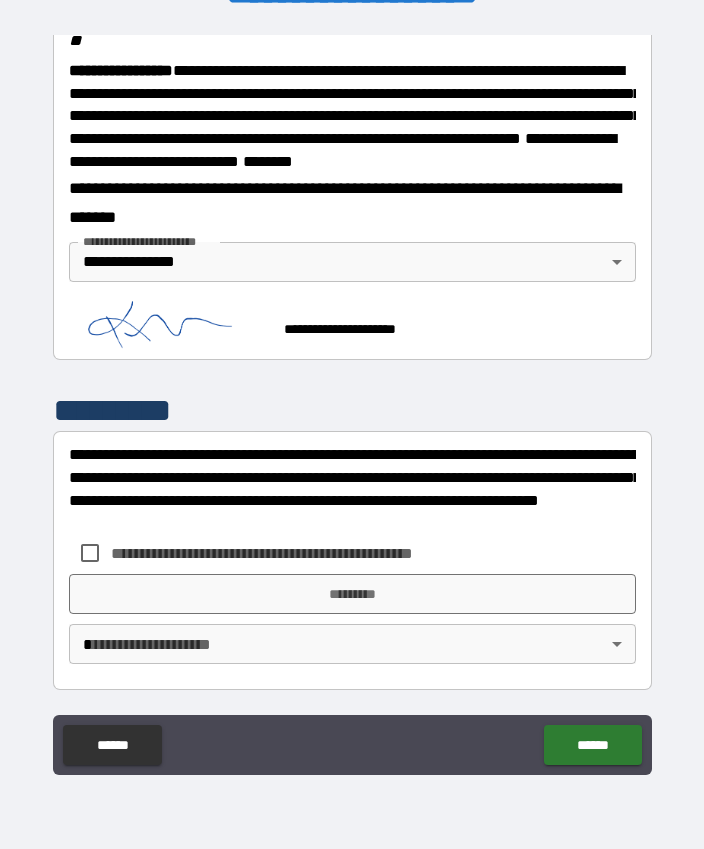 scroll, scrollTop: 2584, scrollLeft: 0, axis: vertical 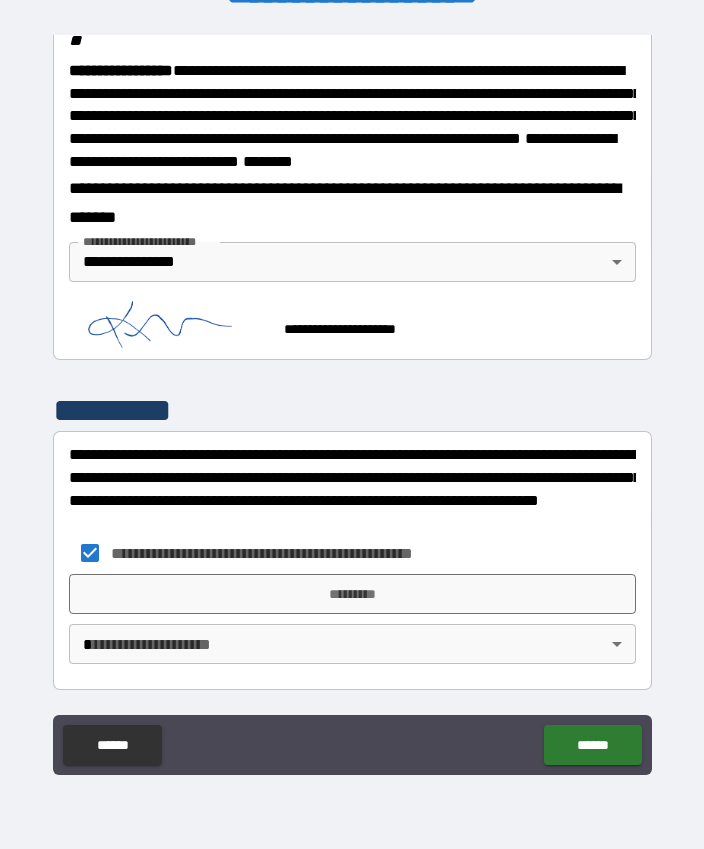 click on "*********" at bounding box center (352, 594) 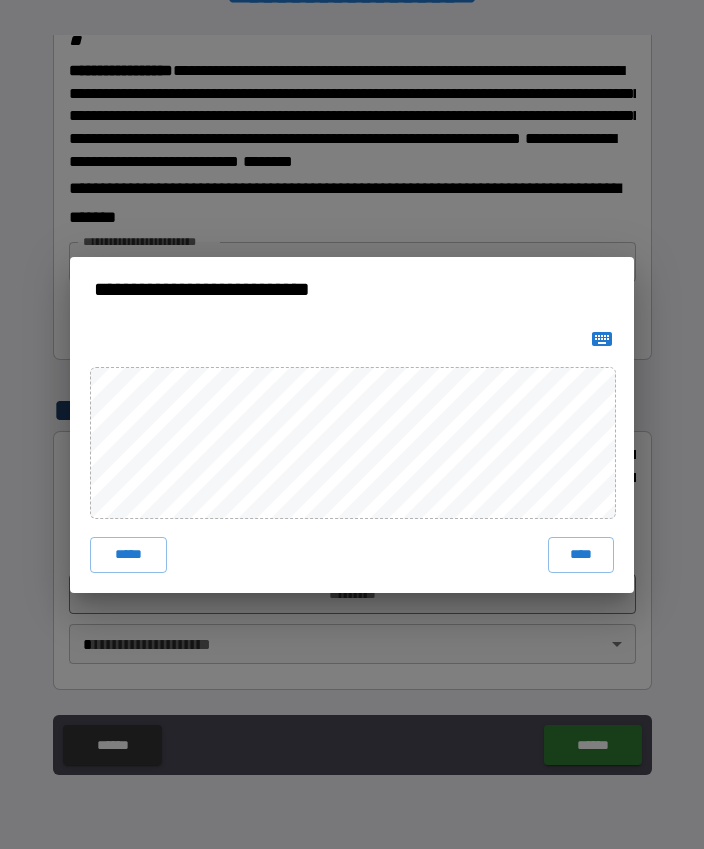 click on "****" at bounding box center [581, 555] 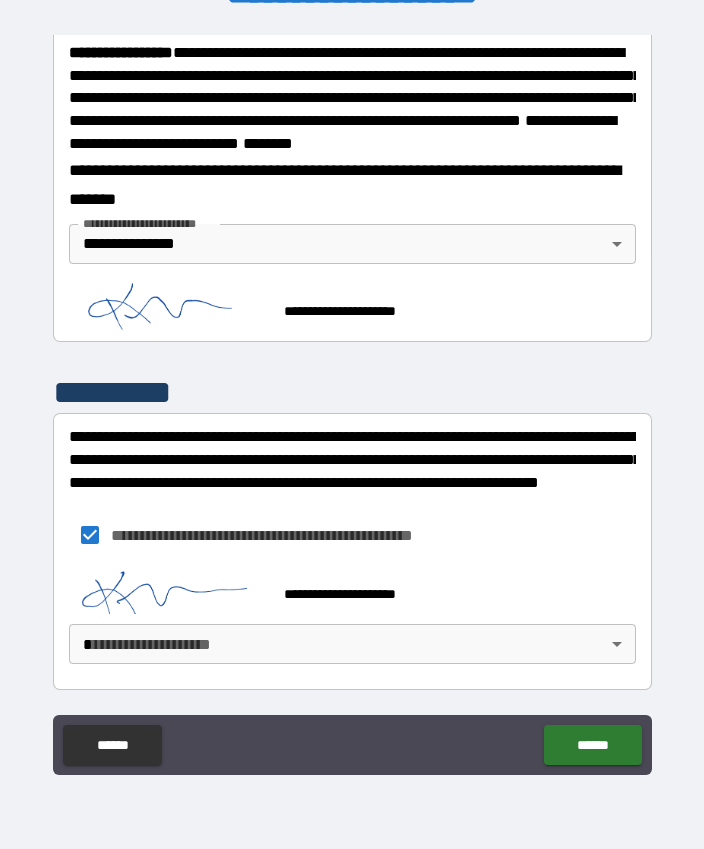 click on "**********" at bounding box center [352, 397] 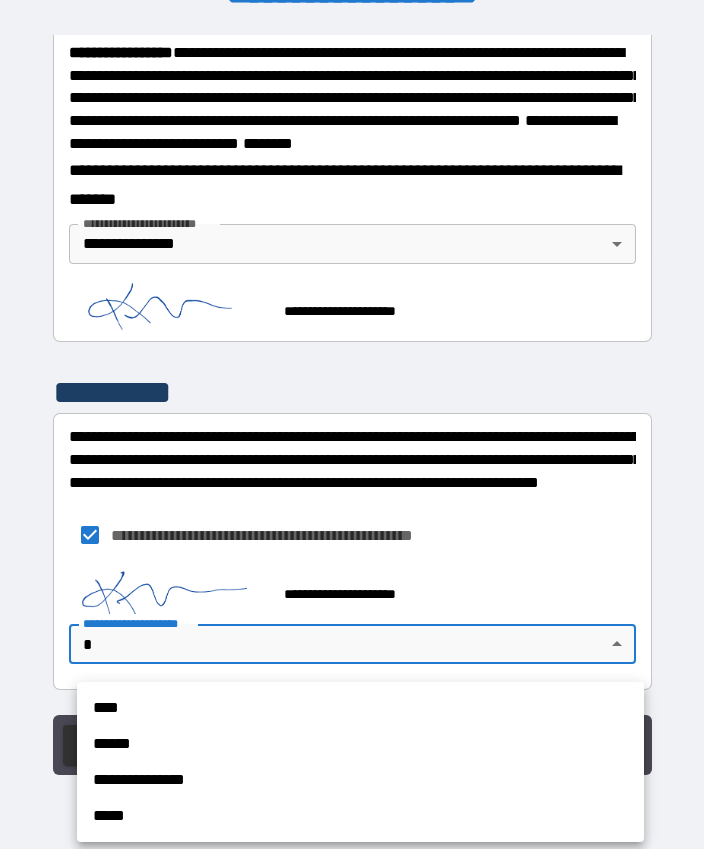click on "**********" at bounding box center [360, 780] 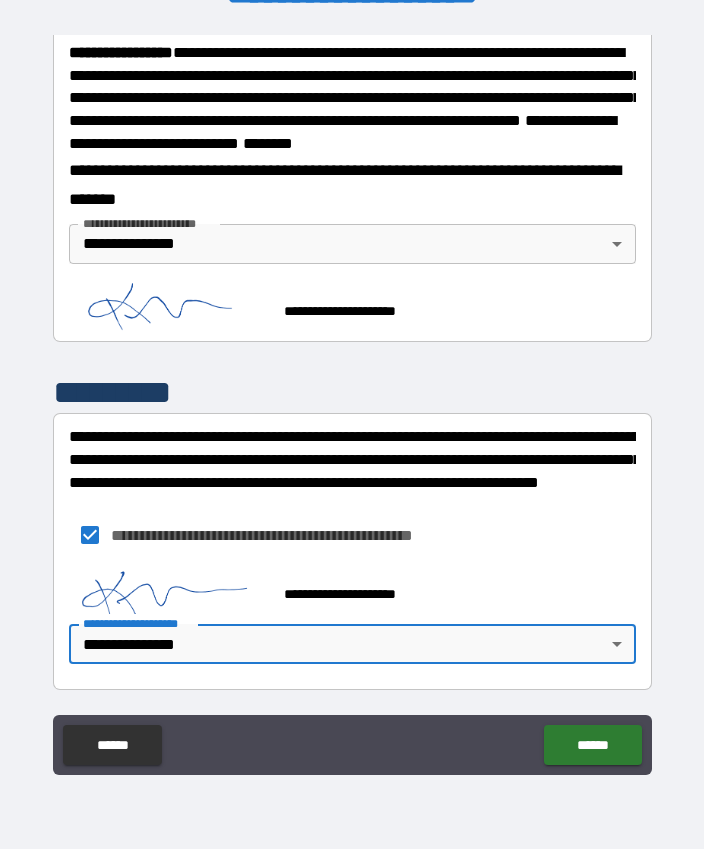 scroll, scrollTop: 2604, scrollLeft: 0, axis: vertical 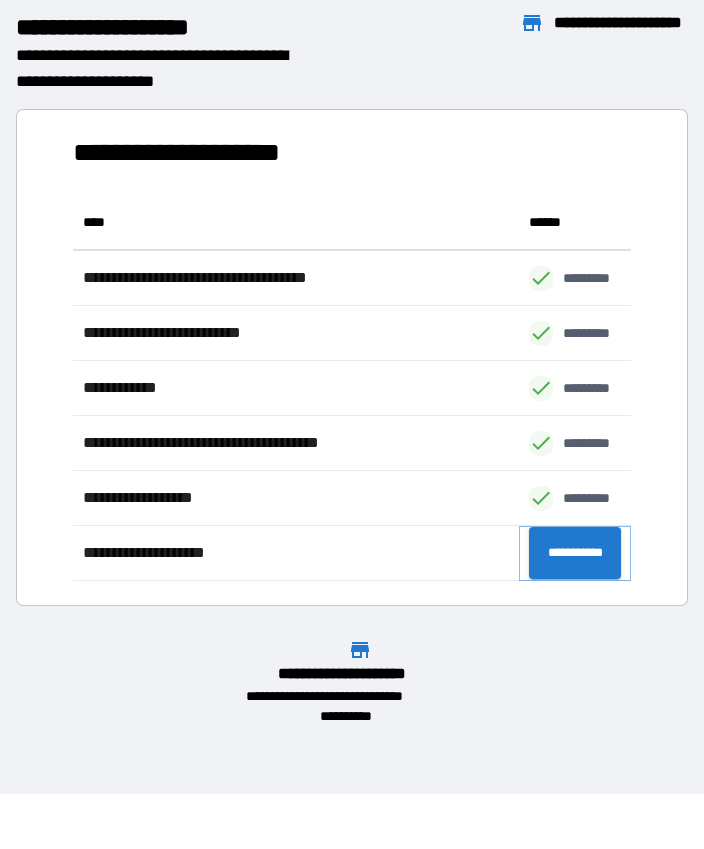 click on "**********" at bounding box center (575, 553) 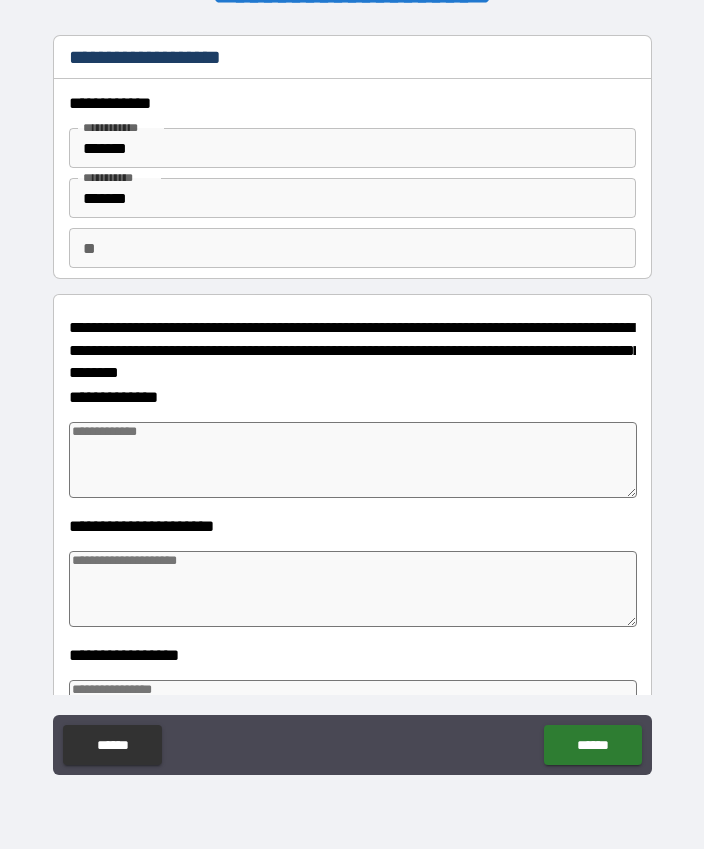 click at bounding box center (353, 460) 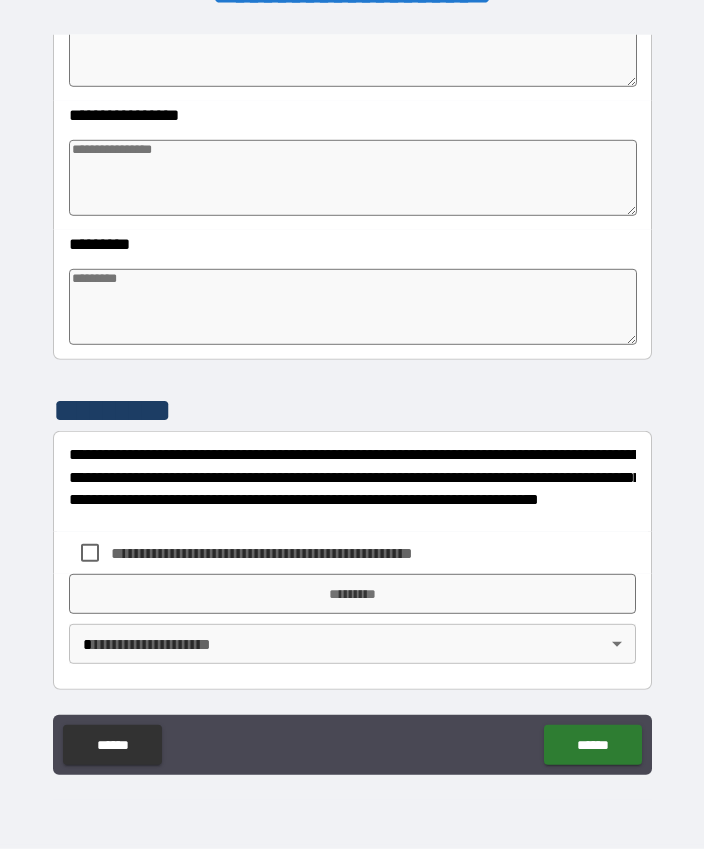 scroll, scrollTop: 540, scrollLeft: 0, axis: vertical 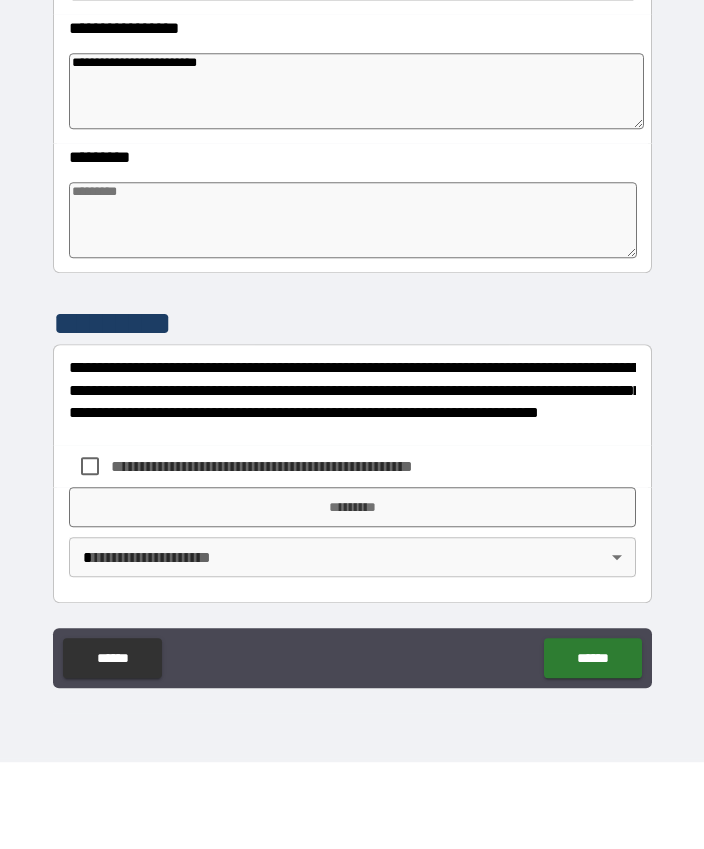 click at bounding box center [353, 307] 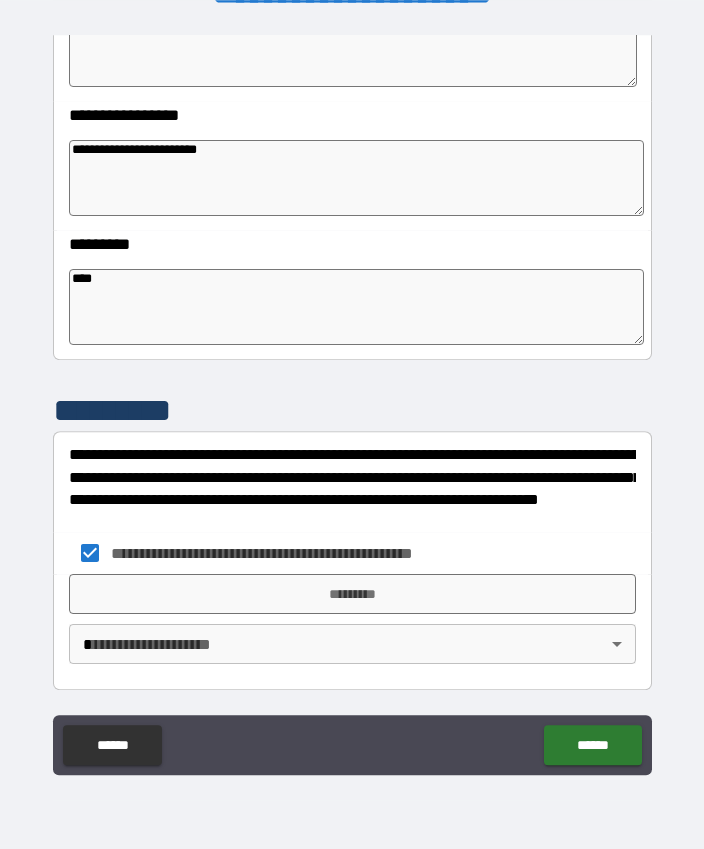 scroll, scrollTop: 55, scrollLeft: 0, axis: vertical 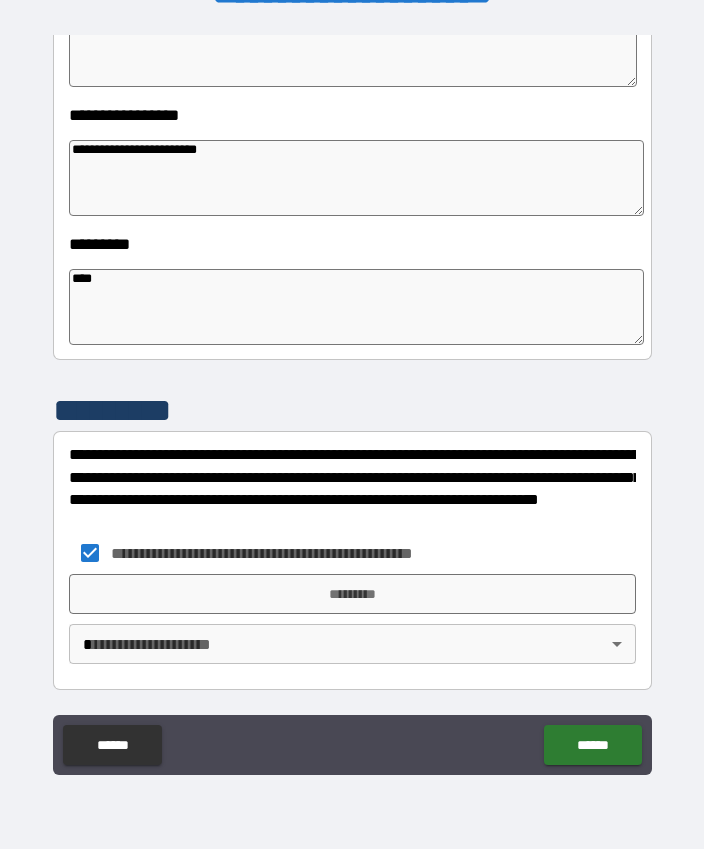 click on "*********" at bounding box center (352, 594) 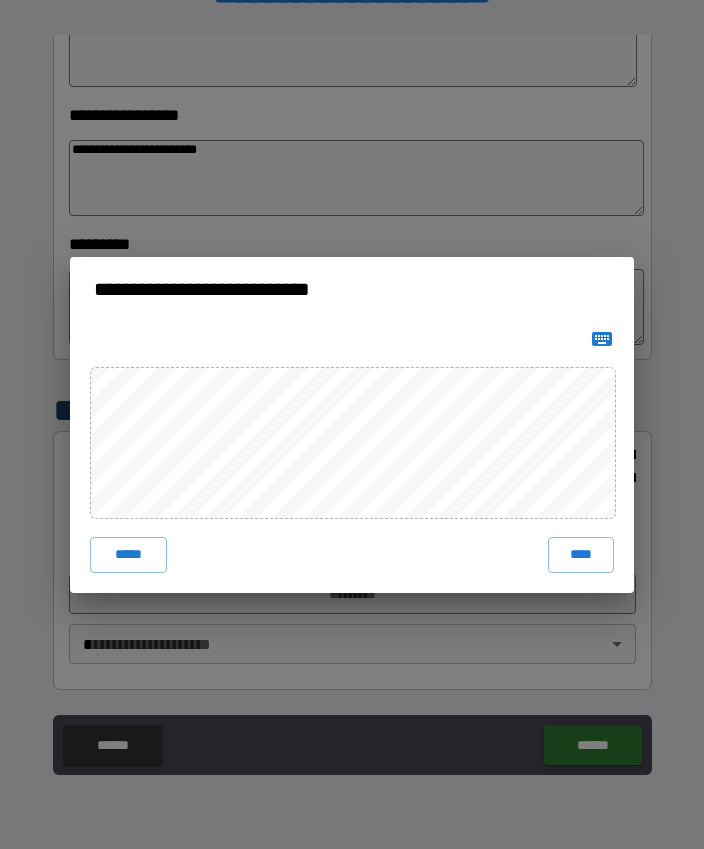 click on "****" at bounding box center [581, 555] 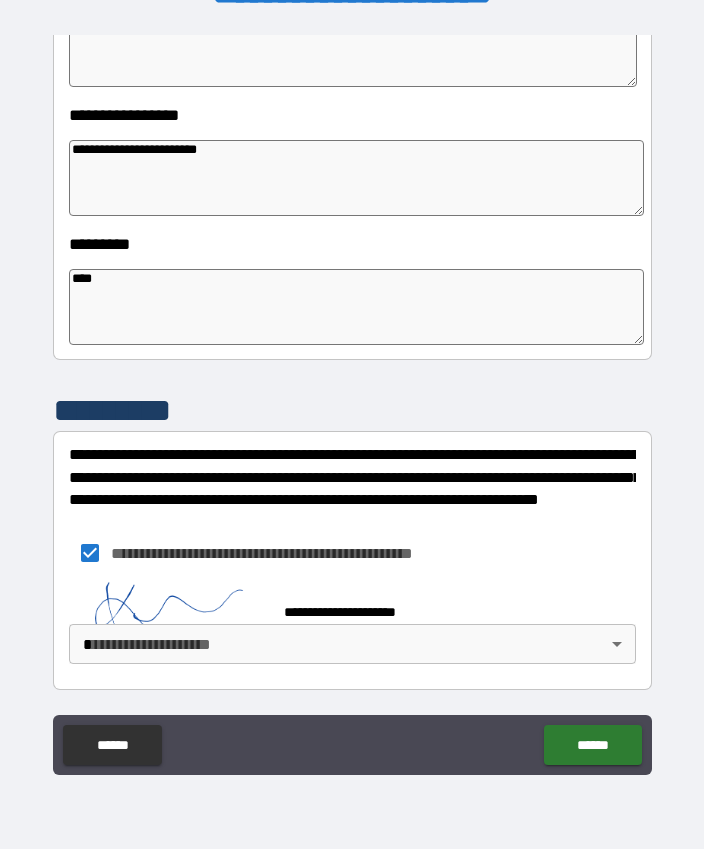 scroll, scrollTop: 530, scrollLeft: 0, axis: vertical 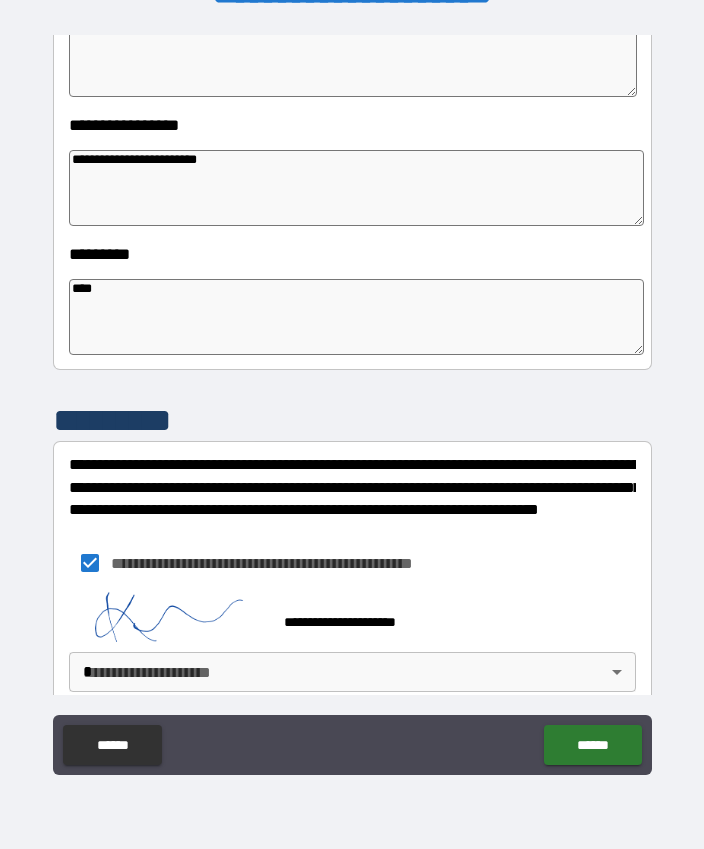 click on "**********" at bounding box center (352, 397) 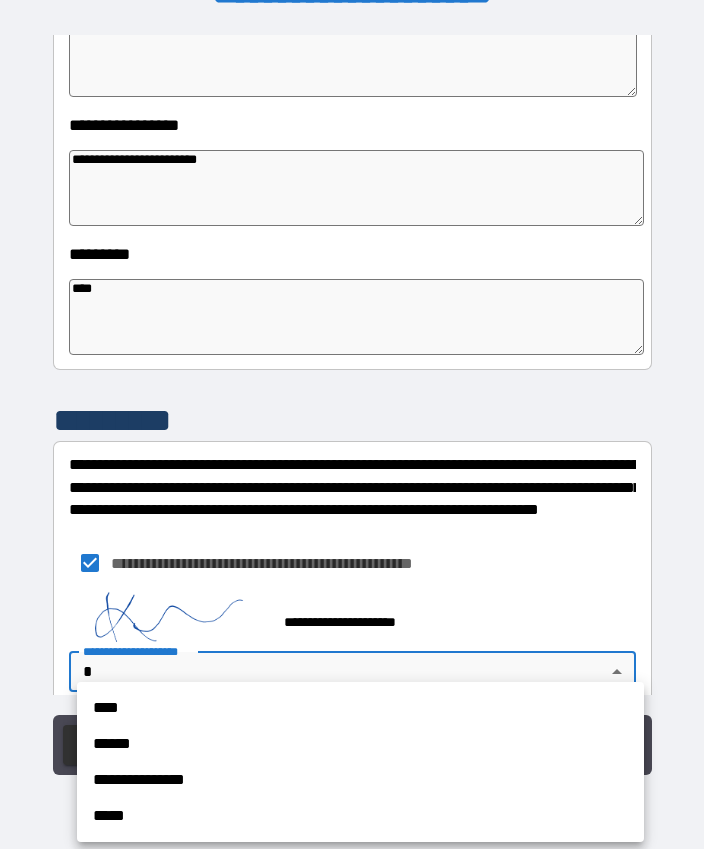 click on "**********" at bounding box center [360, 780] 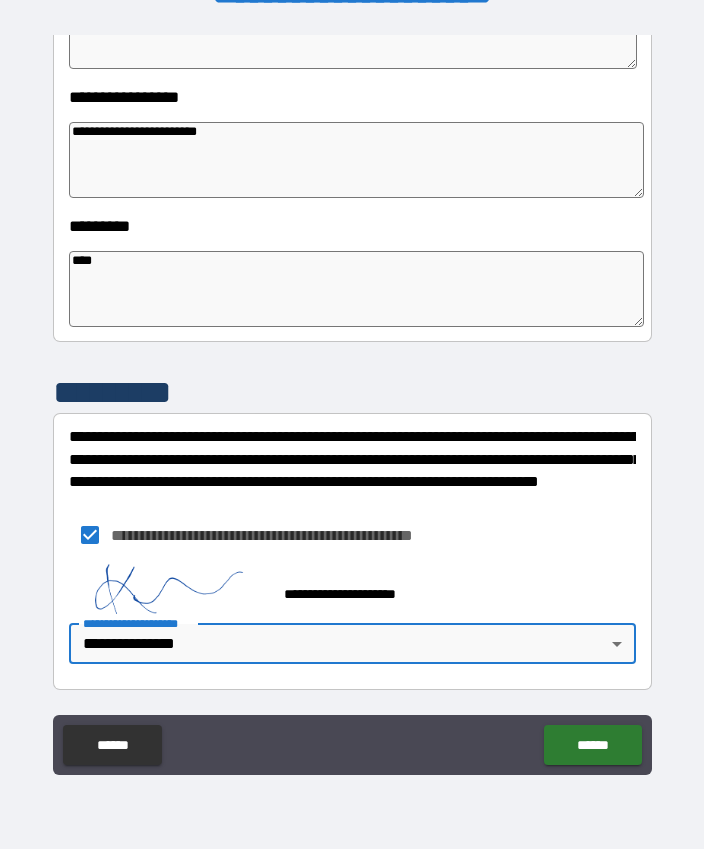 click on "******" at bounding box center (592, 745) 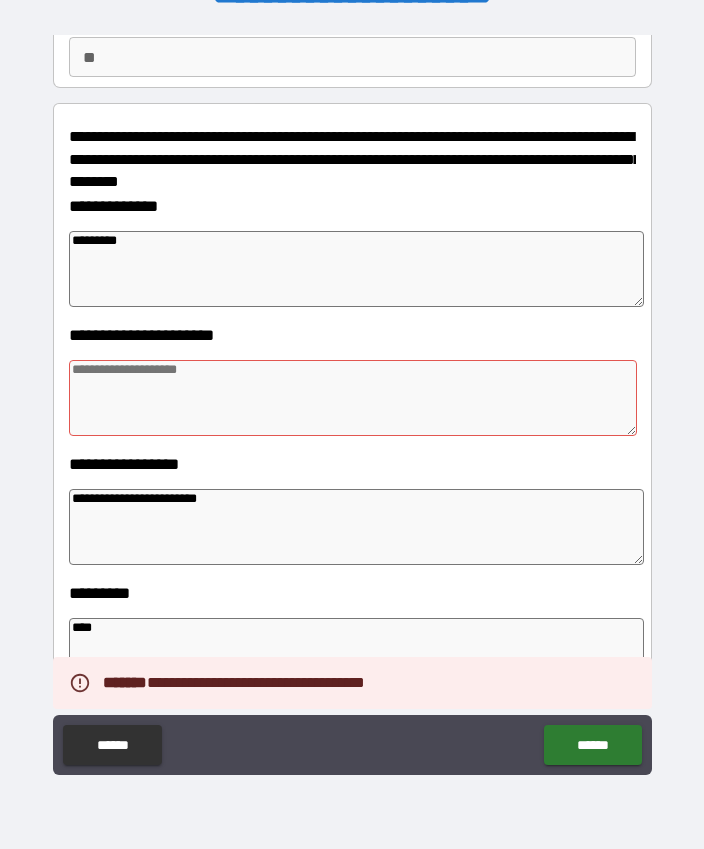 scroll, scrollTop: 196, scrollLeft: 0, axis: vertical 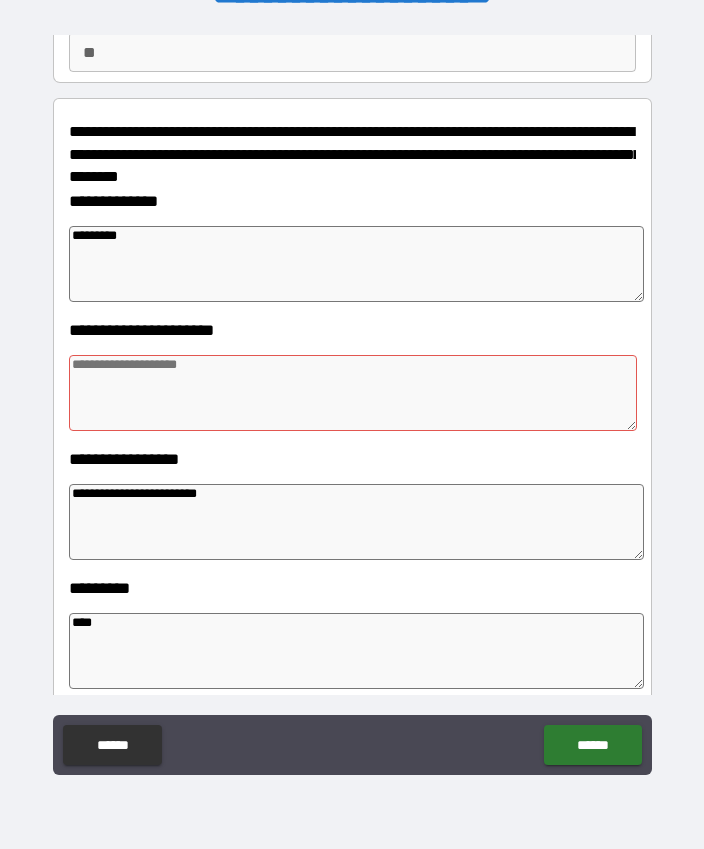 click at bounding box center (353, 393) 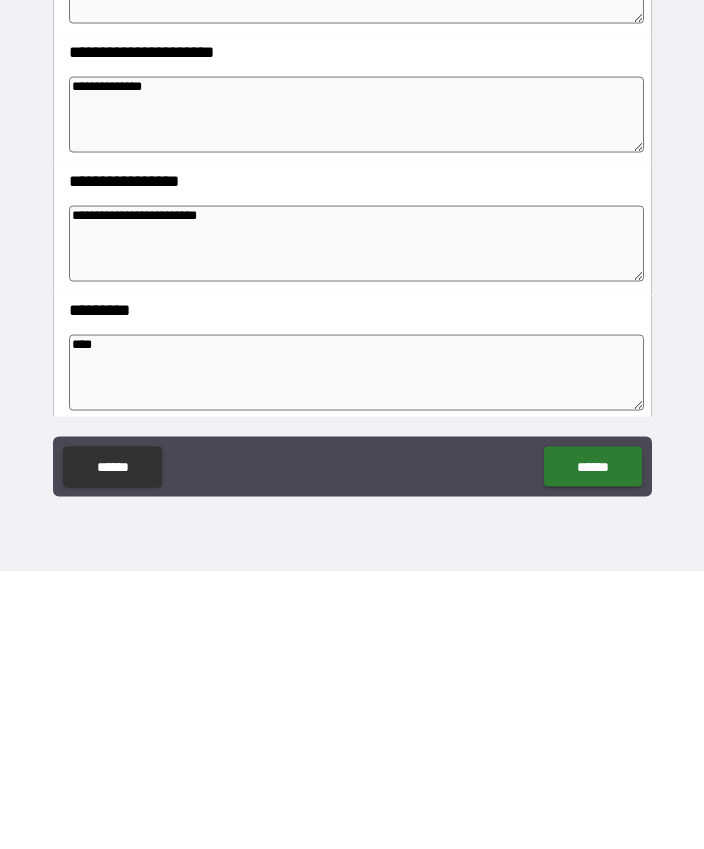 click on "******" at bounding box center (592, 744) 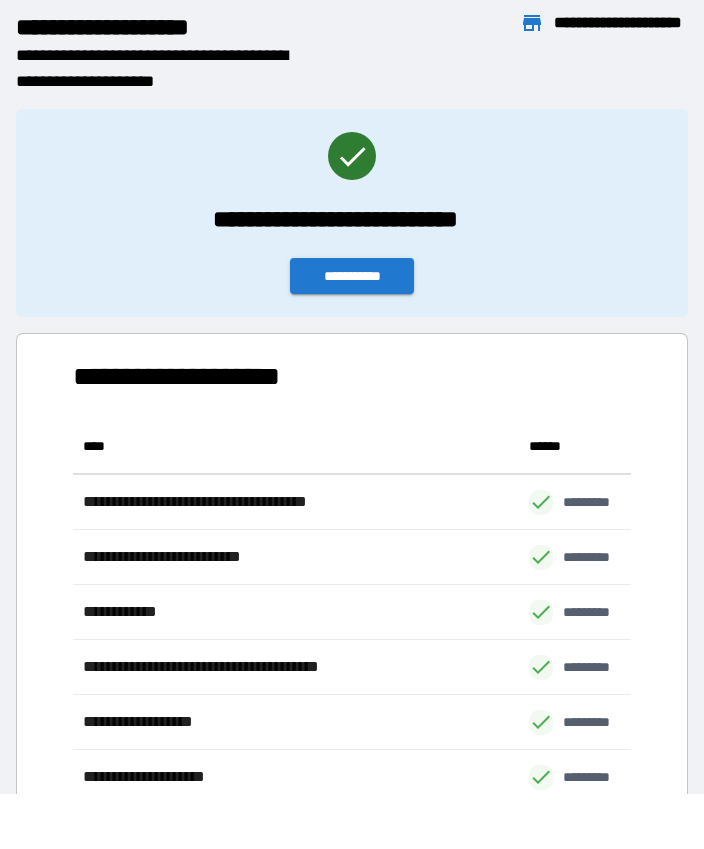 scroll, scrollTop: 386, scrollLeft: 559, axis: both 